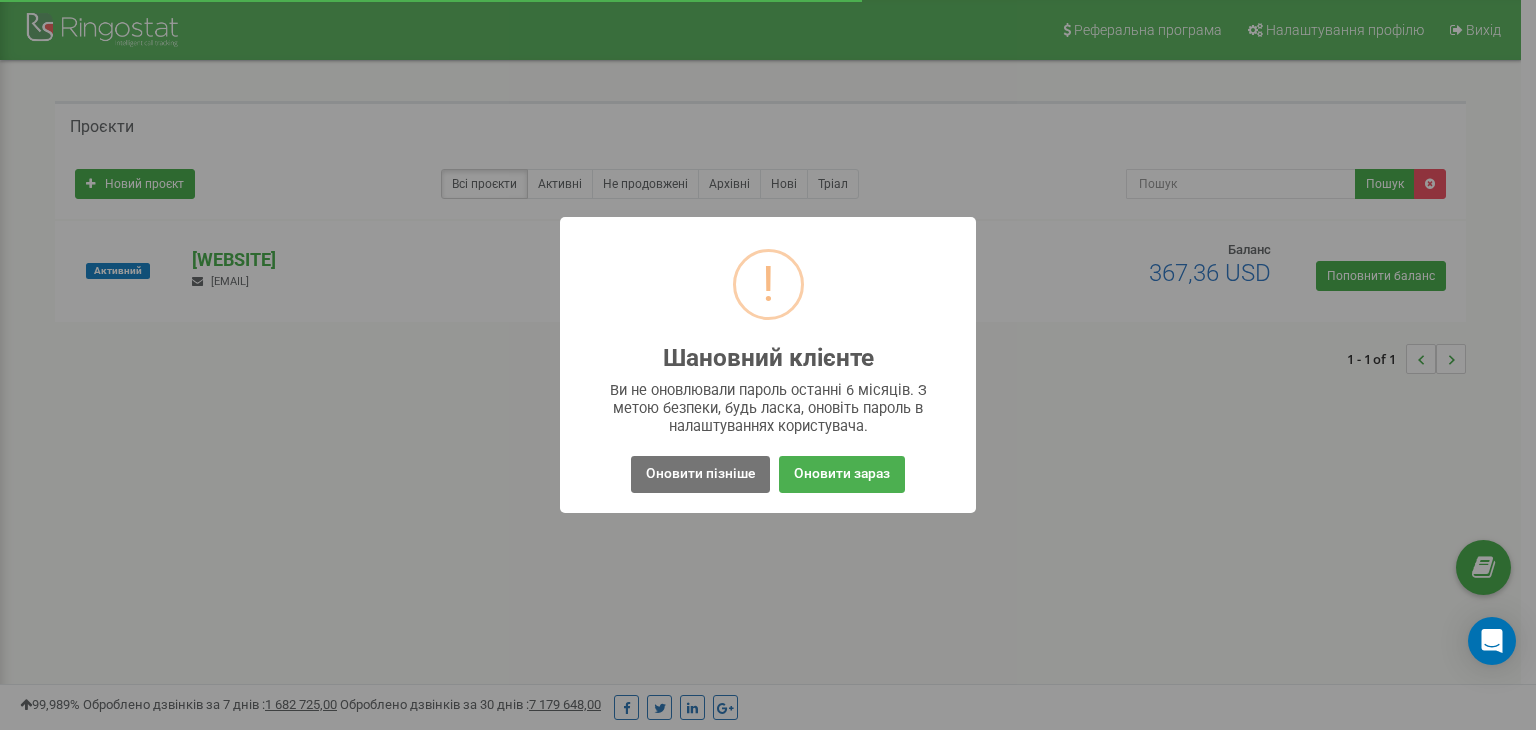 scroll, scrollTop: 0, scrollLeft: 0, axis: both 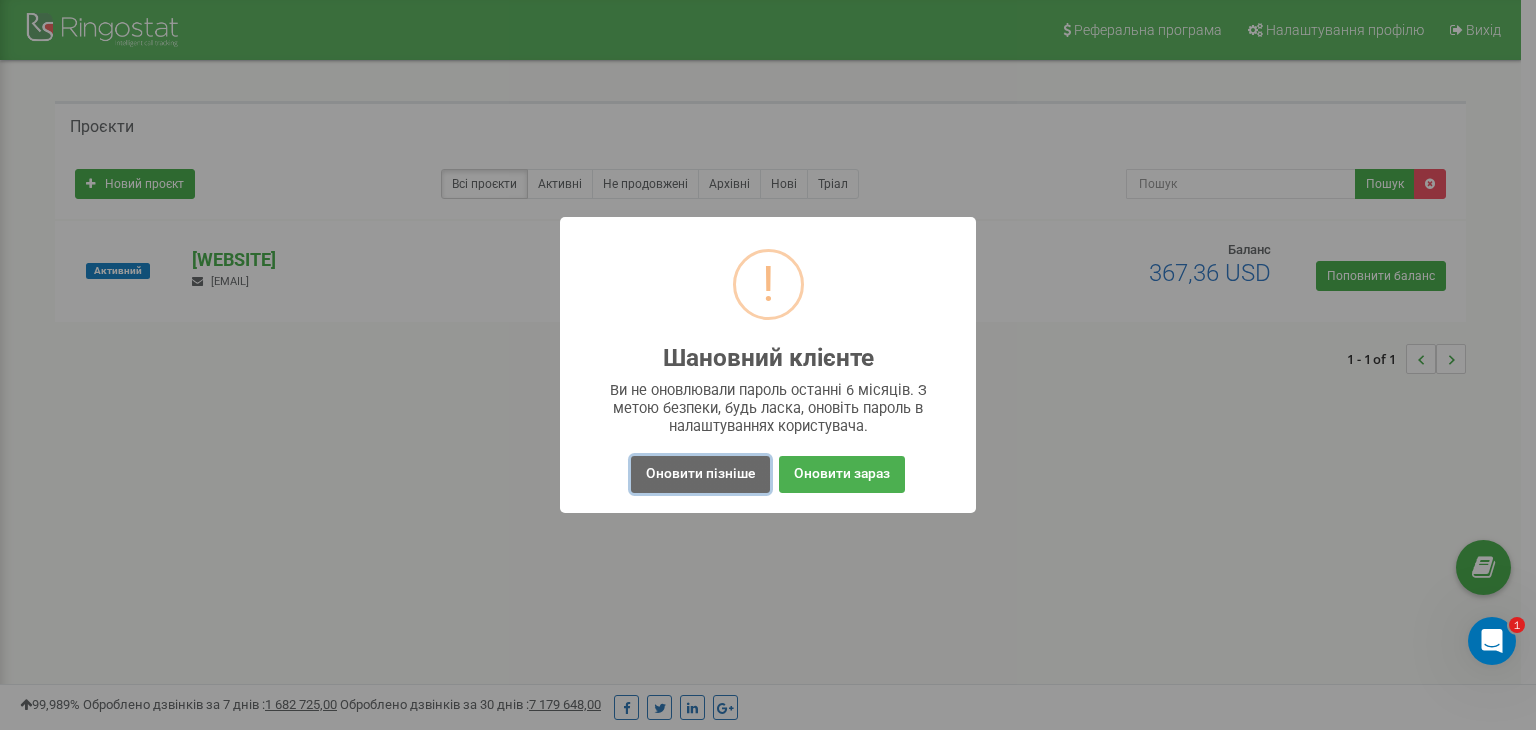 click on "Оновити пізніше" at bounding box center [700, 474] 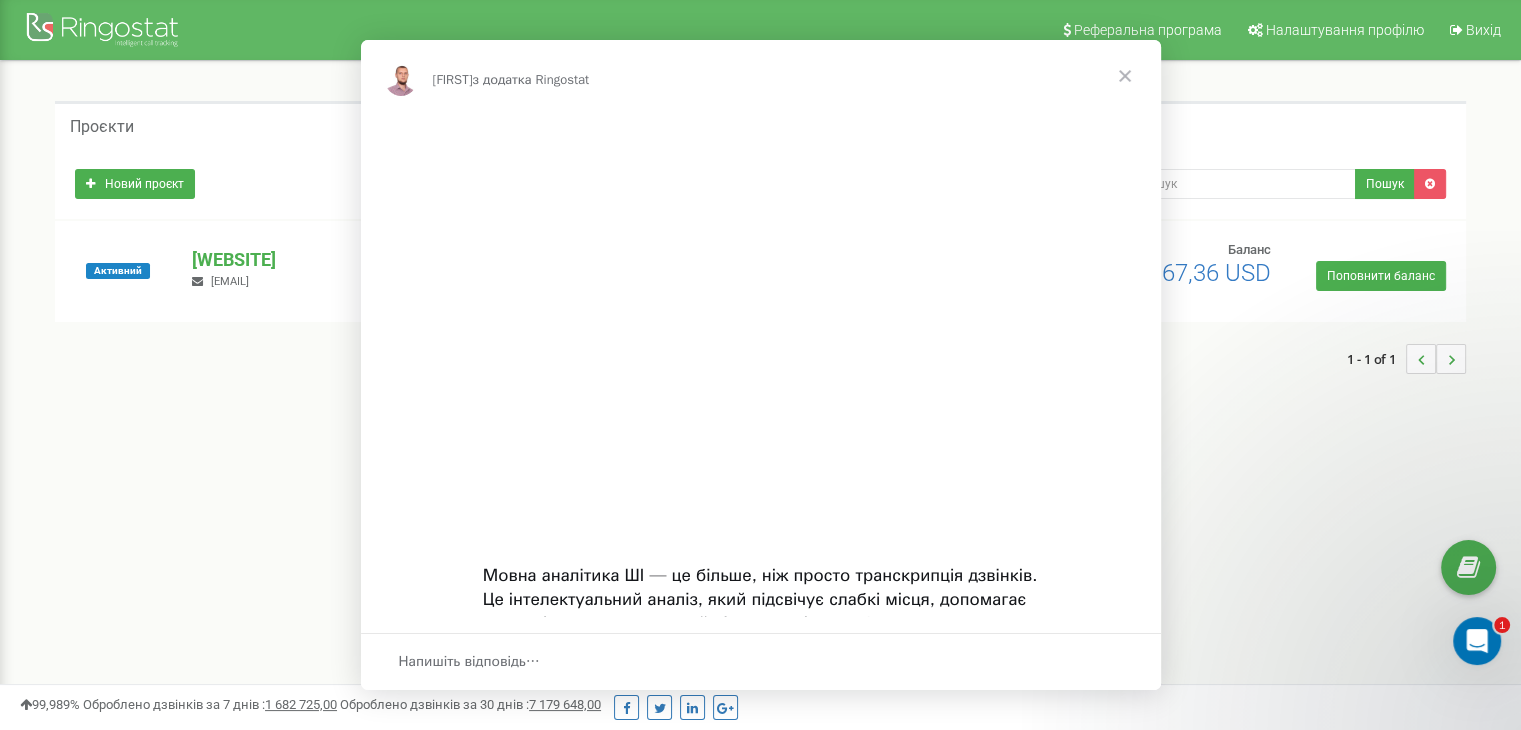 scroll, scrollTop: 0, scrollLeft: 0, axis: both 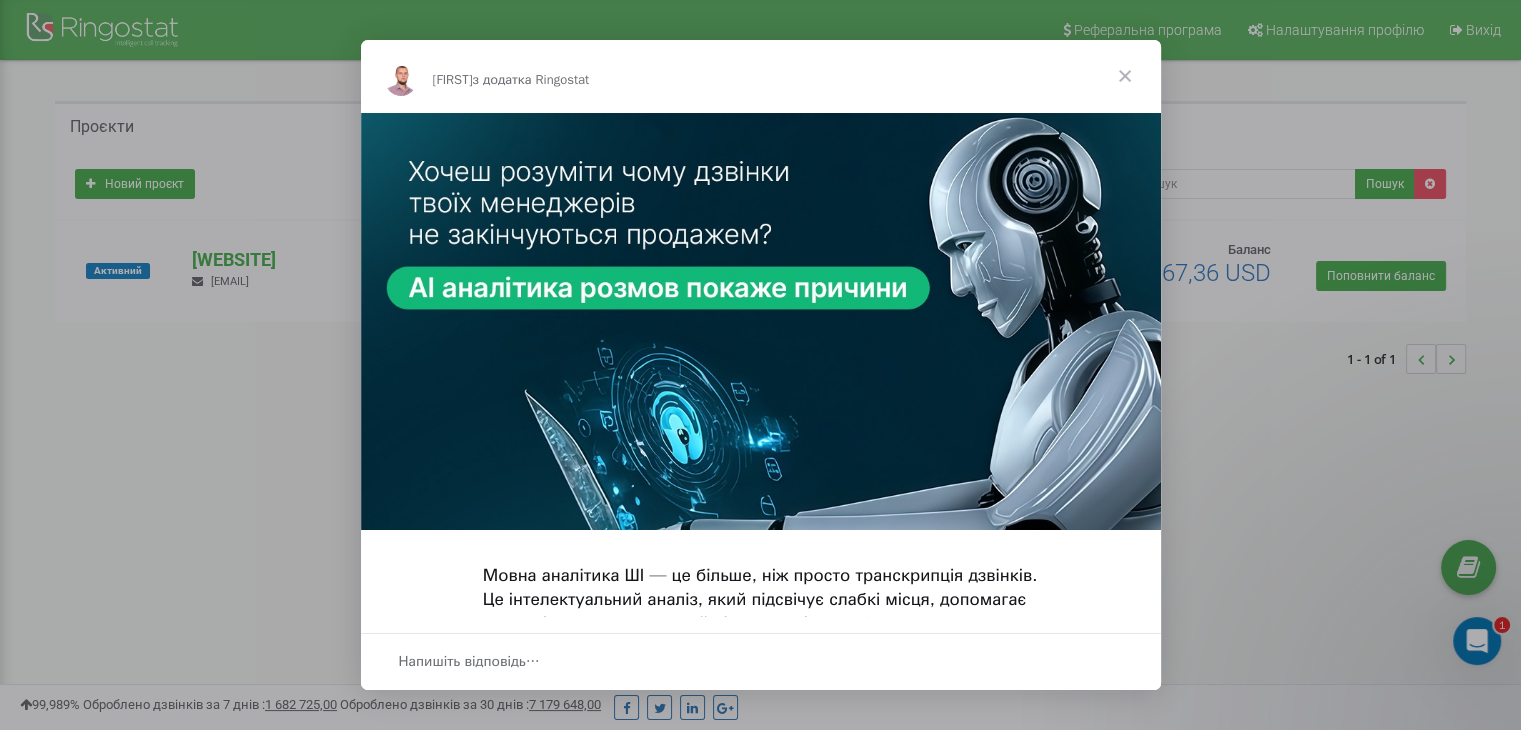 click at bounding box center (1125, 76) 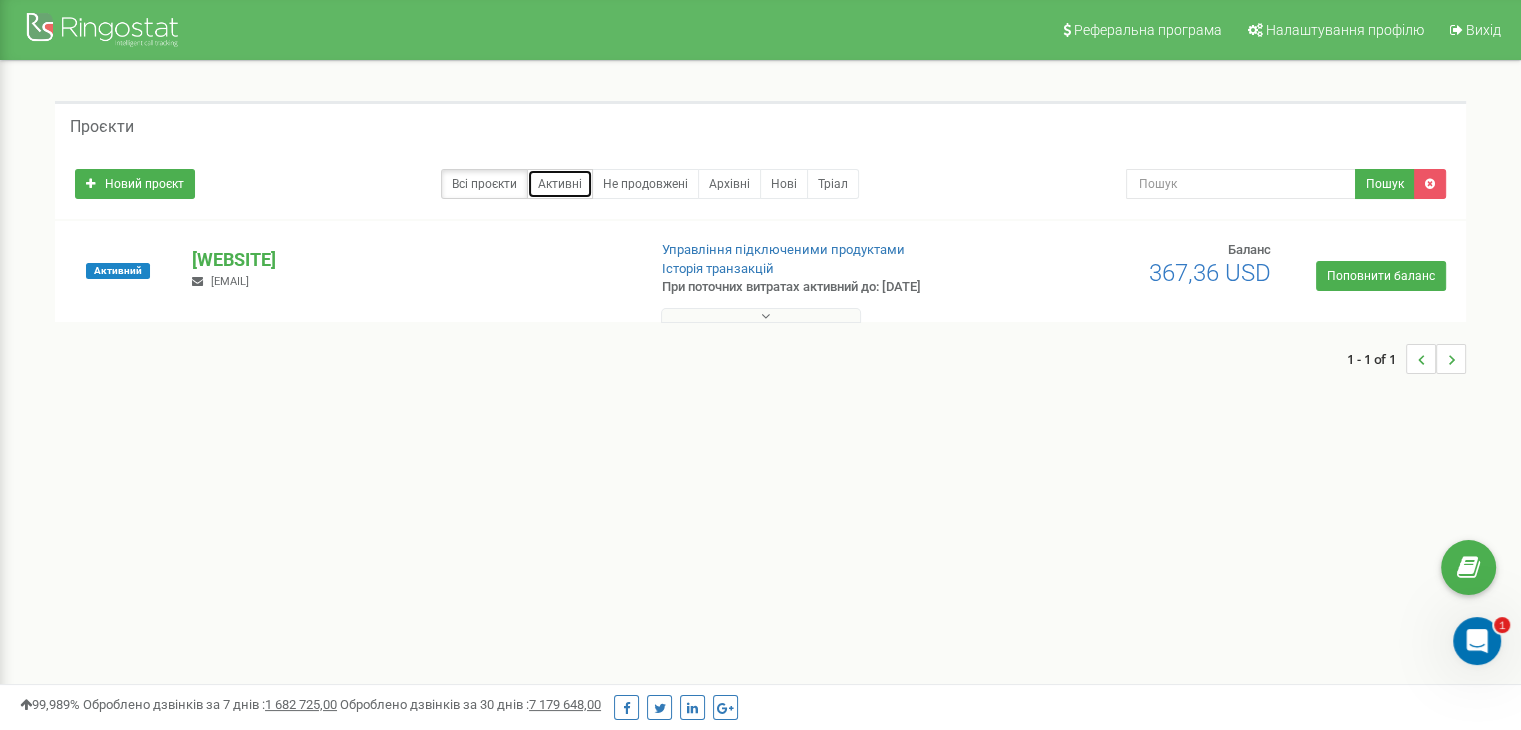 click on "Активні" at bounding box center [560, 184] 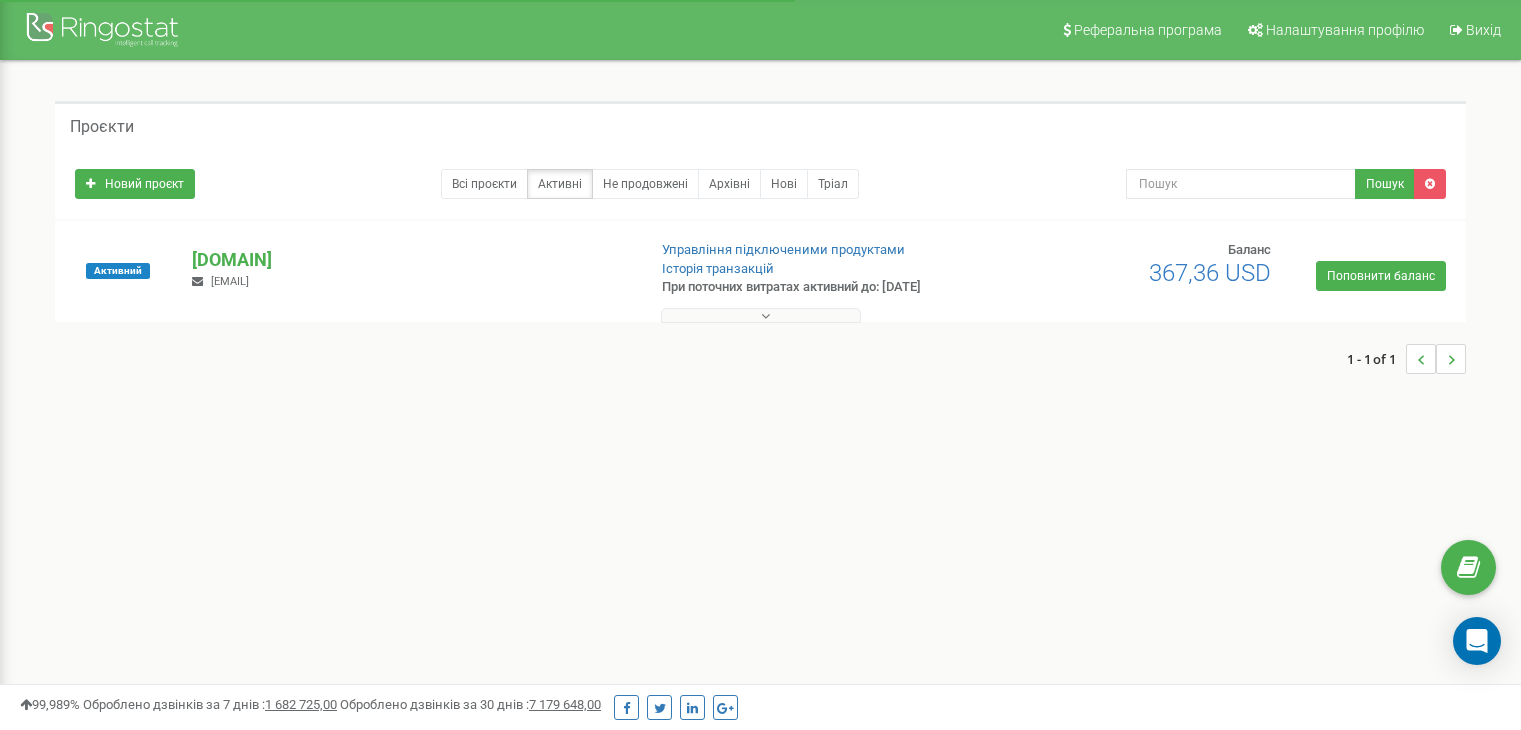 scroll, scrollTop: 0, scrollLeft: 0, axis: both 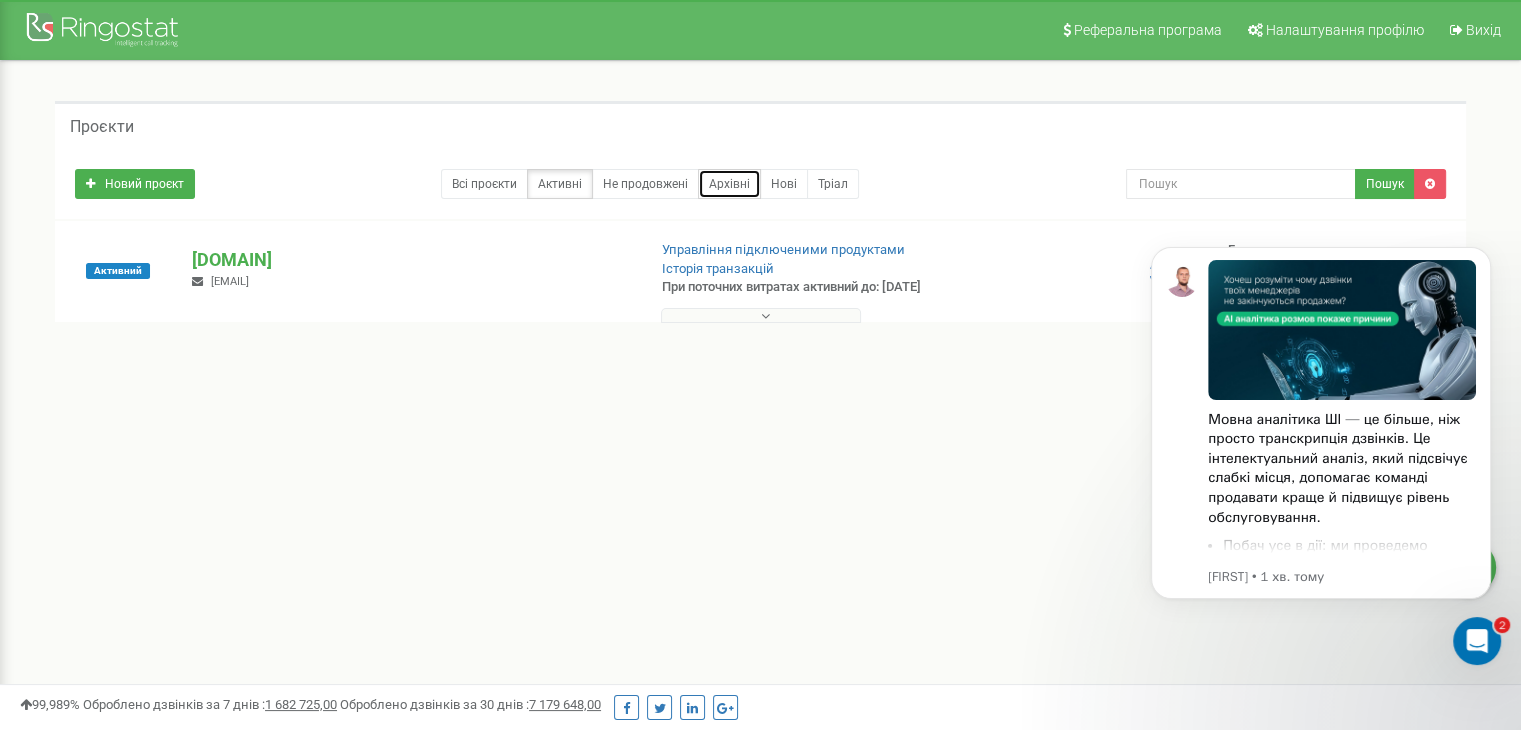 click on "Архівні" at bounding box center (729, 184) 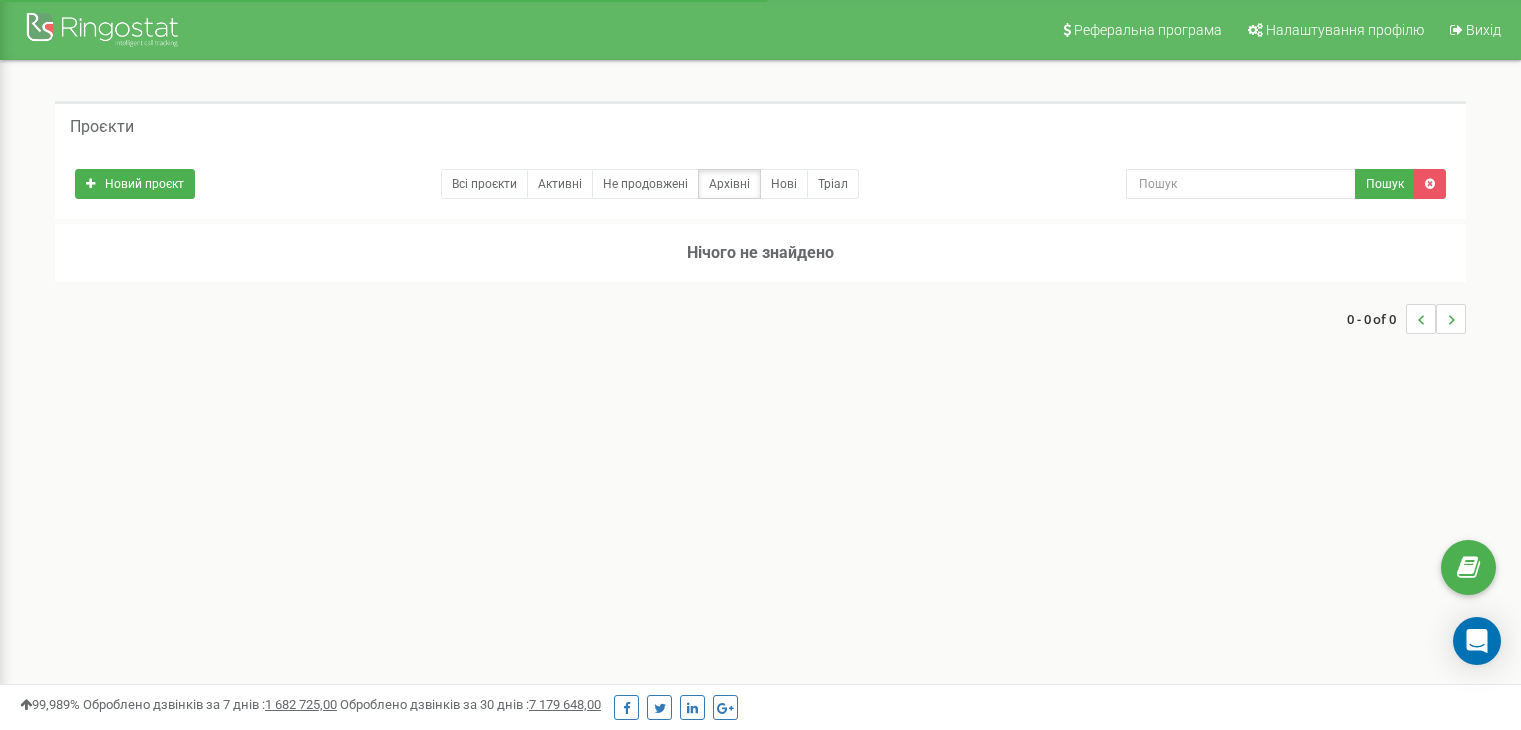scroll, scrollTop: 0, scrollLeft: 0, axis: both 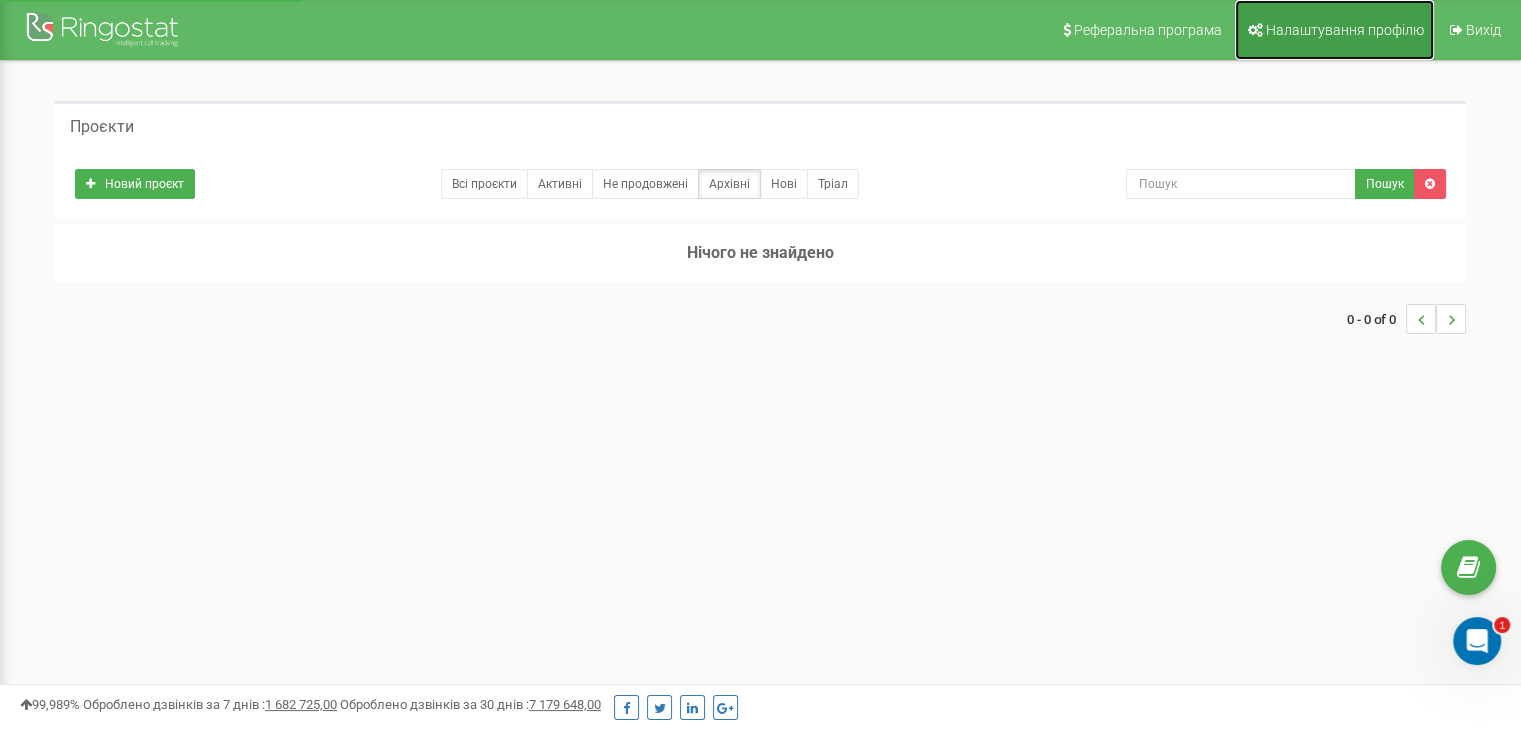 click on "Налаштування профілю" at bounding box center (1345, 30) 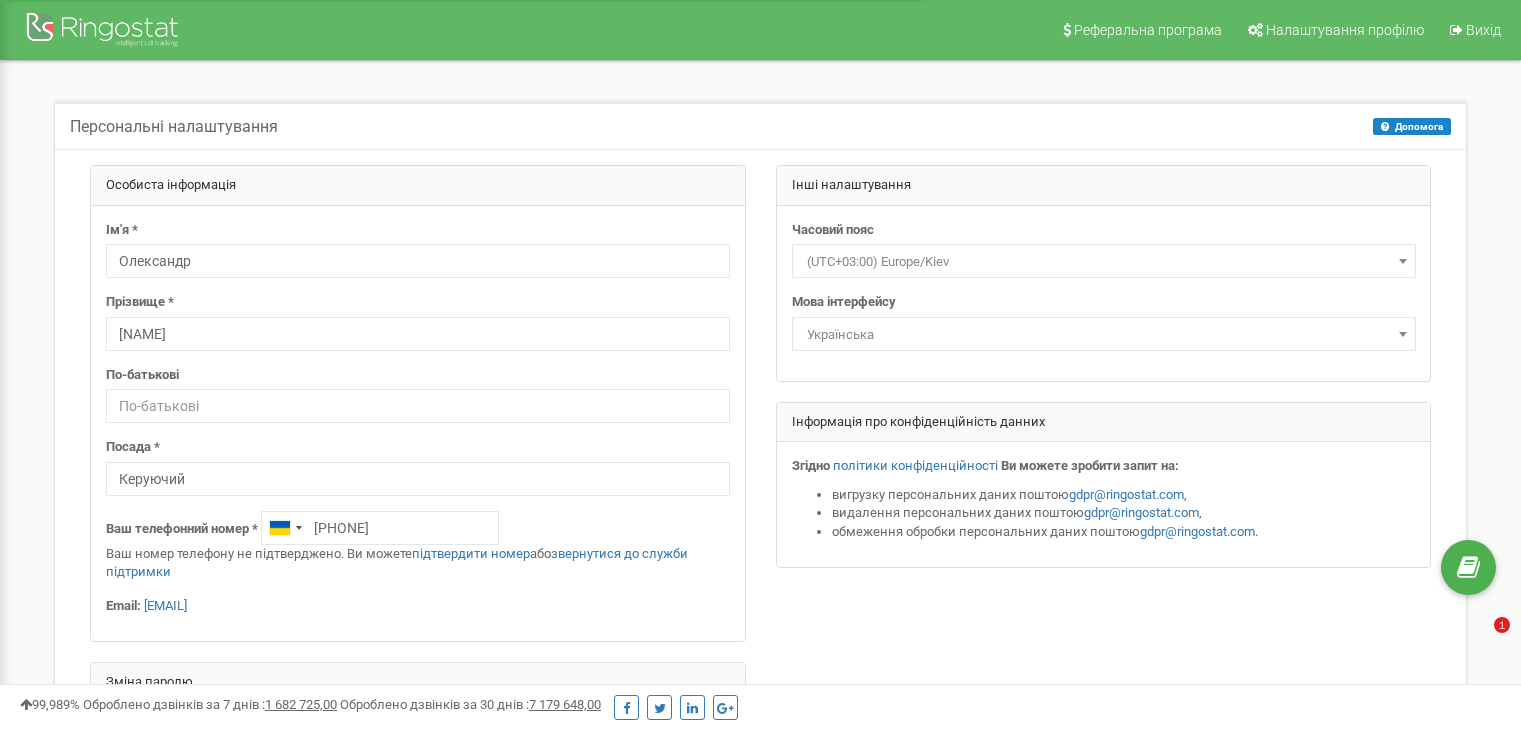 scroll, scrollTop: 0, scrollLeft: 0, axis: both 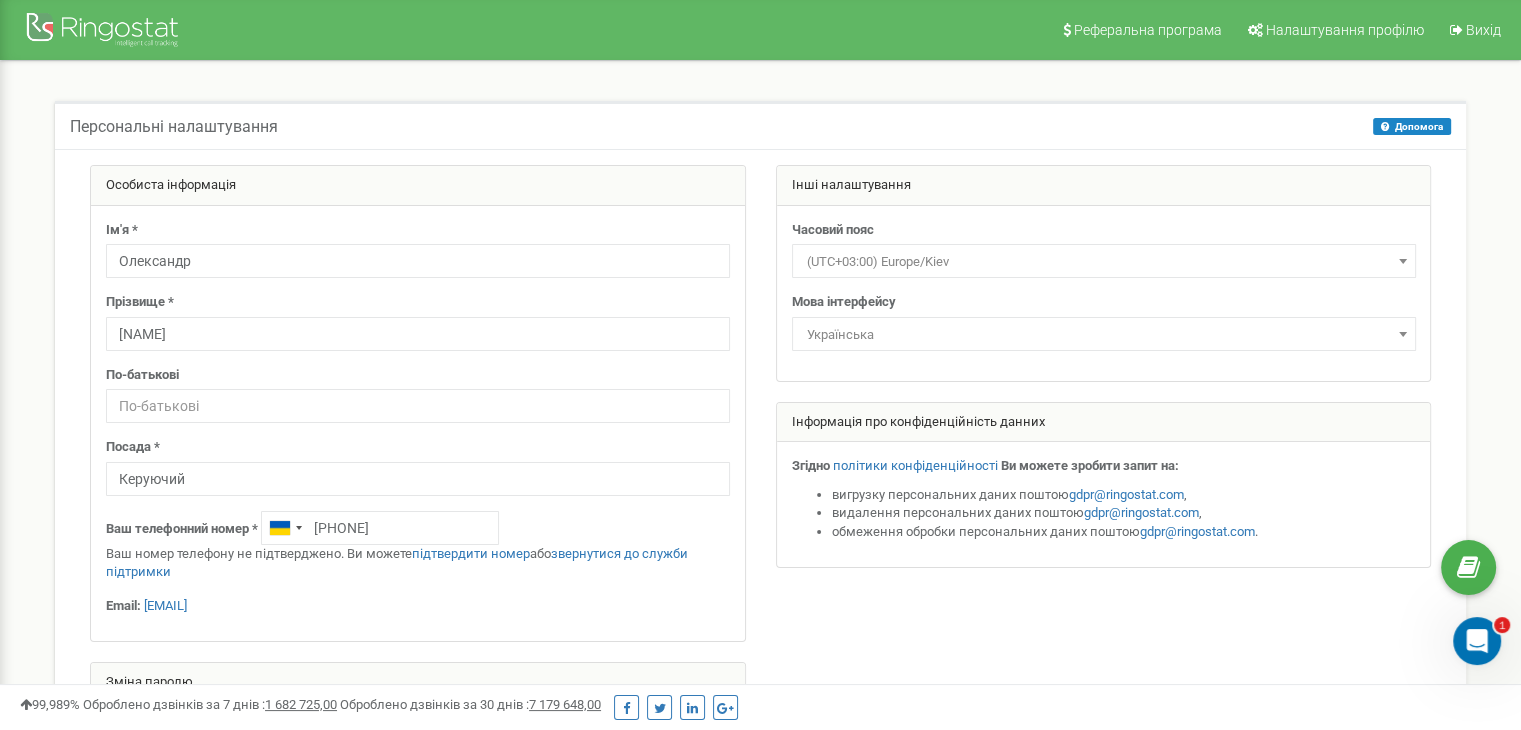 drag, startPoint x: 670, startPoint y: 30, endPoint x: 532, endPoint y: 5, distance: 140.24622 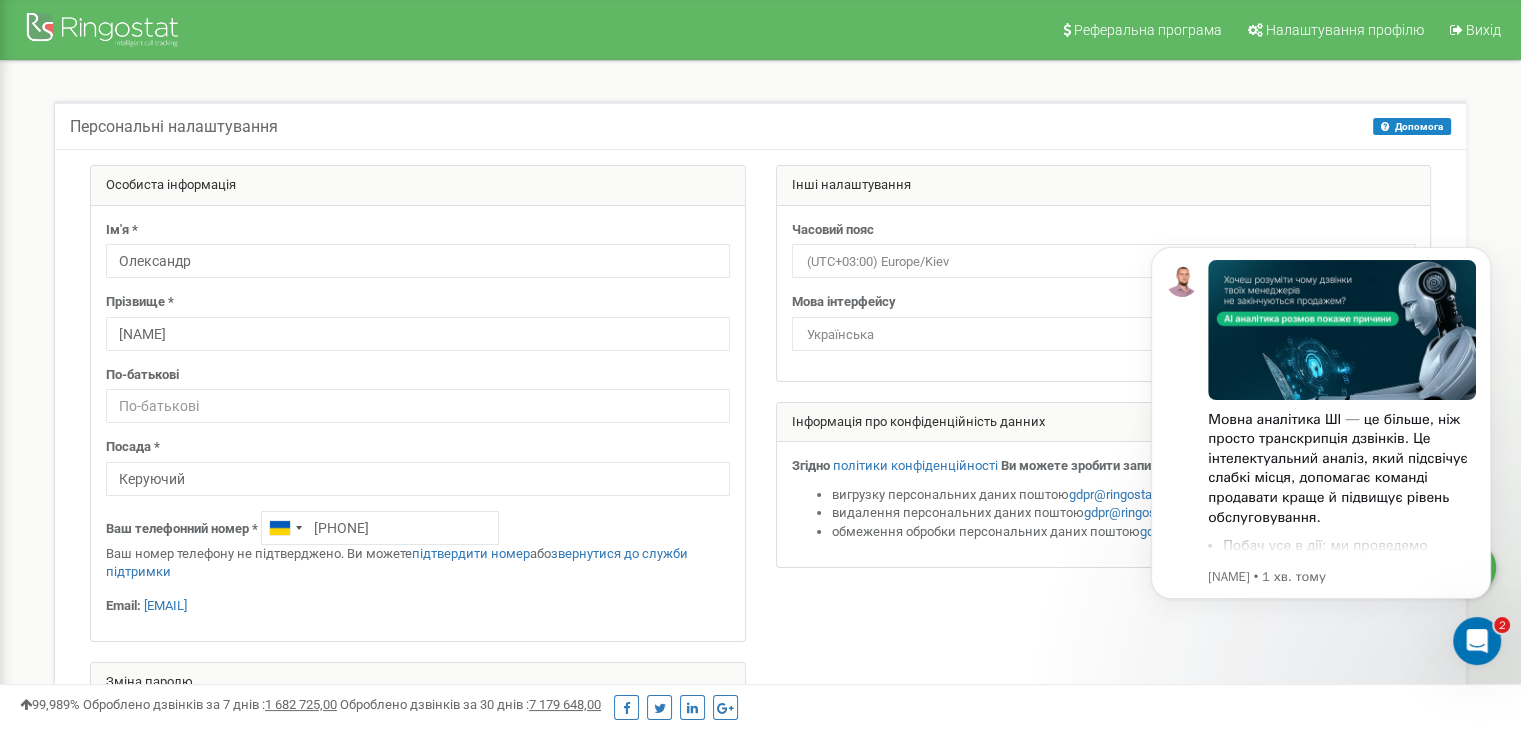 scroll, scrollTop: 0, scrollLeft: 0, axis: both 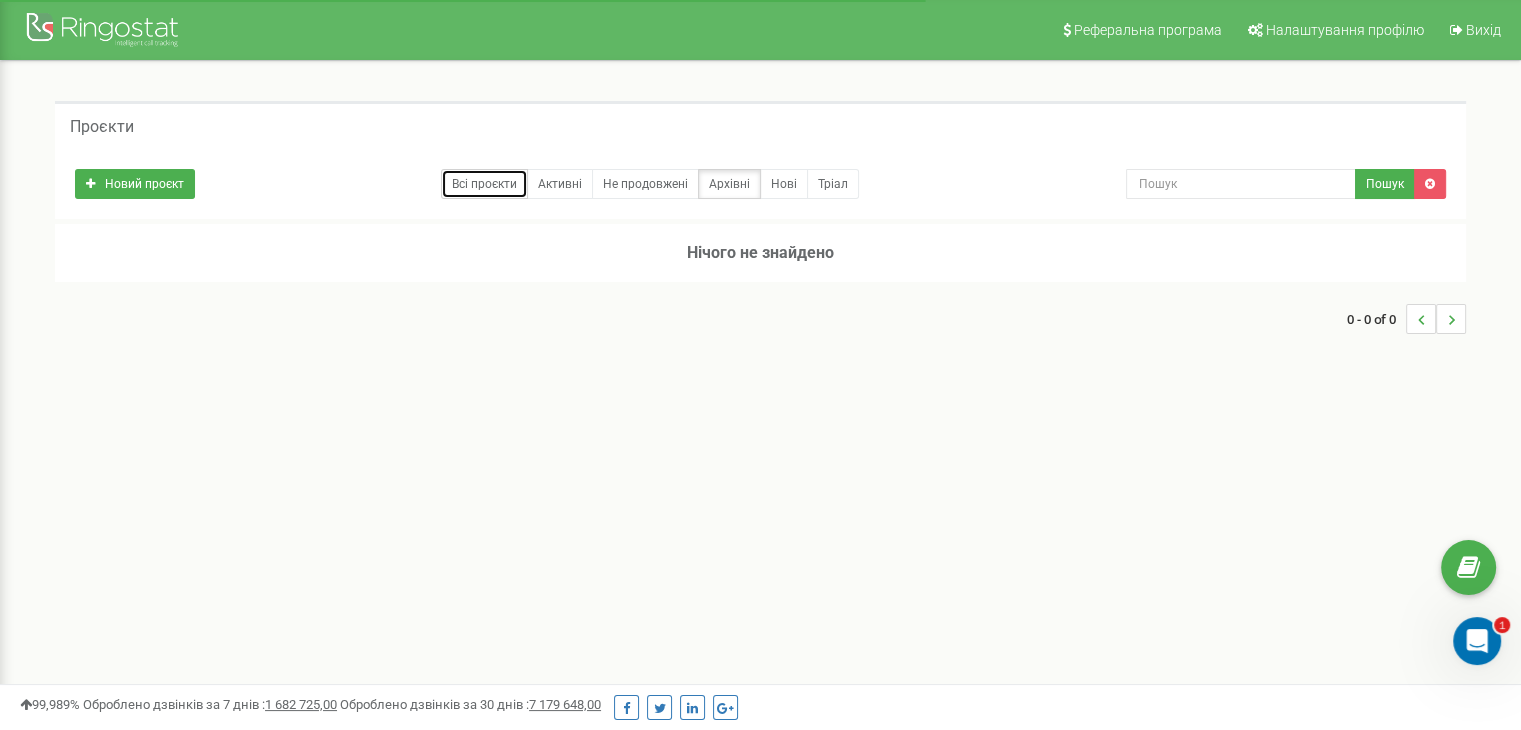 click on "Всі проєкти" at bounding box center (484, 184) 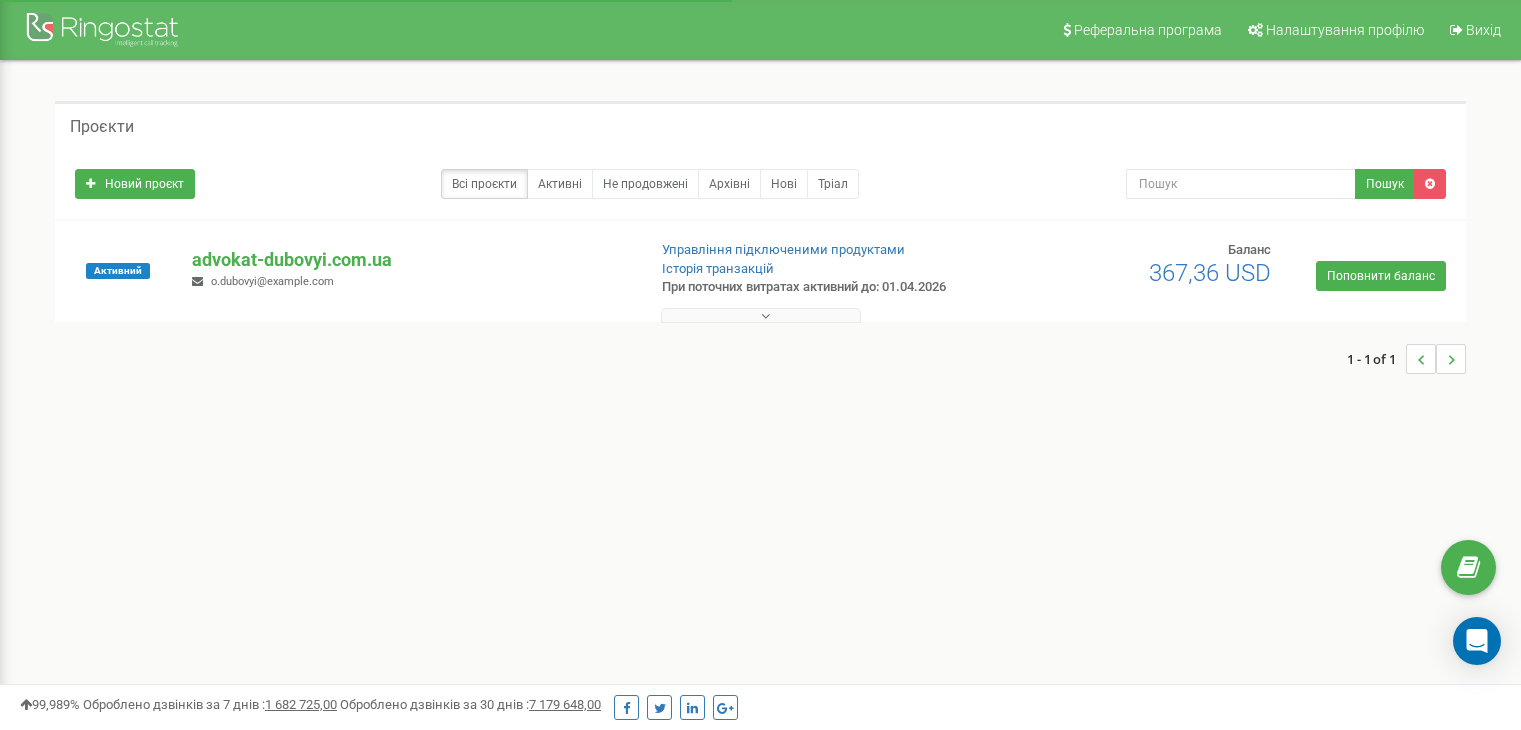scroll, scrollTop: 0, scrollLeft: 0, axis: both 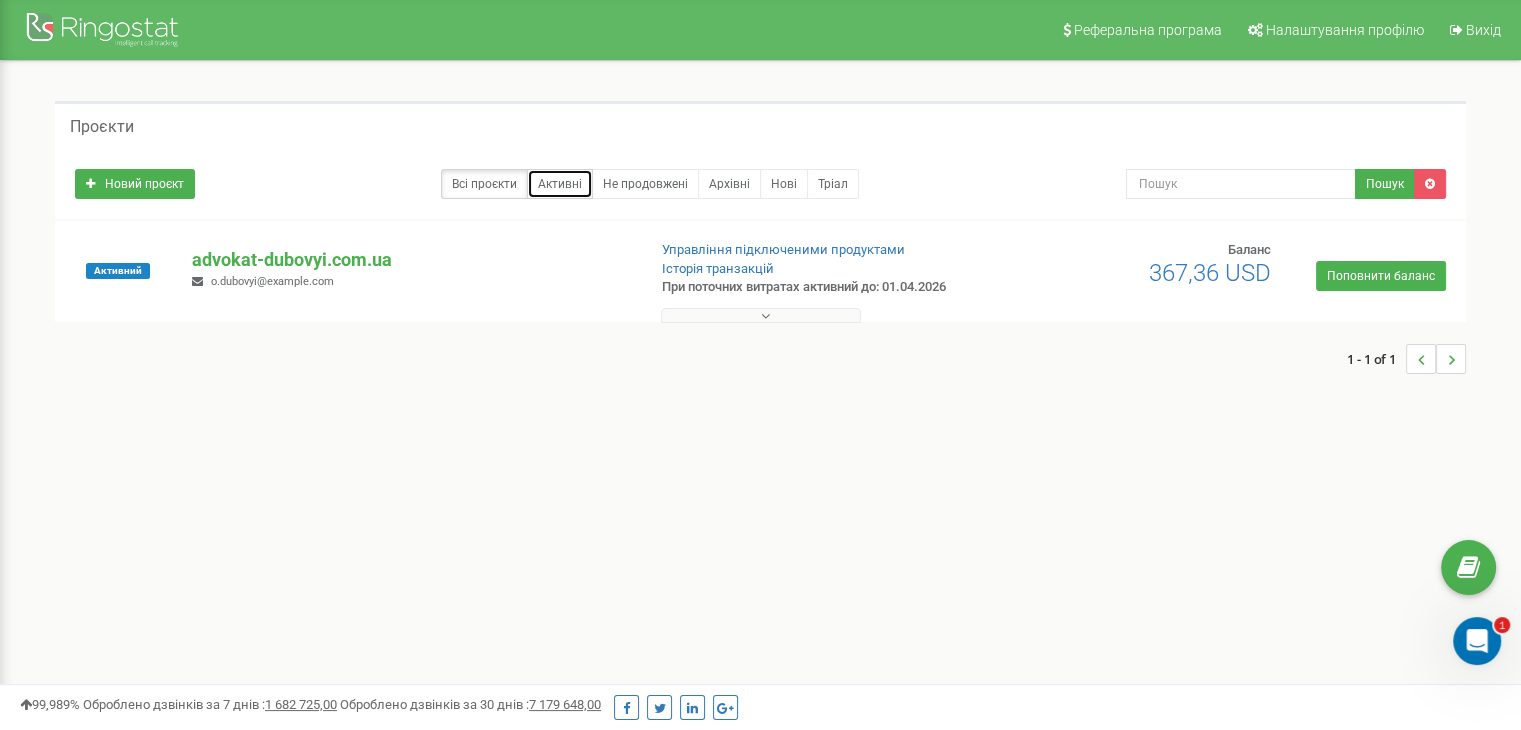 click on "Активні" at bounding box center [560, 184] 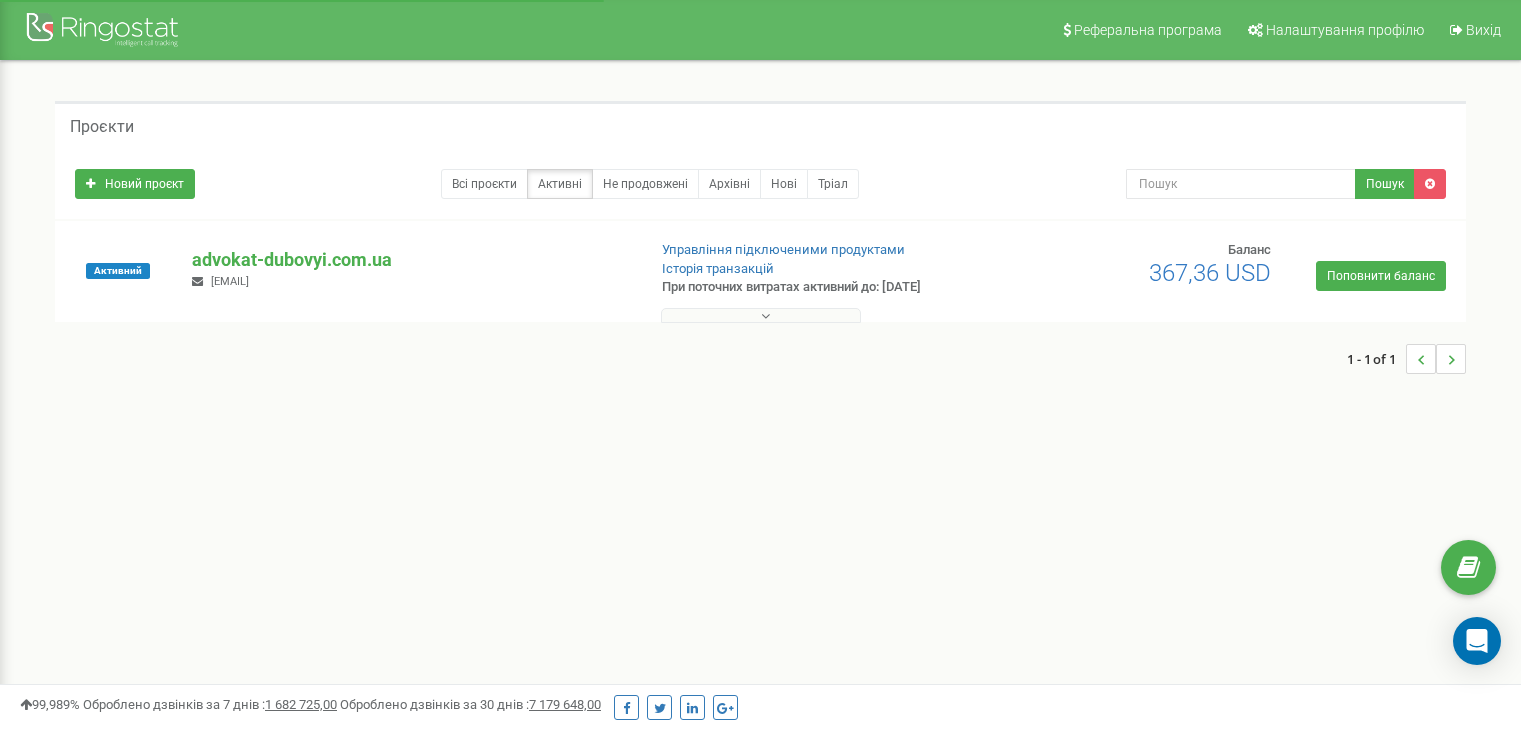 scroll, scrollTop: 0, scrollLeft: 0, axis: both 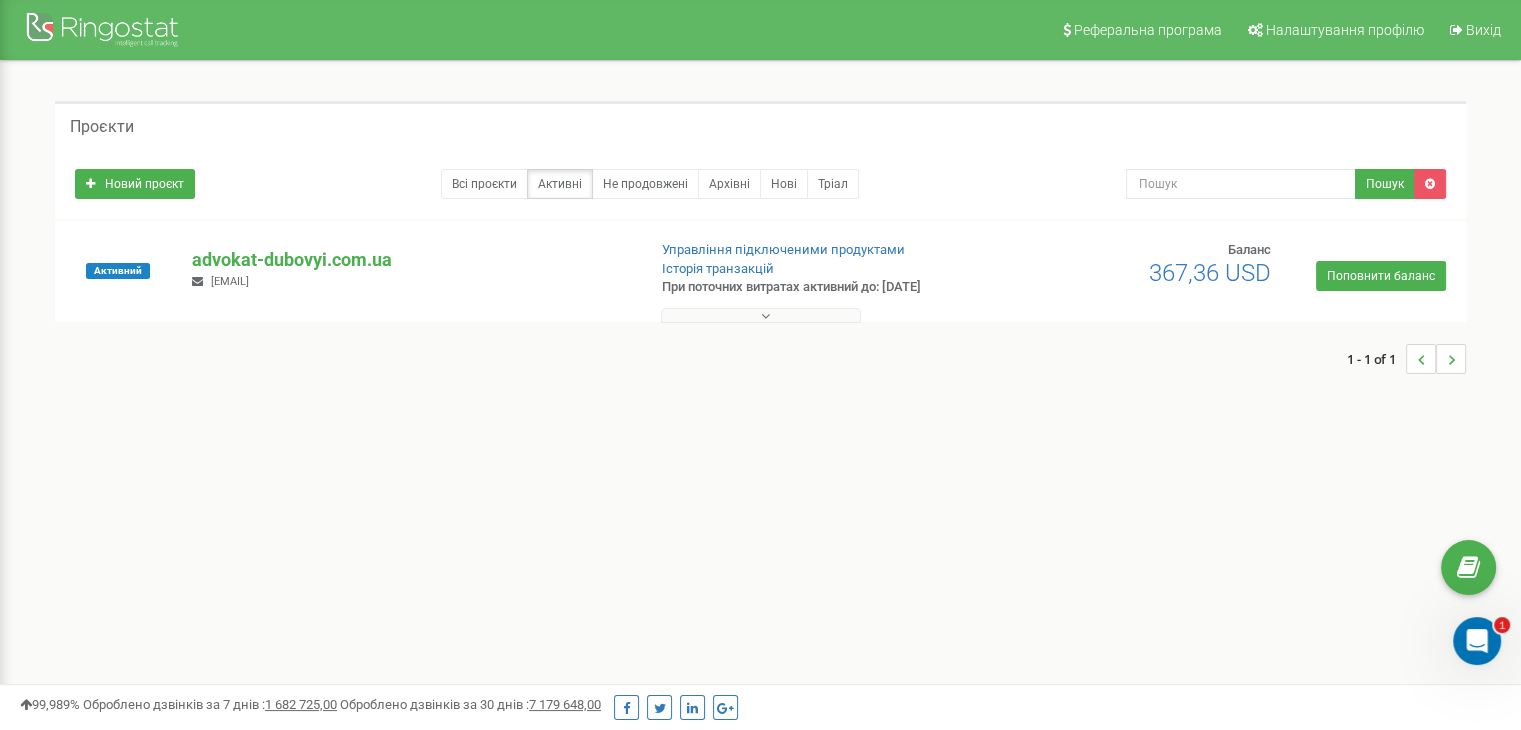 click at bounding box center [761, 315] 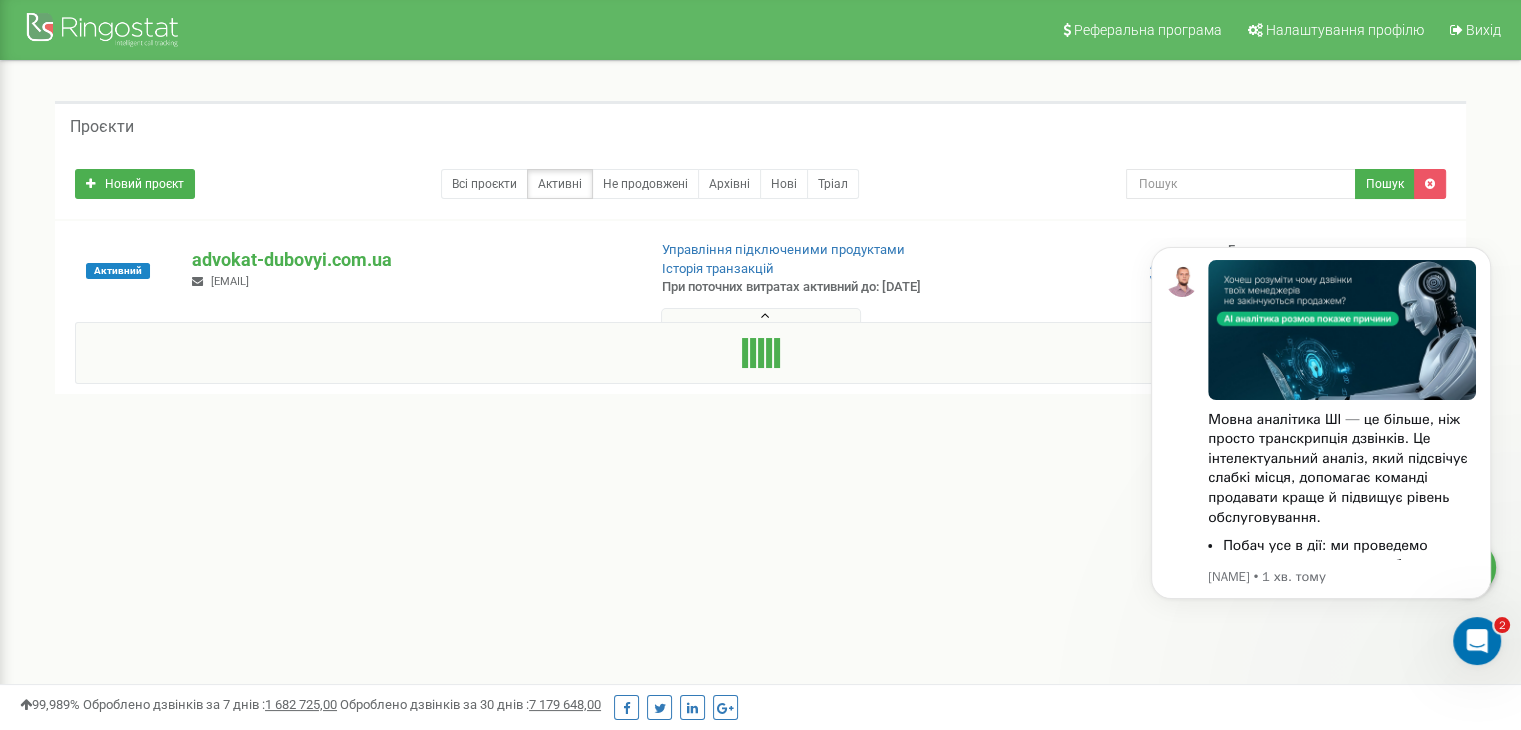 scroll, scrollTop: 0, scrollLeft: 0, axis: both 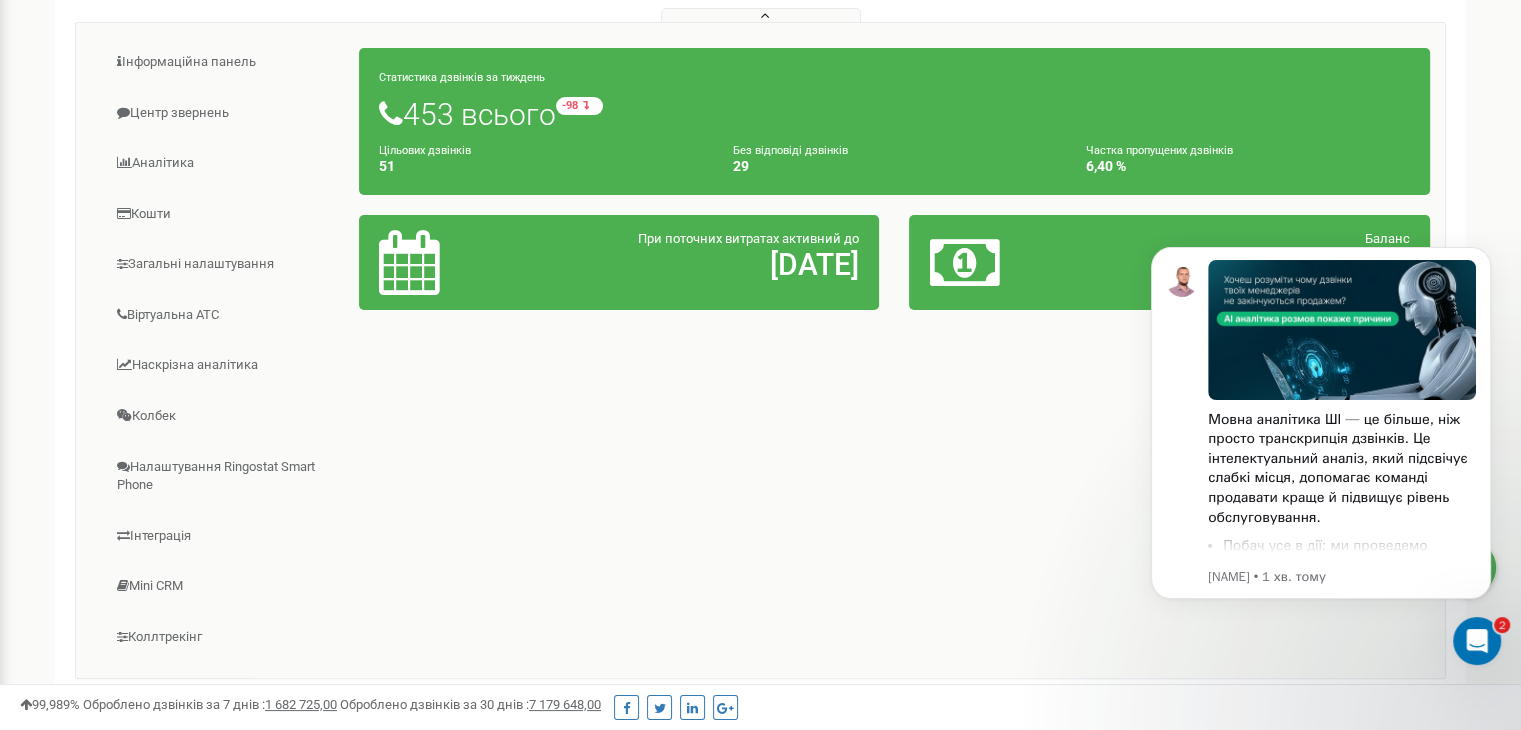 click on "Інформаційна панель
Центр звернень
Аналiтика
Кошти" at bounding box center (760, 350) 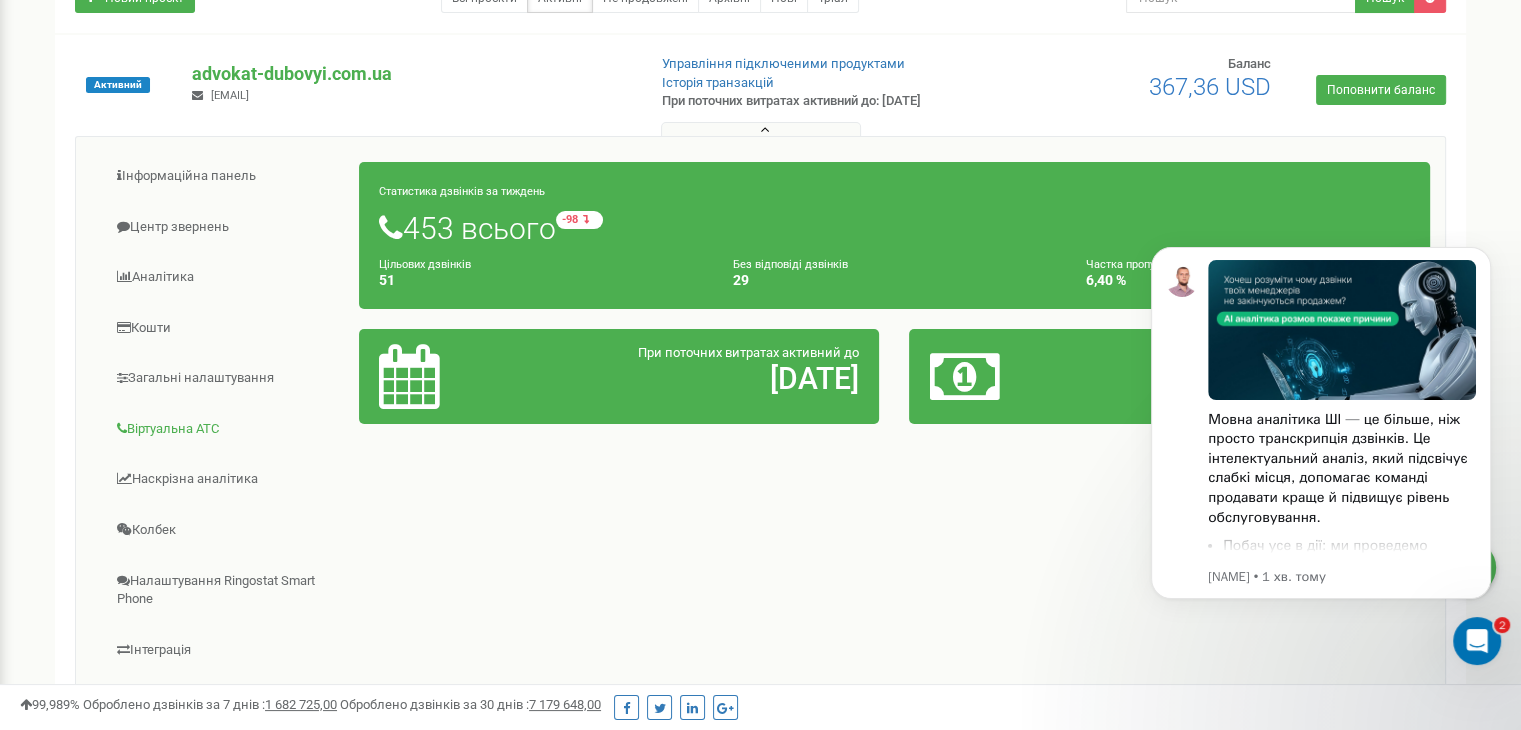 scroll, scrollTop: 200, scrollLeft: 0, axis: vertical 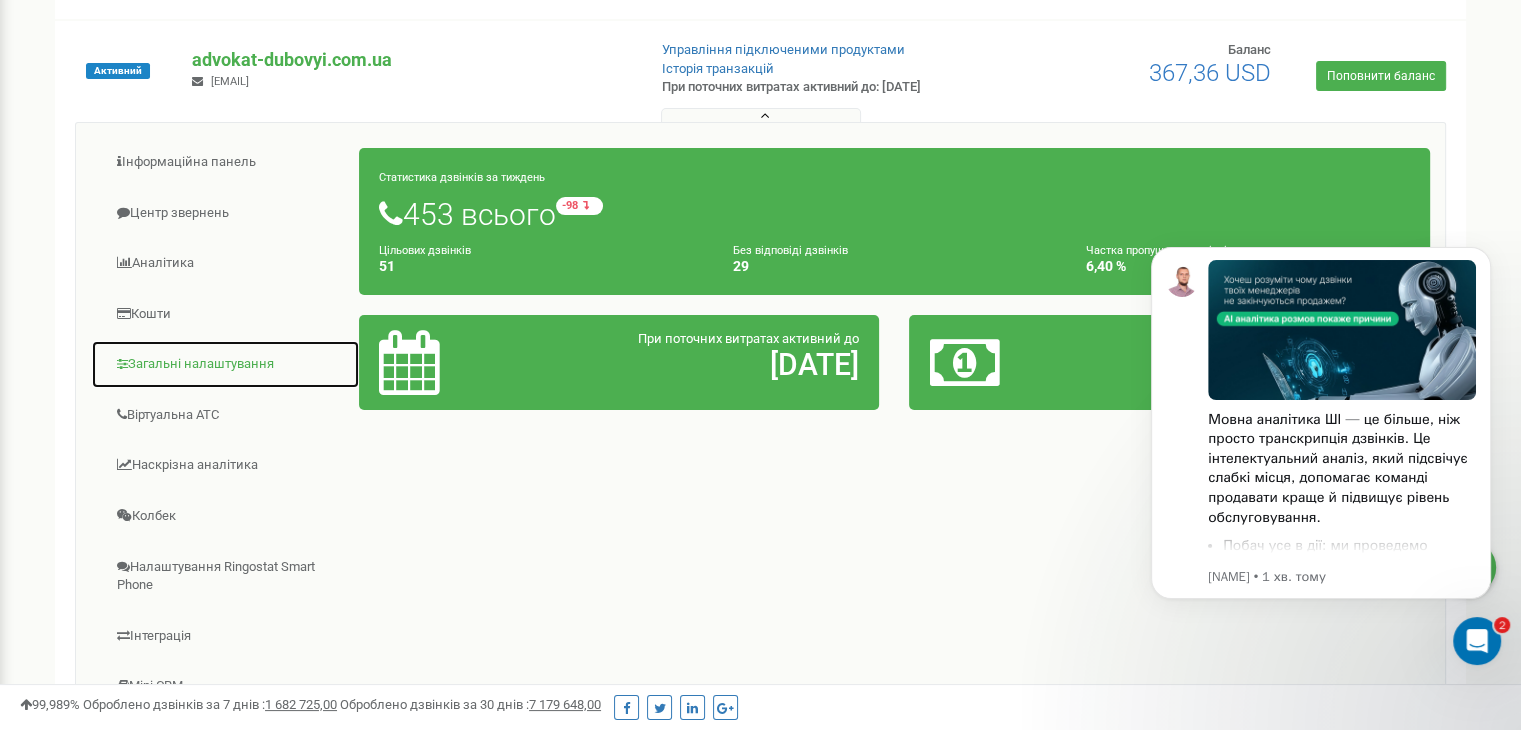click on "Загальні налаштування" at bounding box center (225, 364) 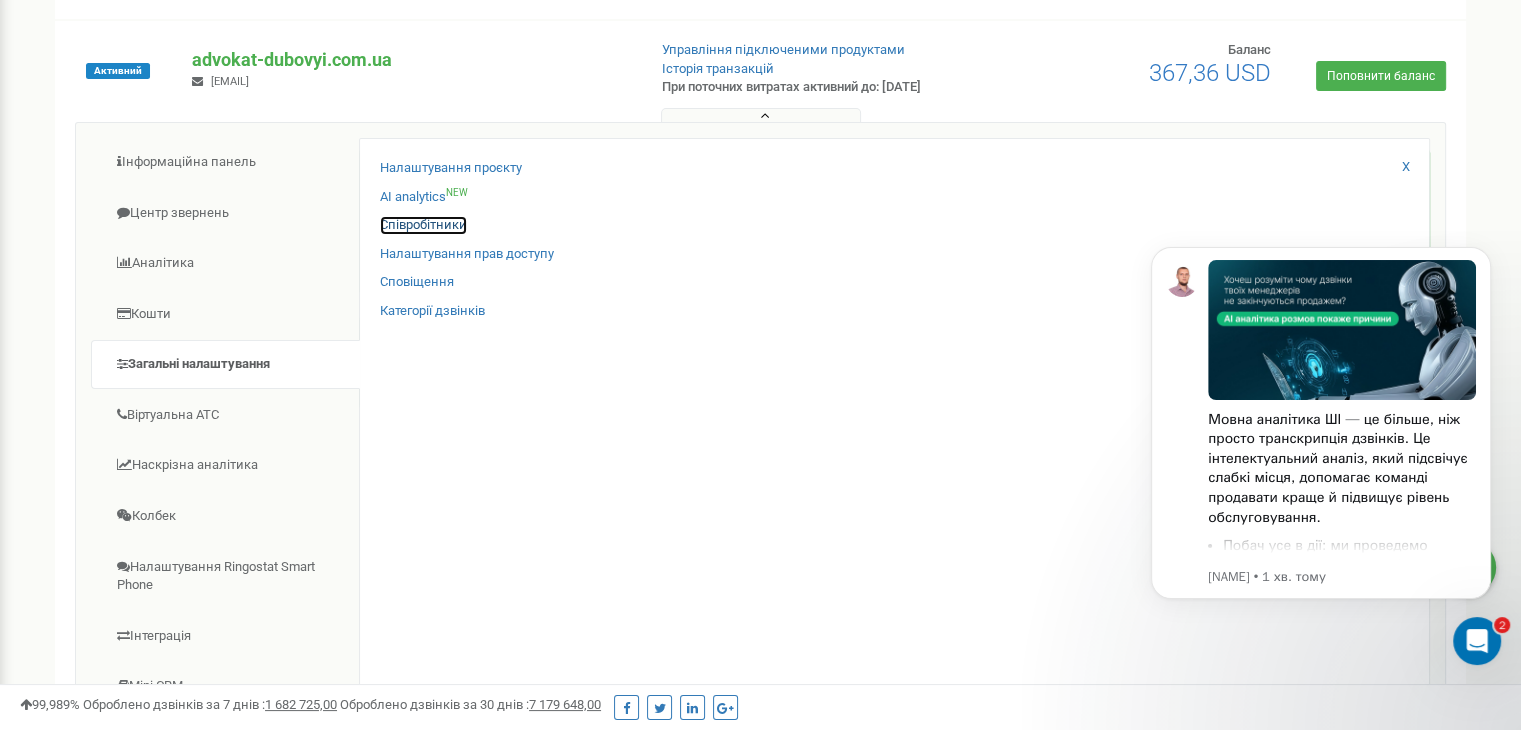 click on "Співробітники" at bounding box center (423, 225) 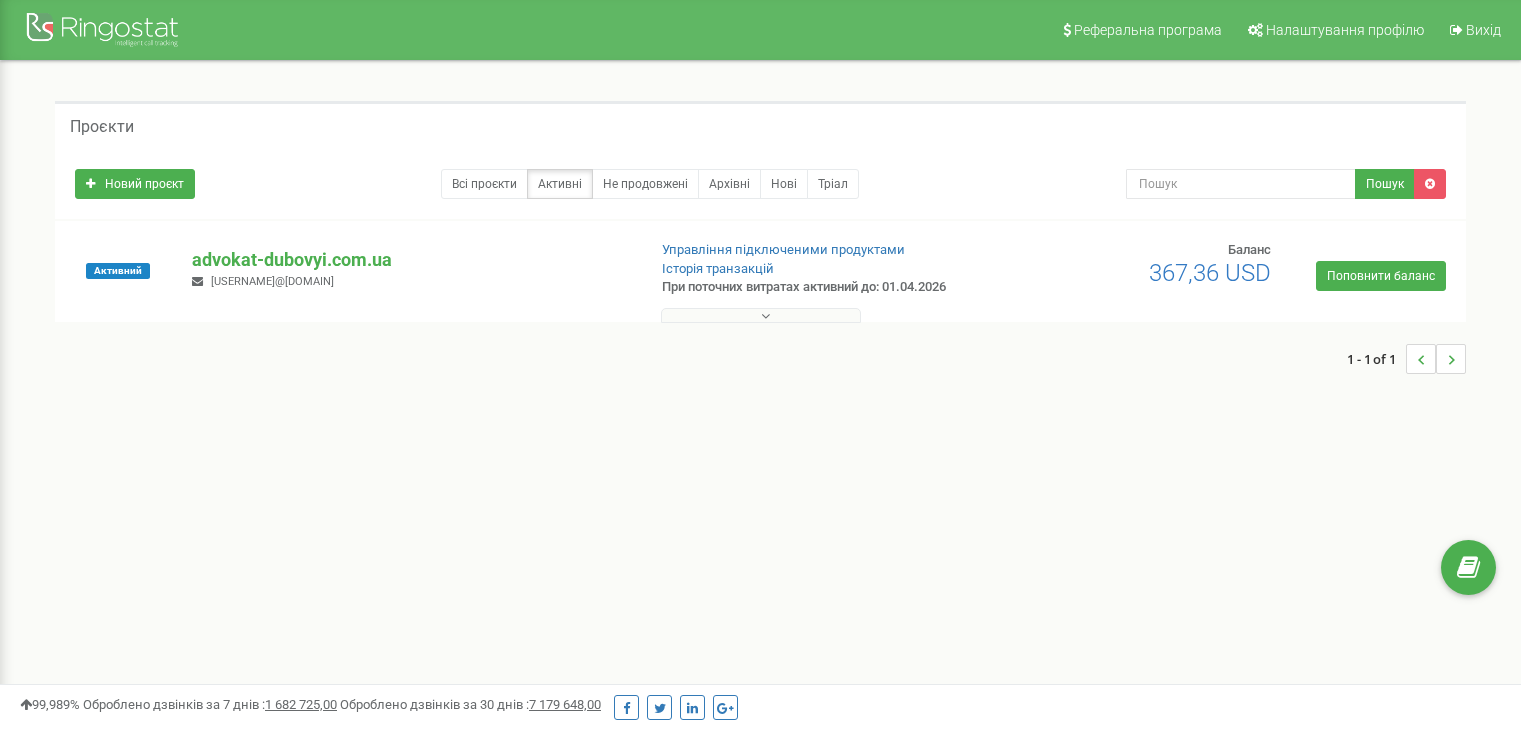 scroll, scrollTop: 0, scrollLeft: 0, axis: both 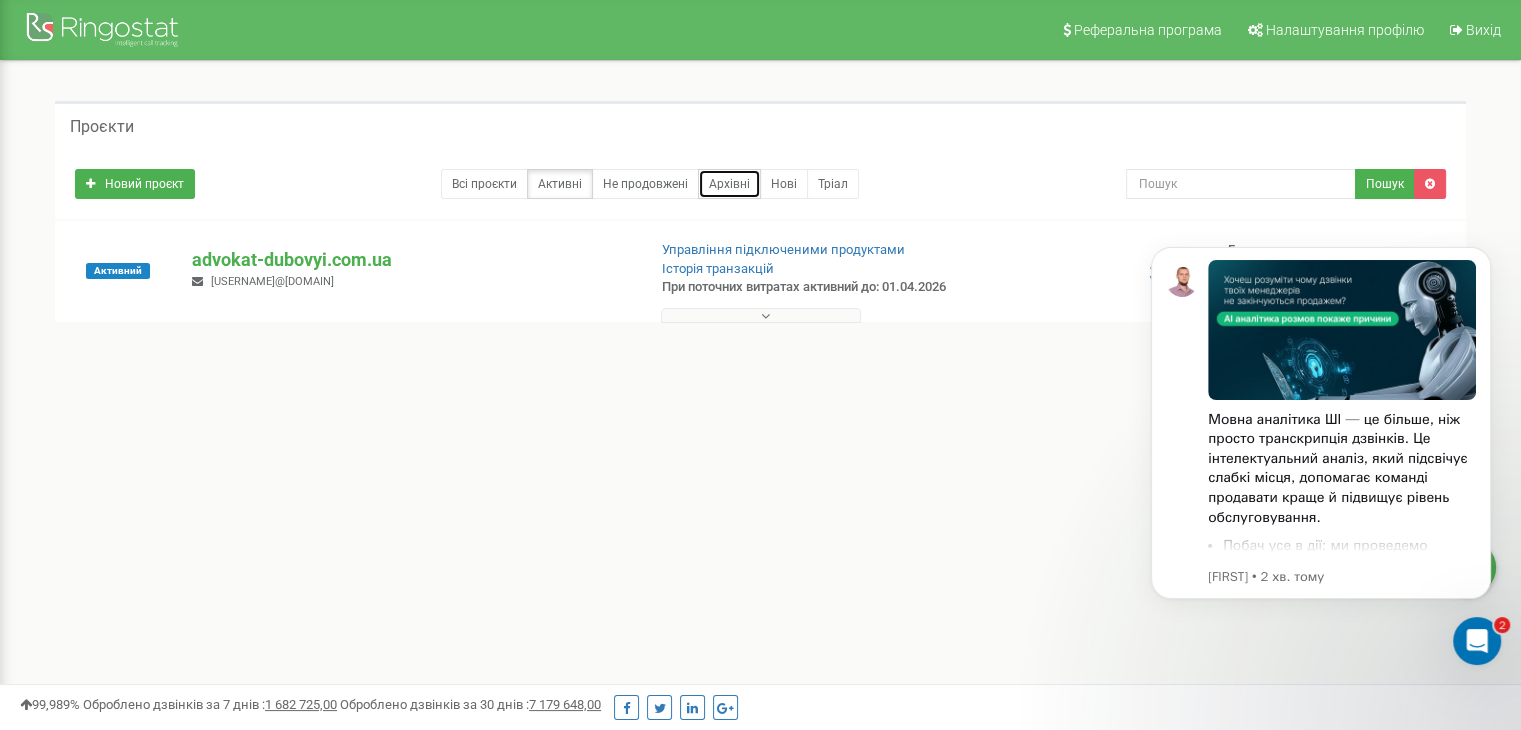 click on "Архівні" at bounding box center (729, 184) 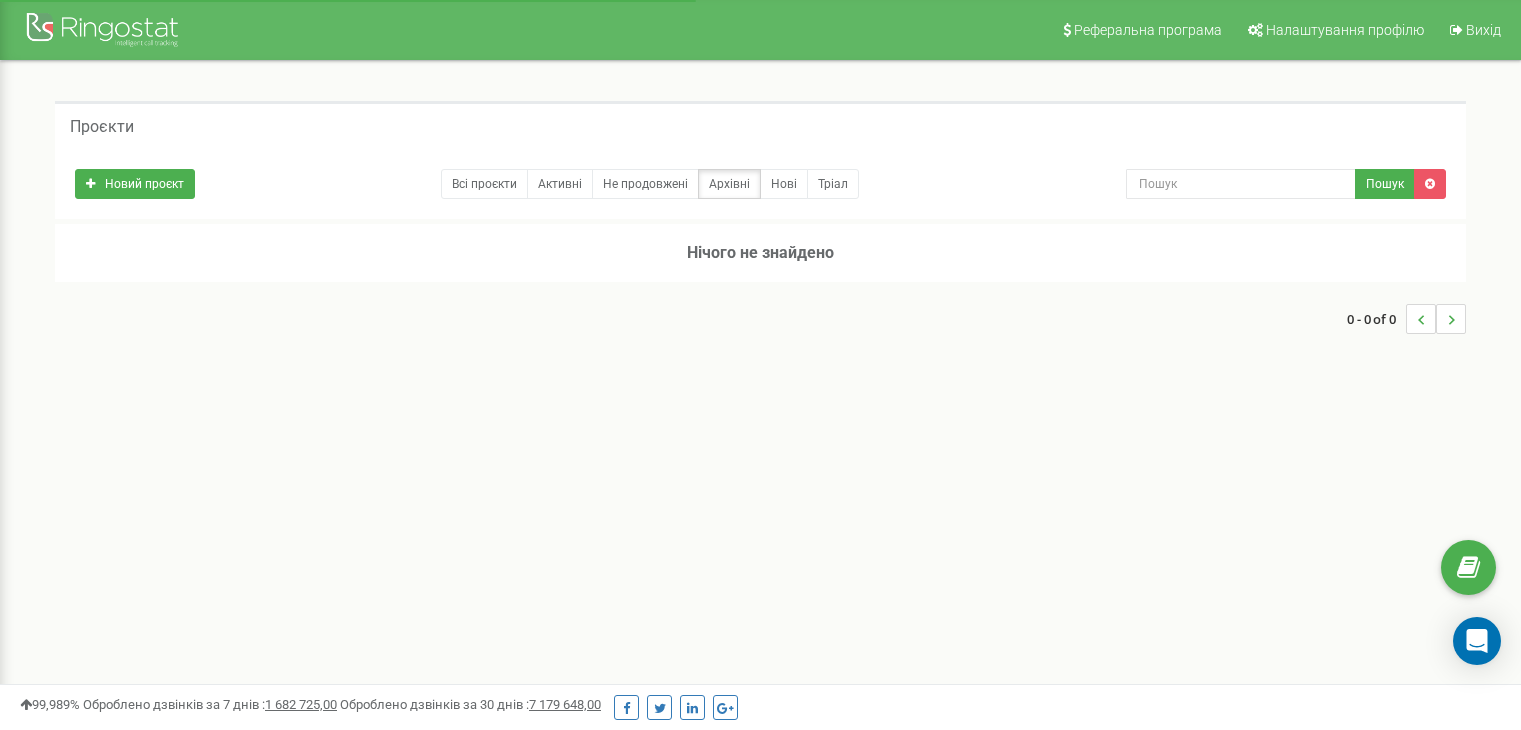 scroll, scrollTop: 0, scrollLeft: 0, axis: both 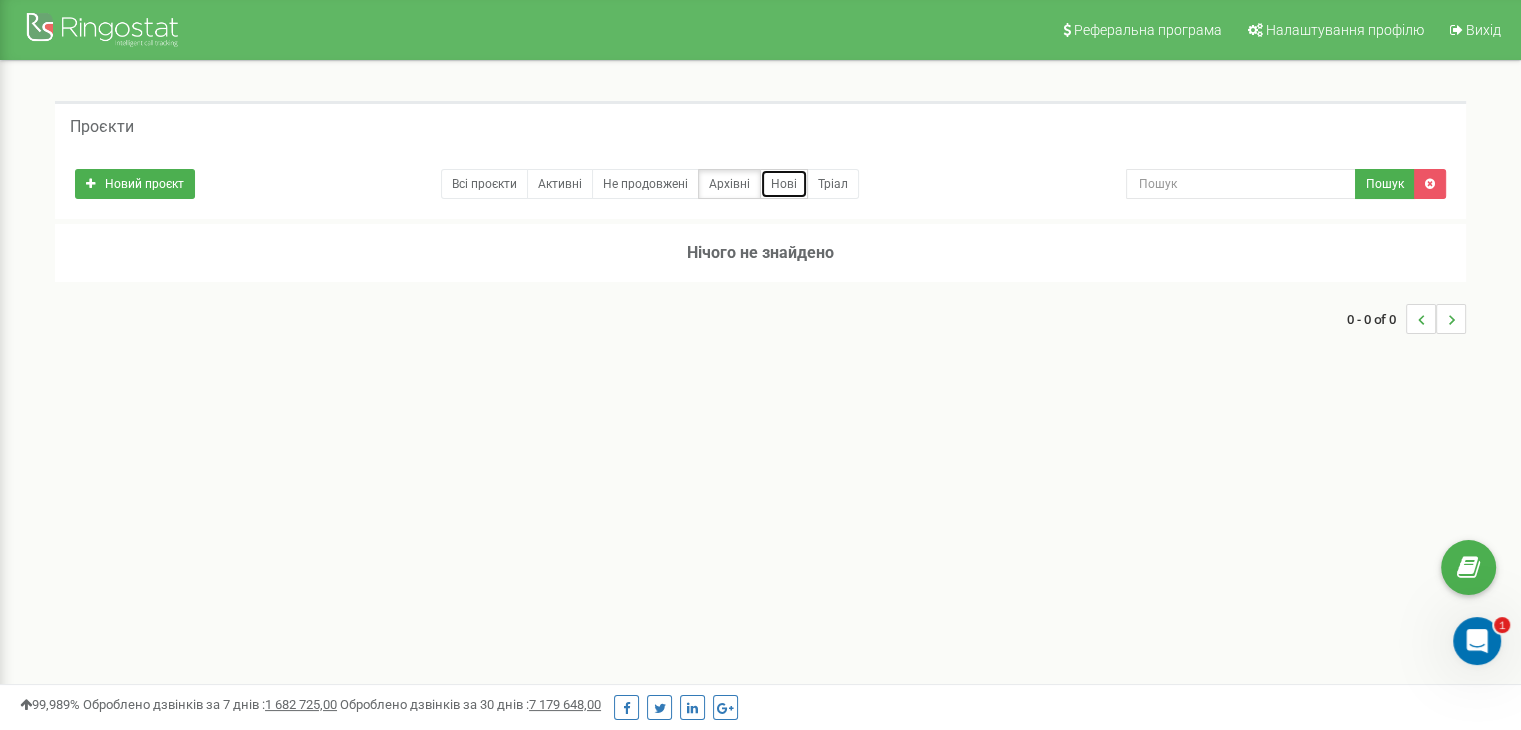 click on "Нові" at bounding box center (784, 184) 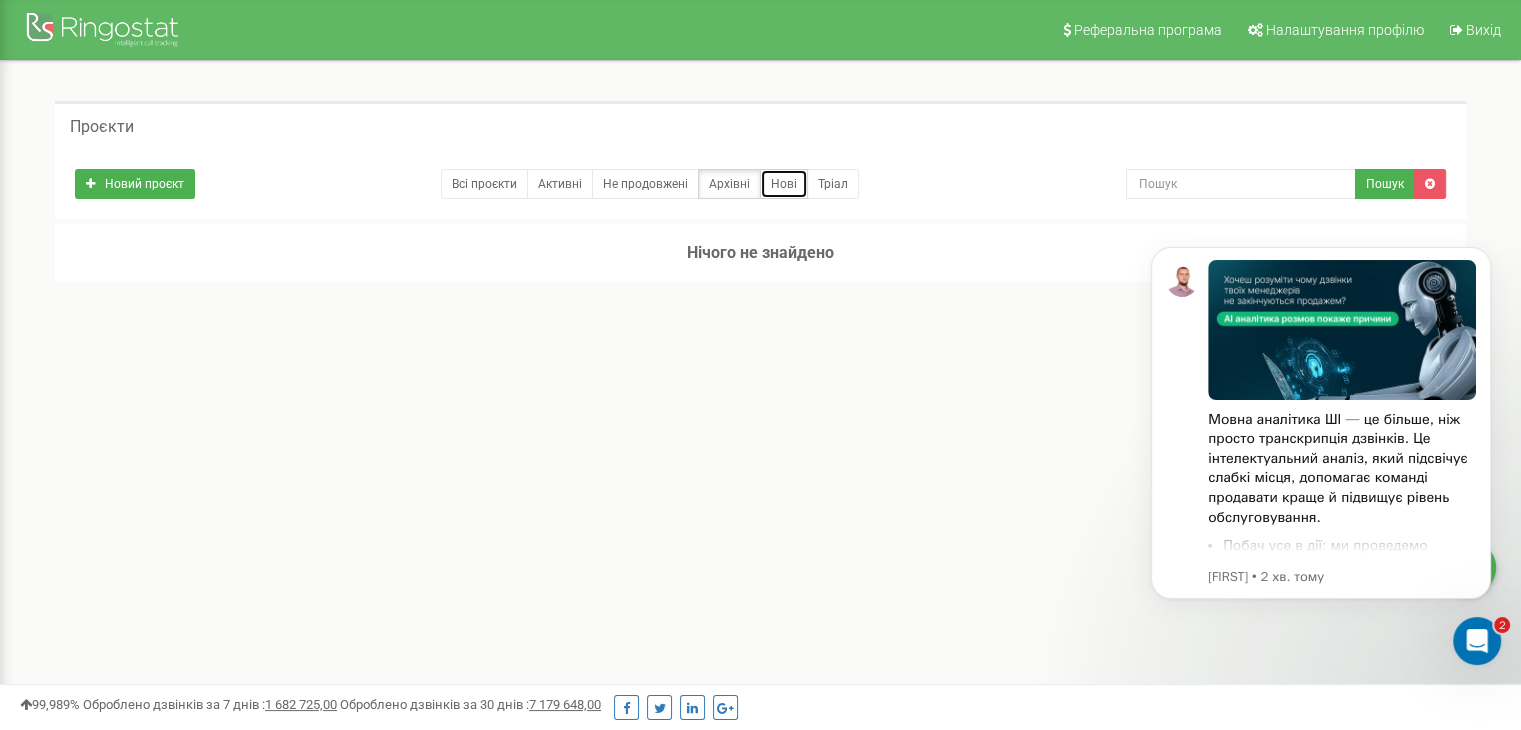 scroll, scrollTop: 0, scrollLeft: 0, axis: both 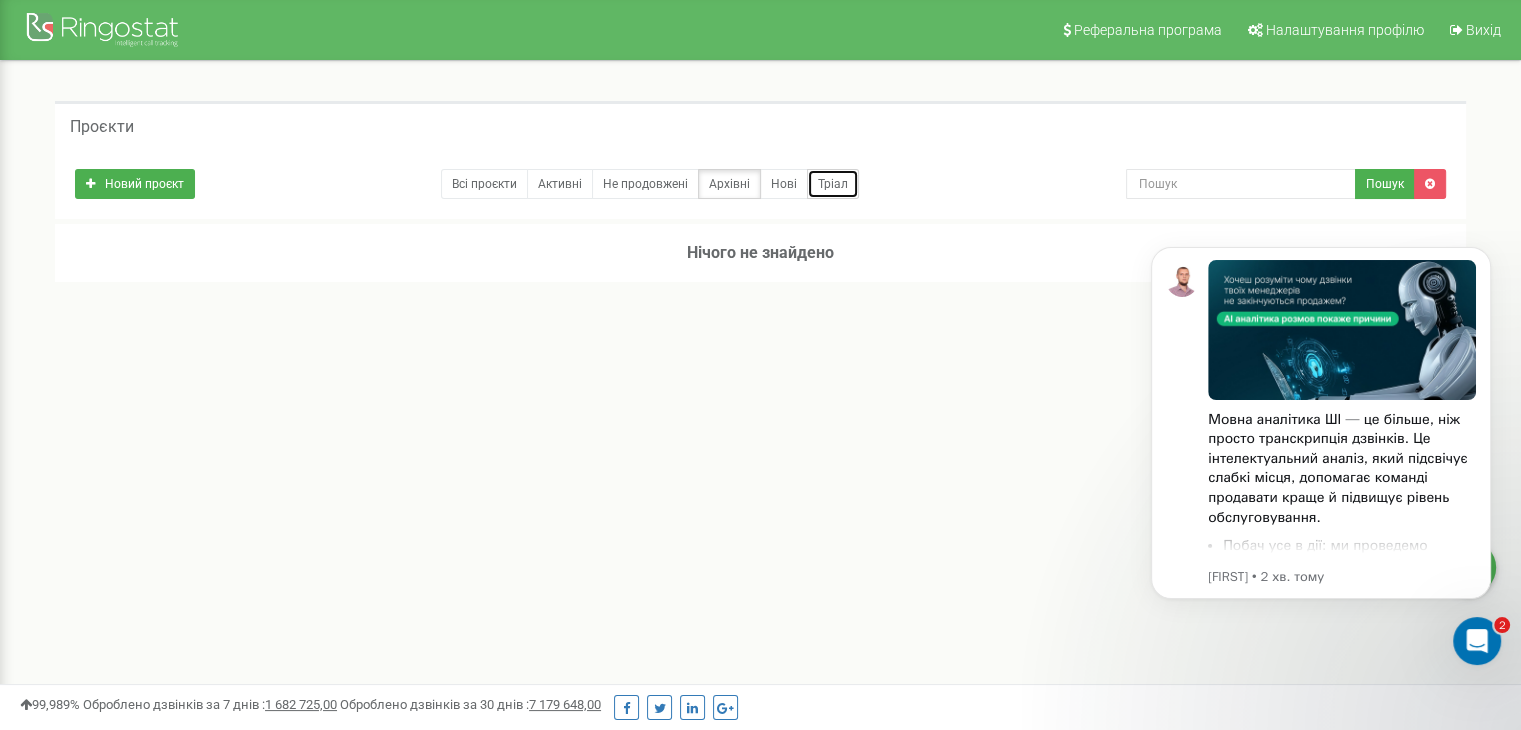 click on "Тріал" at bounding box center (833, 184) 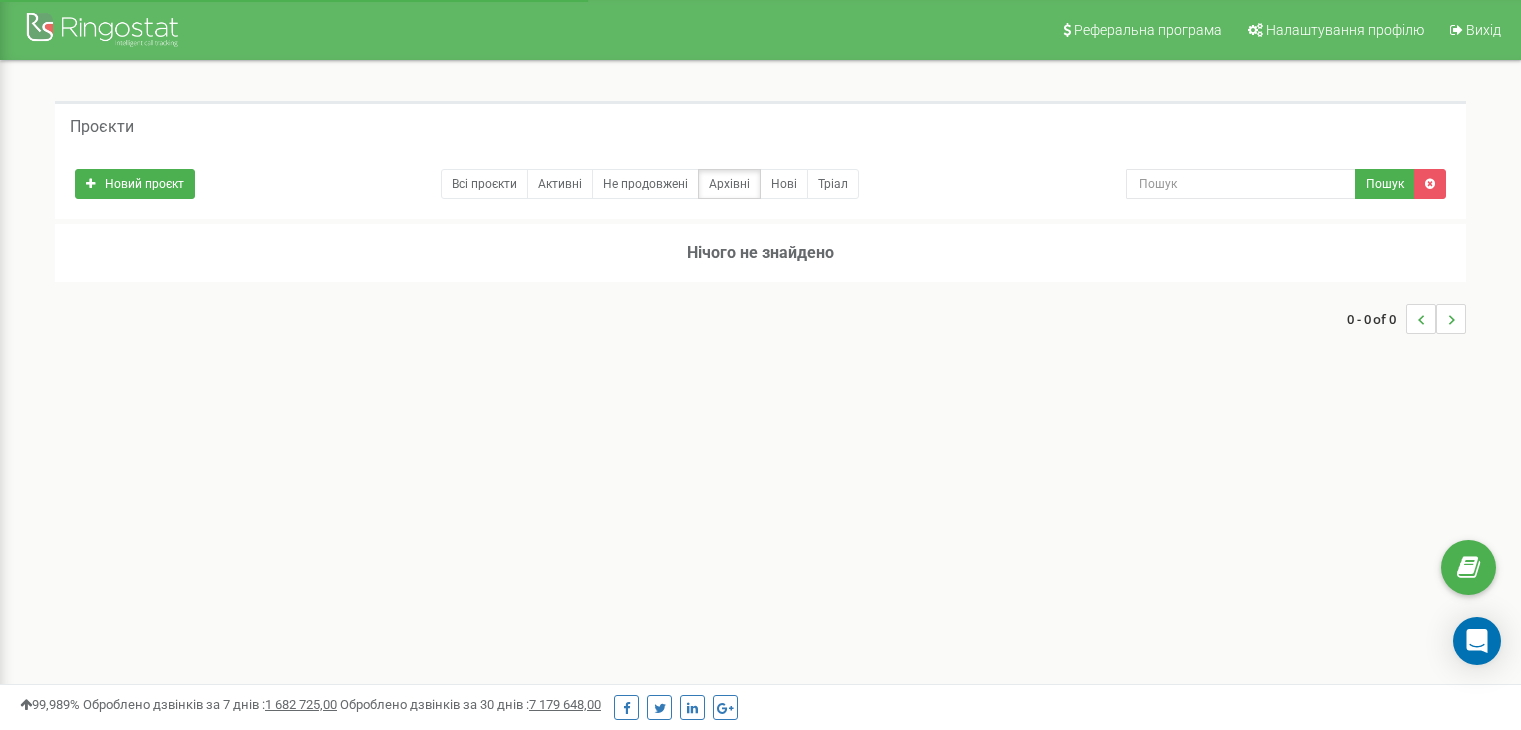 scroll, scrollTop: 0, scrollLeft: 0, axis: both 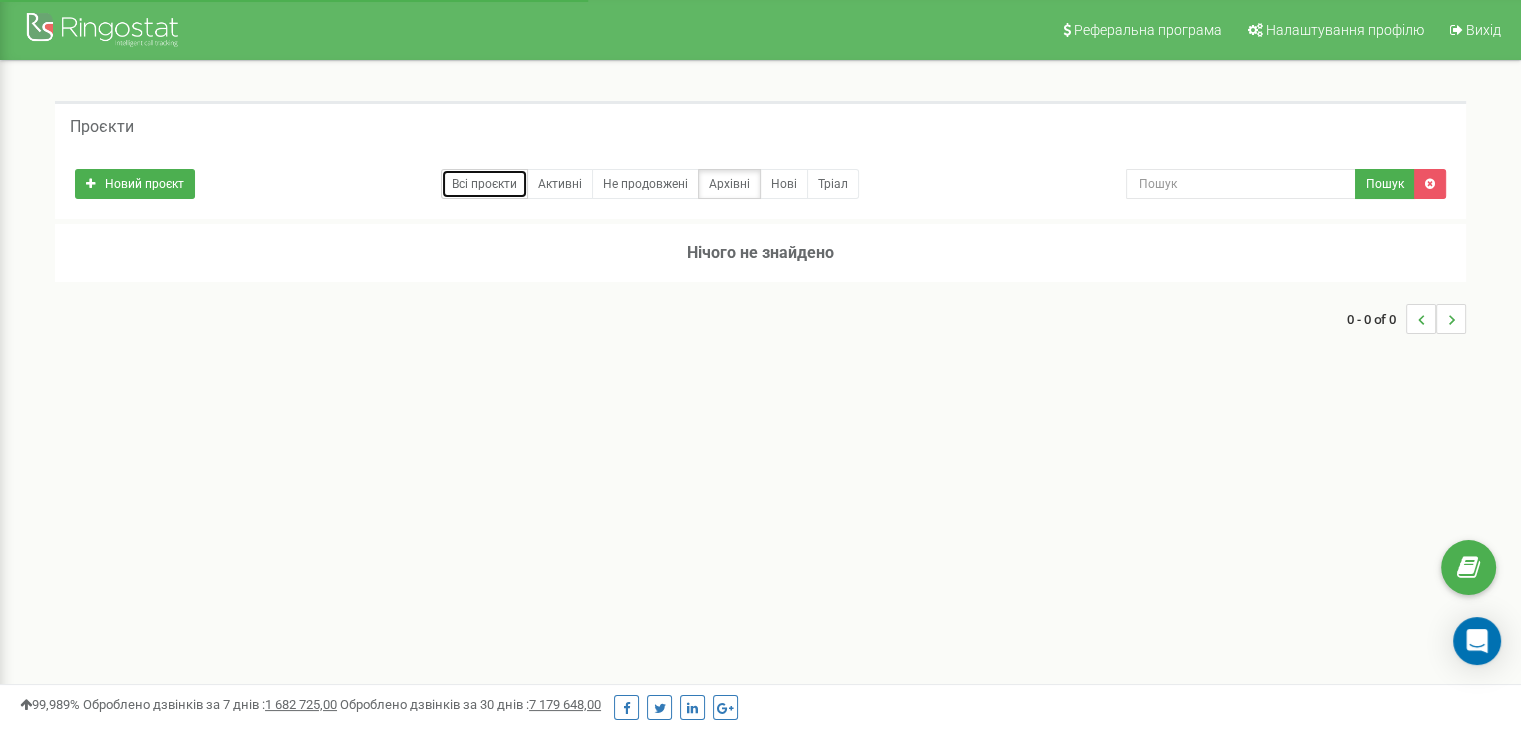 click on "Всі проєкти" at bounding box center [484, 184] 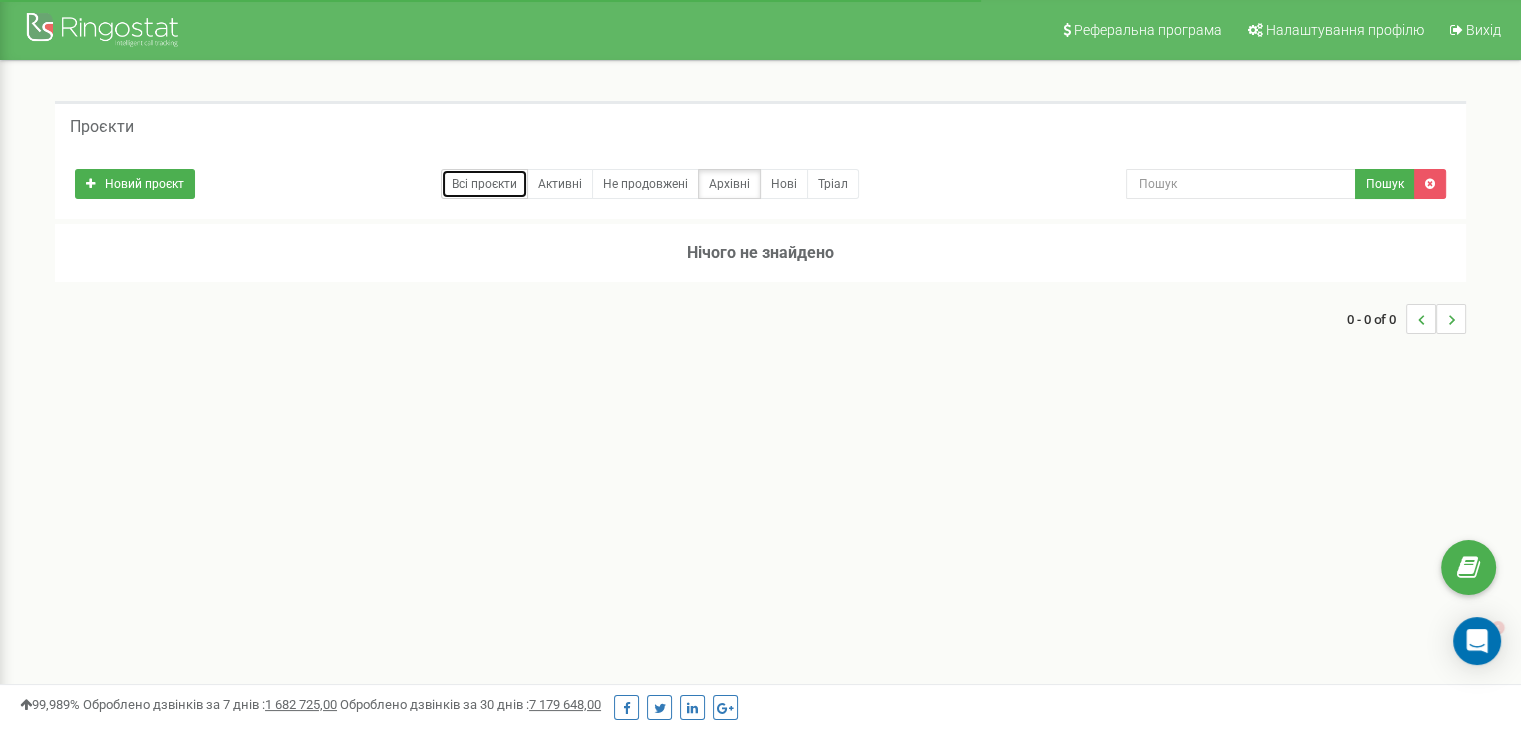 scroll, scrollTop: 0, scrollLeft: 0, axis: both 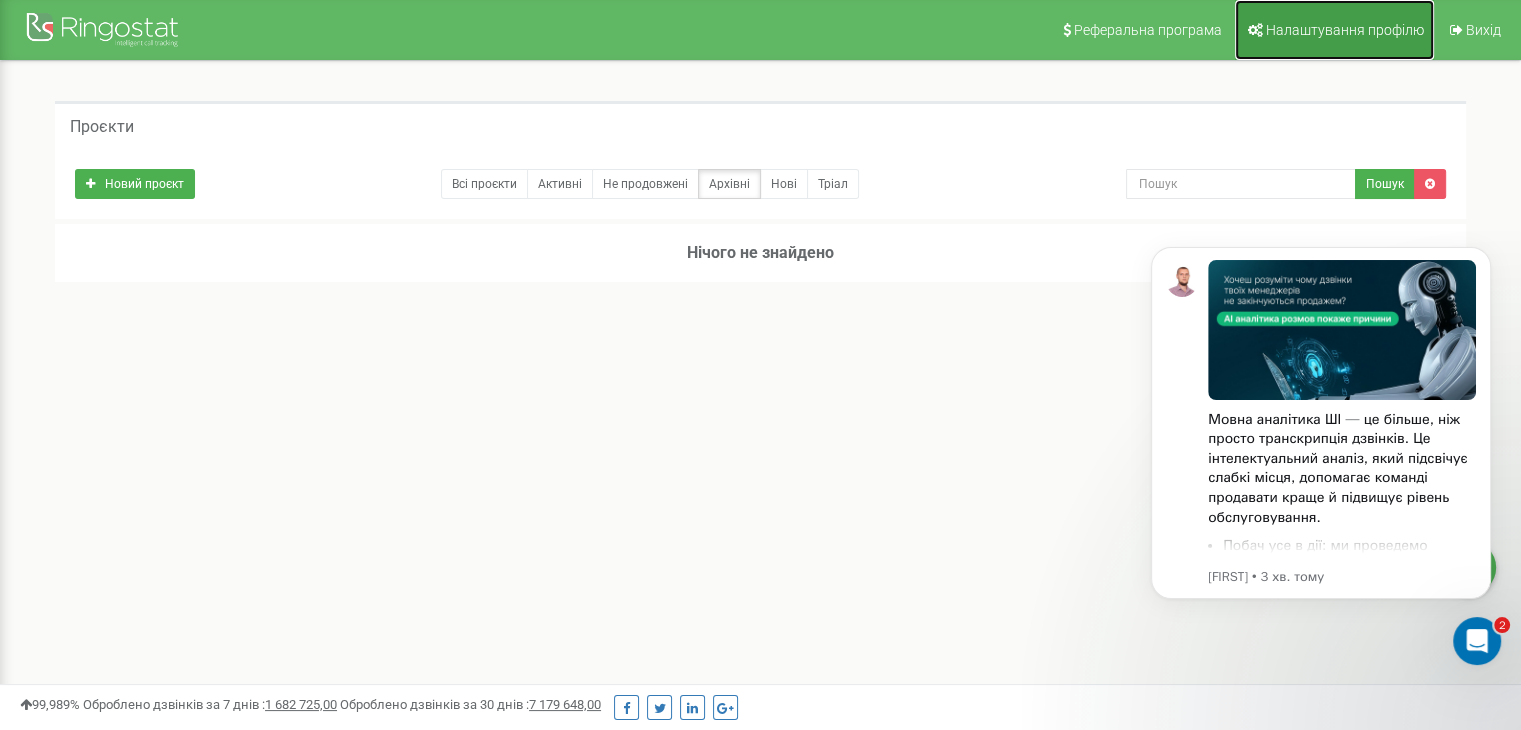 click on "Налаштування профілю" at bounding box center (1334, 30) 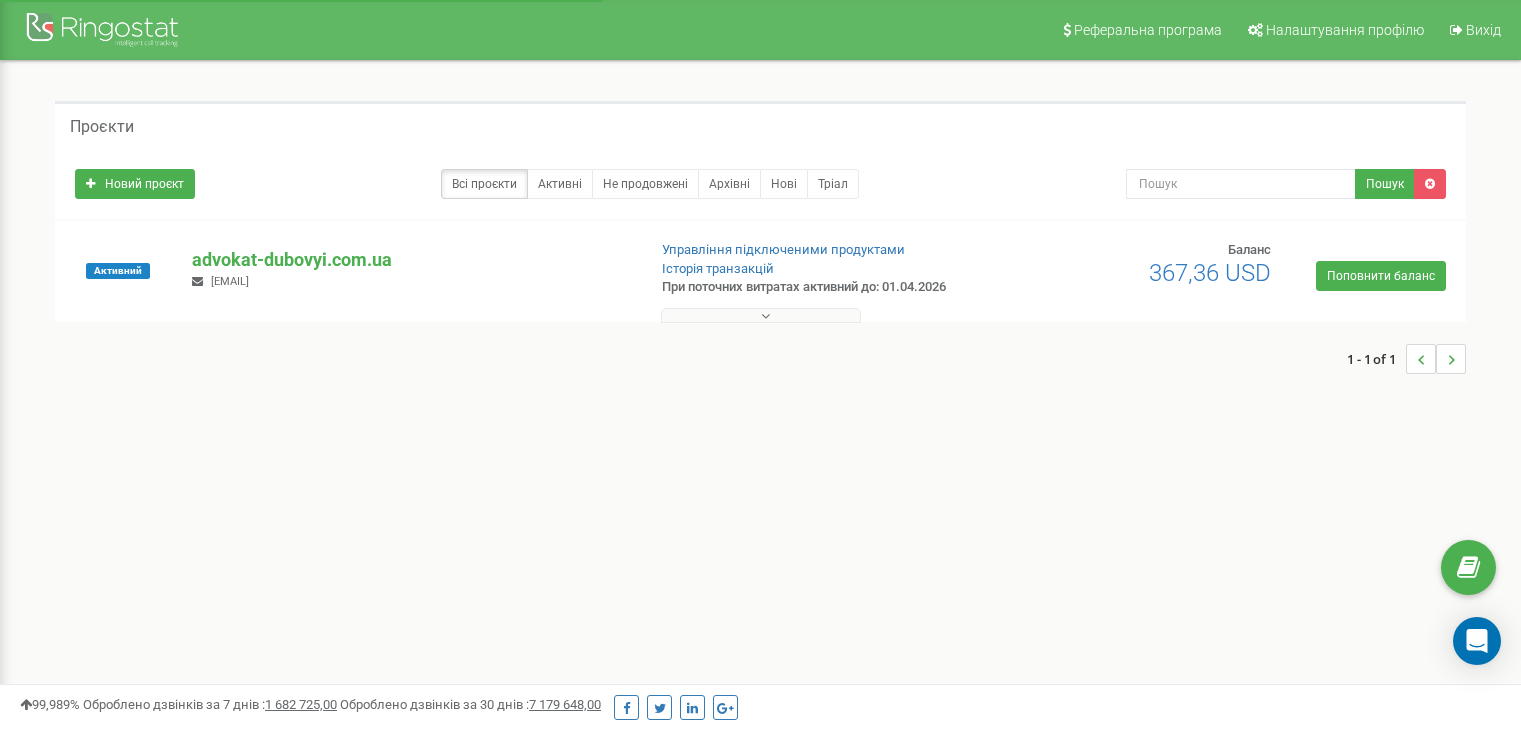scroll, scrollTop: 0, scrollLeft: 0, axis: both 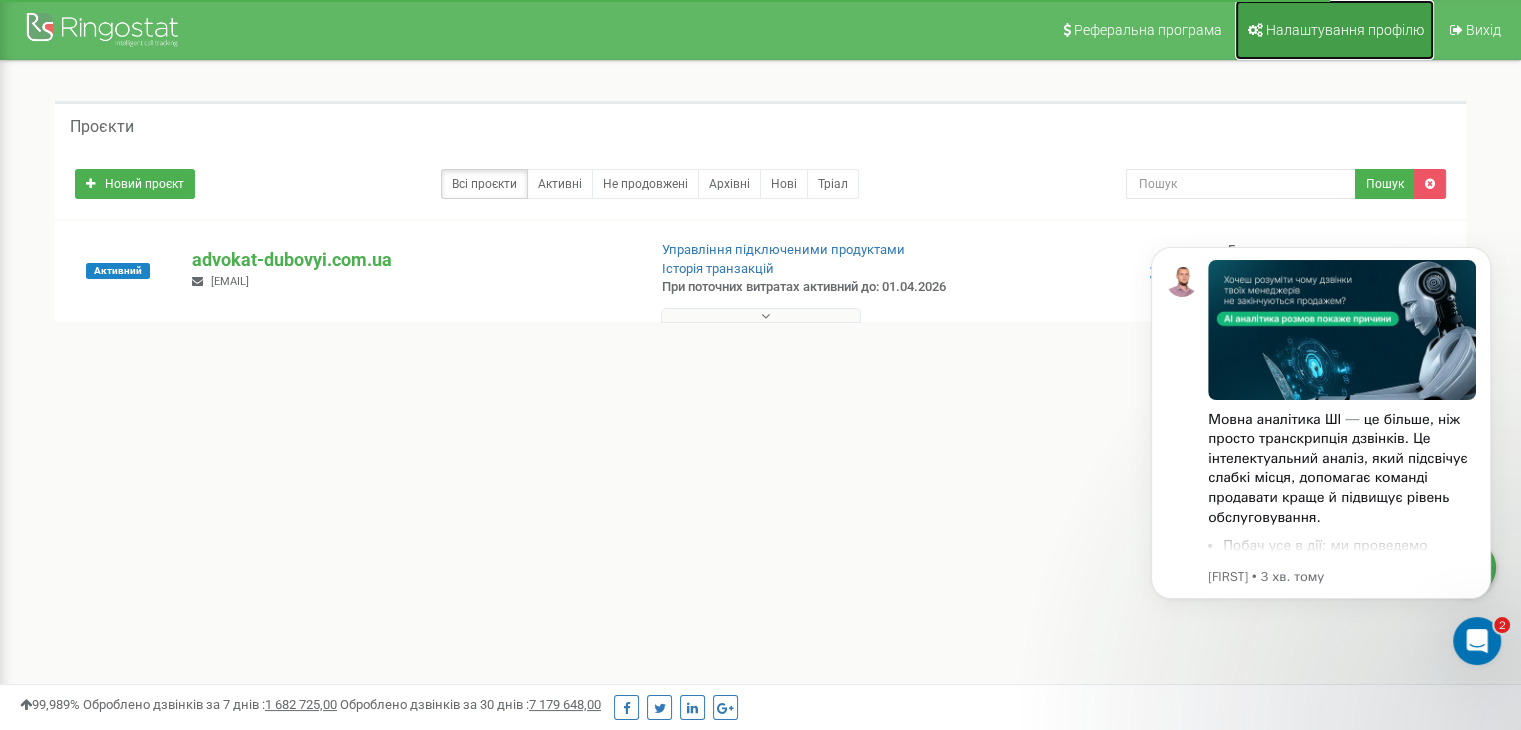 click on "Налаштування профілю" at bounding box center [1334, 30] 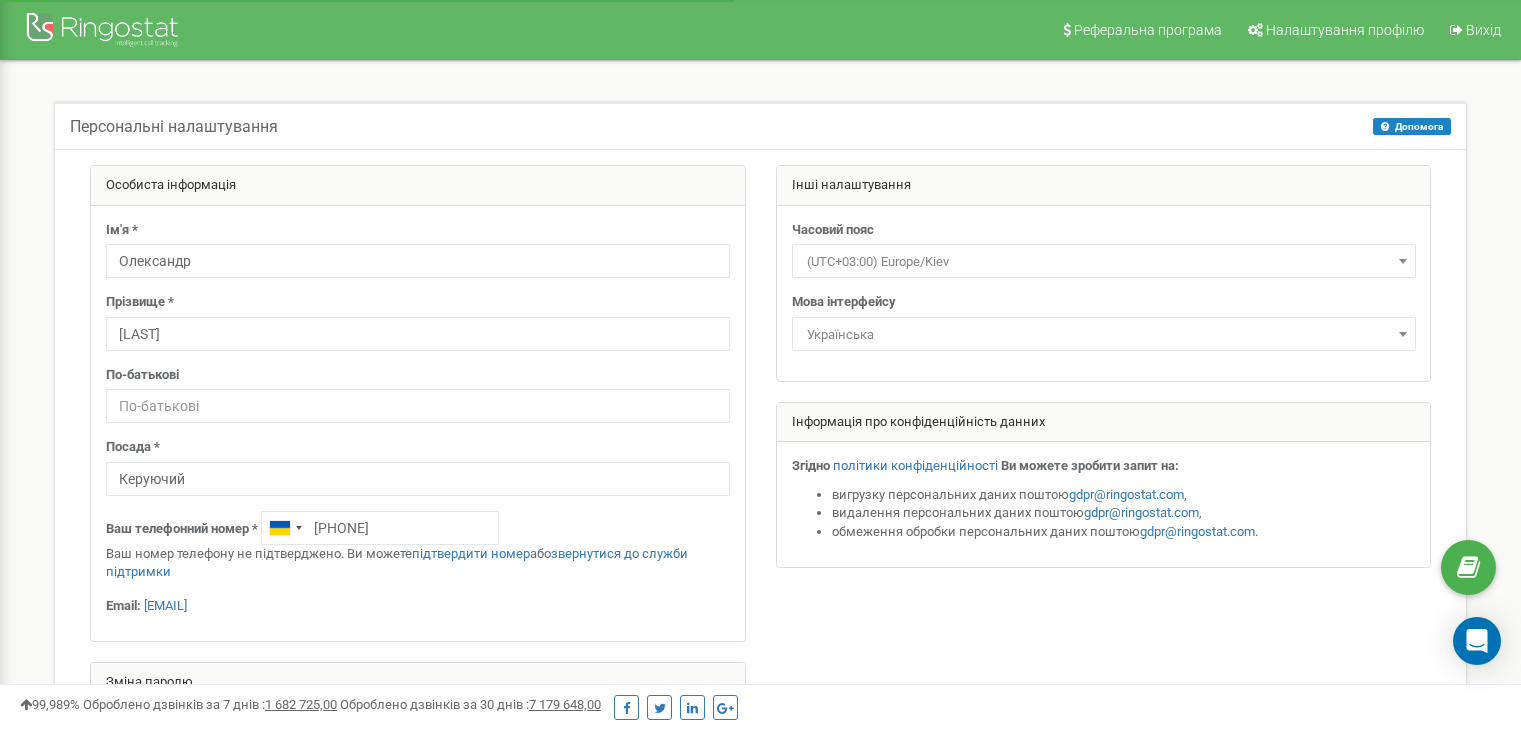 scroll, scrollTop: 0, scrollLeft: 0, axis: both 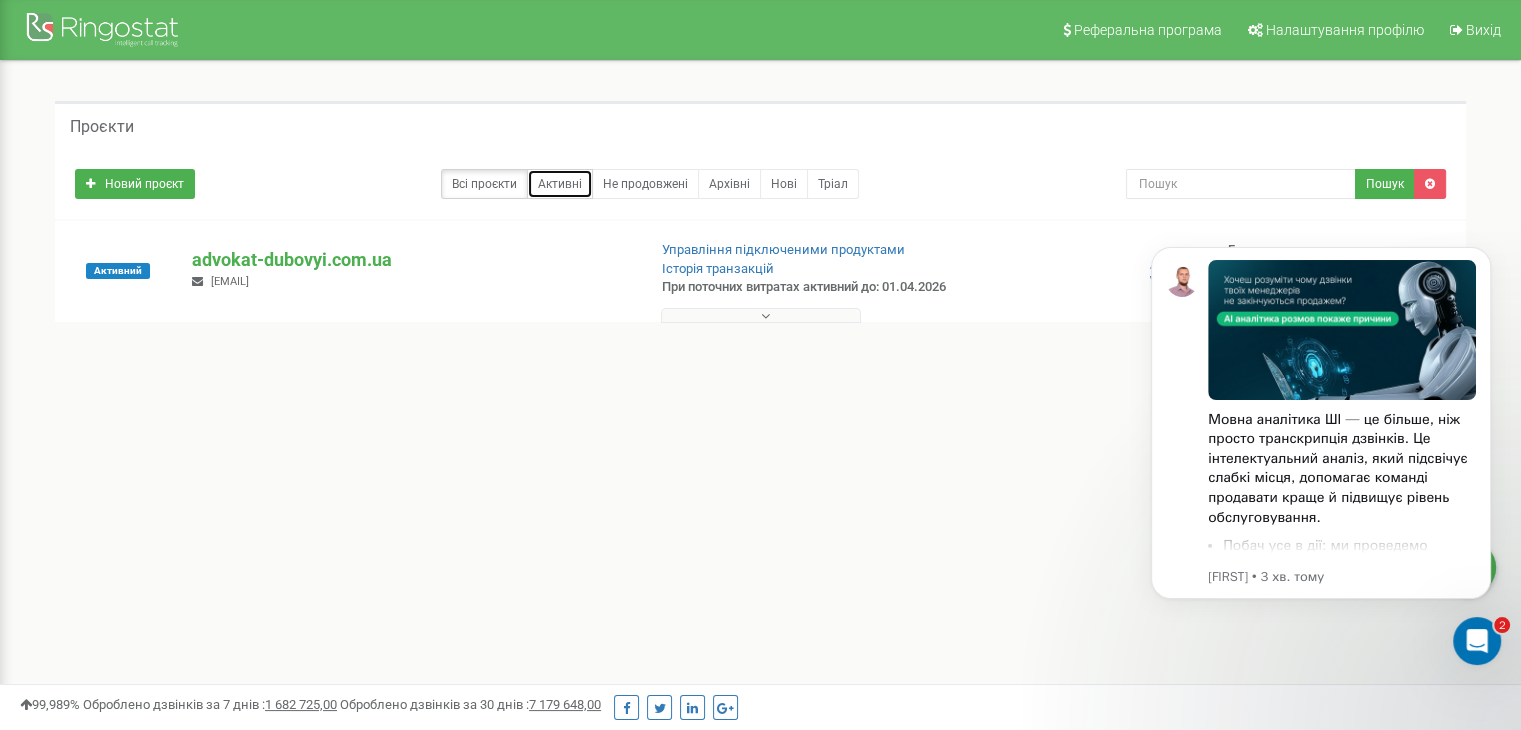 click on "Активні" at bounding box center (560, 184) 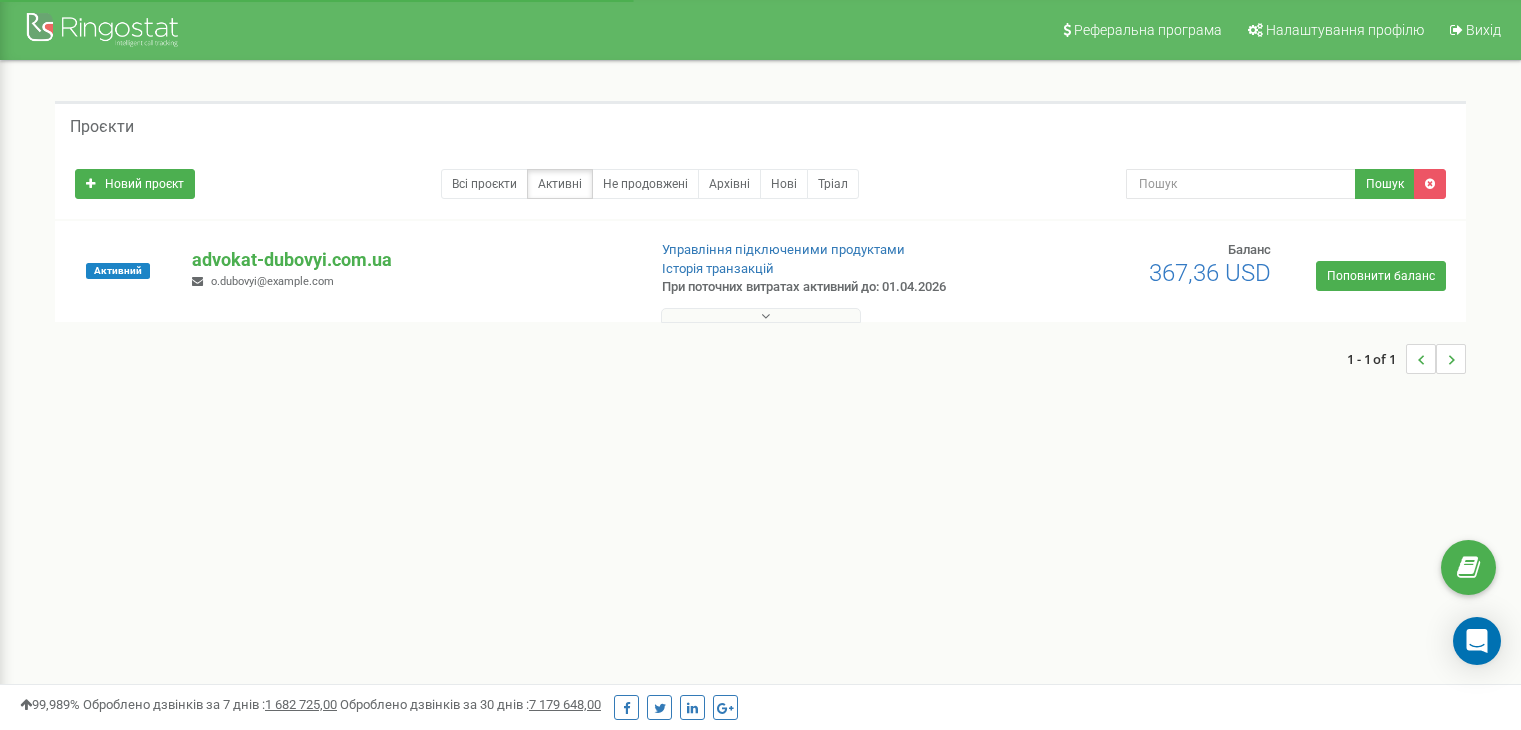 scroll, scrollTop: 0, scrollLeft: 0, axis: both 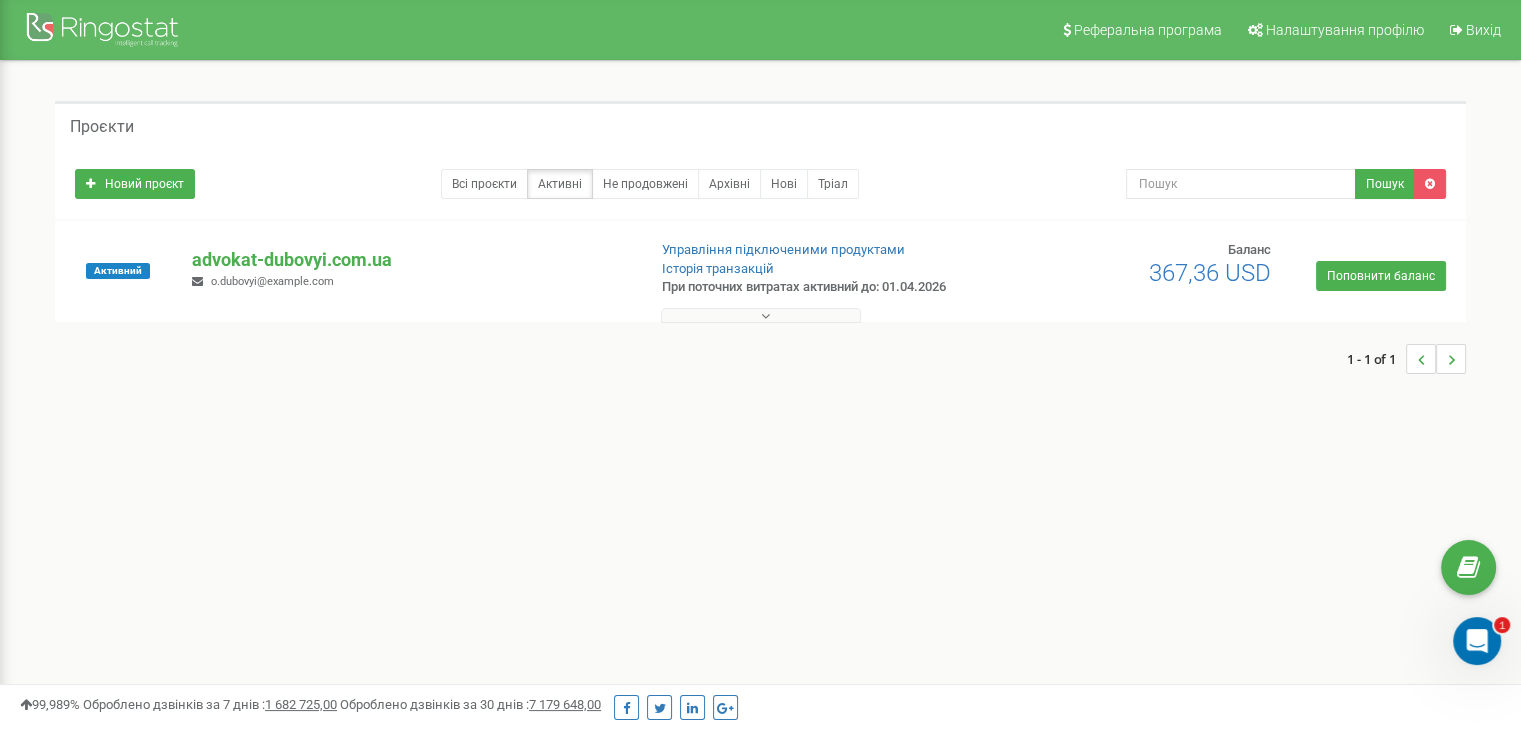 click at bounding box center [761, 315] 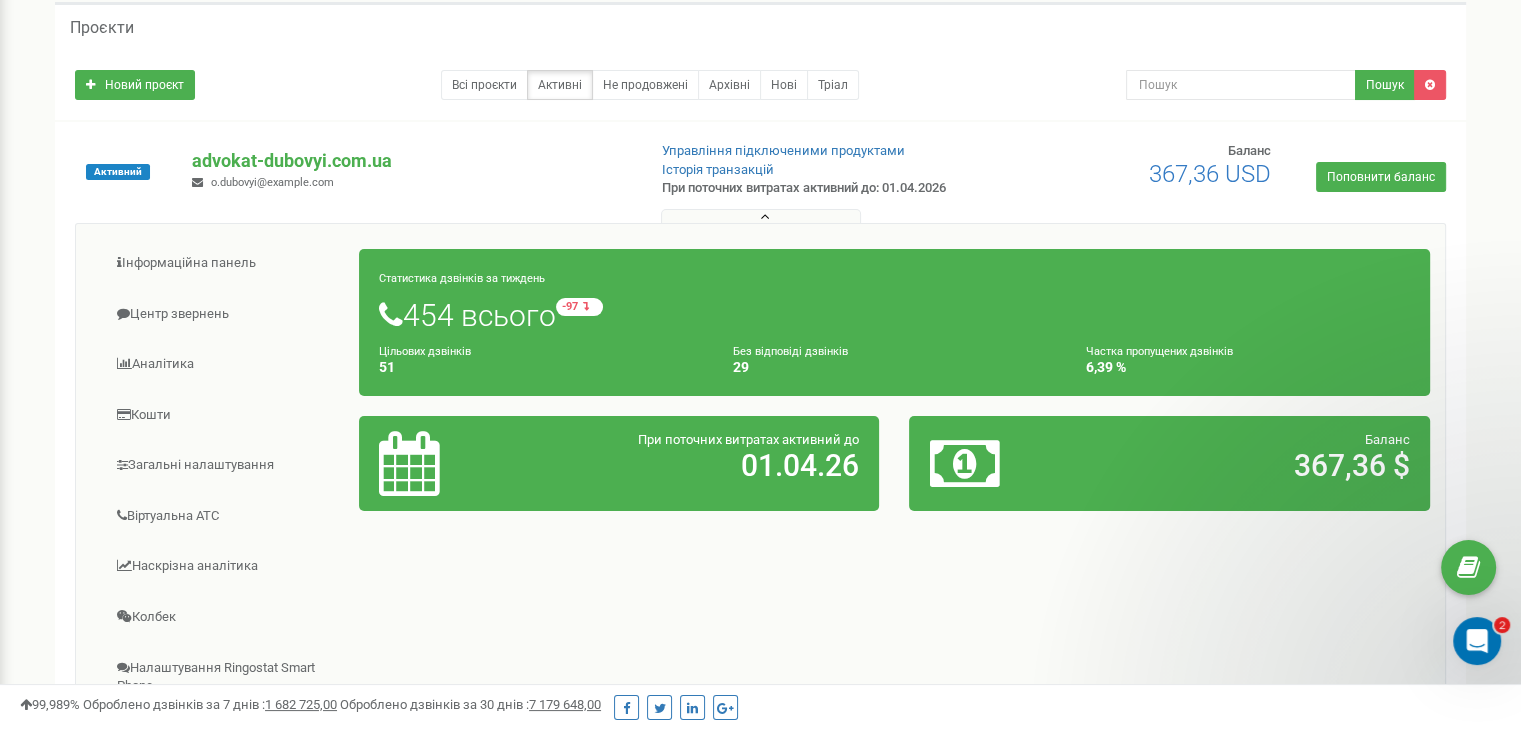 scroll, scrollTop: 167, scrollLeft: 0, axis: vertical 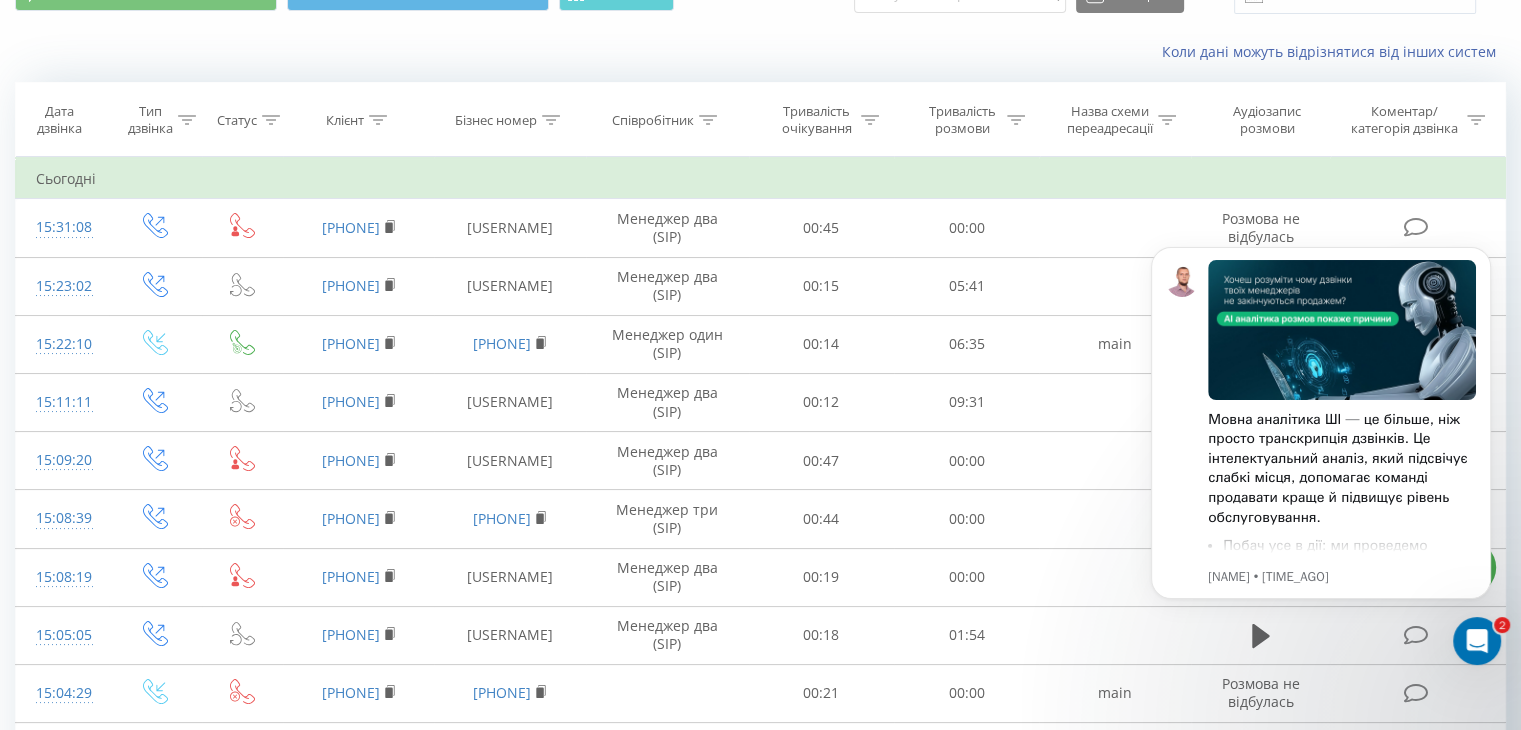 click 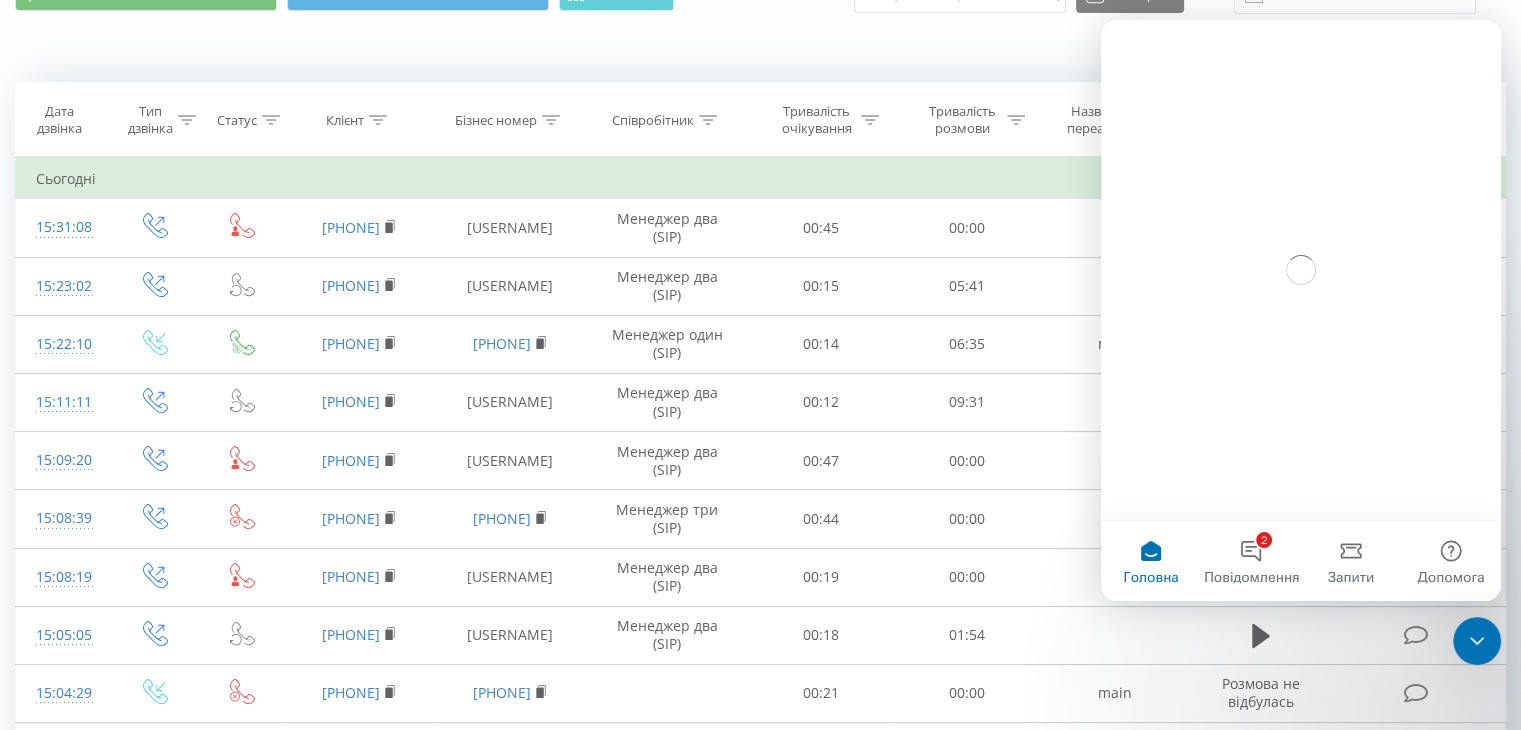 scroll, scrollTop: 0, scrollLeft: 0, axis: both 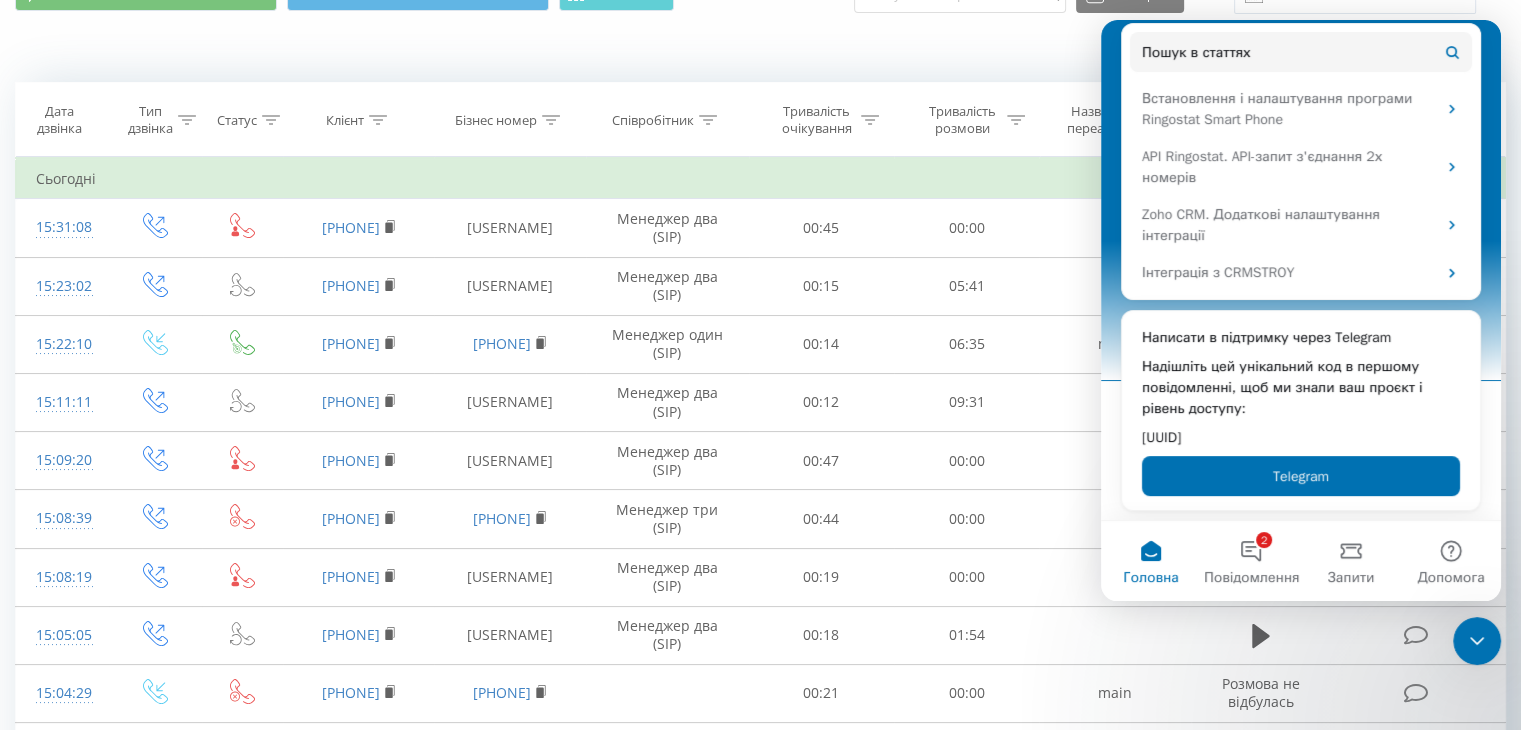 click on "Коли дані можуть відрізнятися вiд інших систем" at bounding box center (1045, 52) 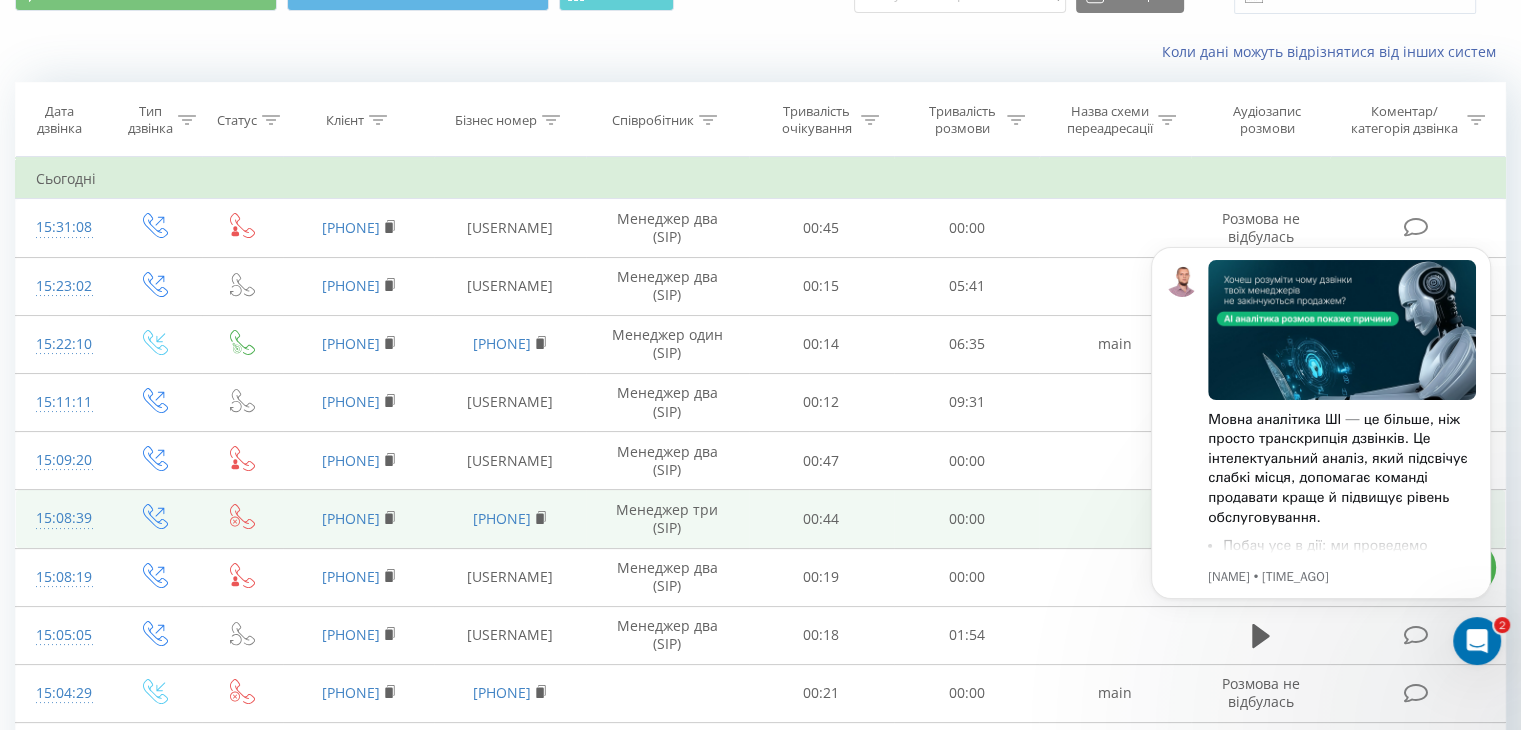 scroll, scrollTop: 0, scrollLeft: 0, axis: both 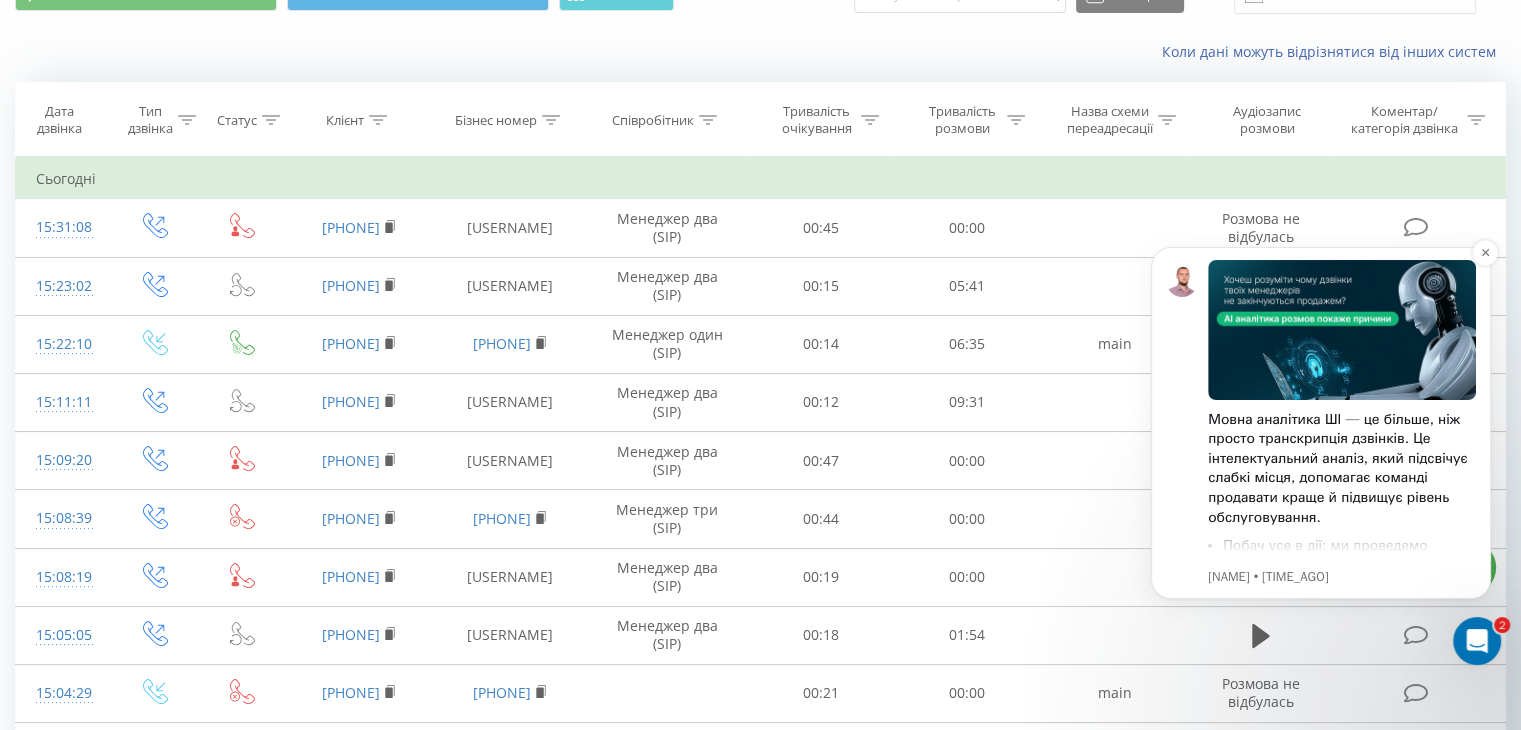 click on "Oleksandr • 4 хв. тому" at bounding box center (1342, 577) 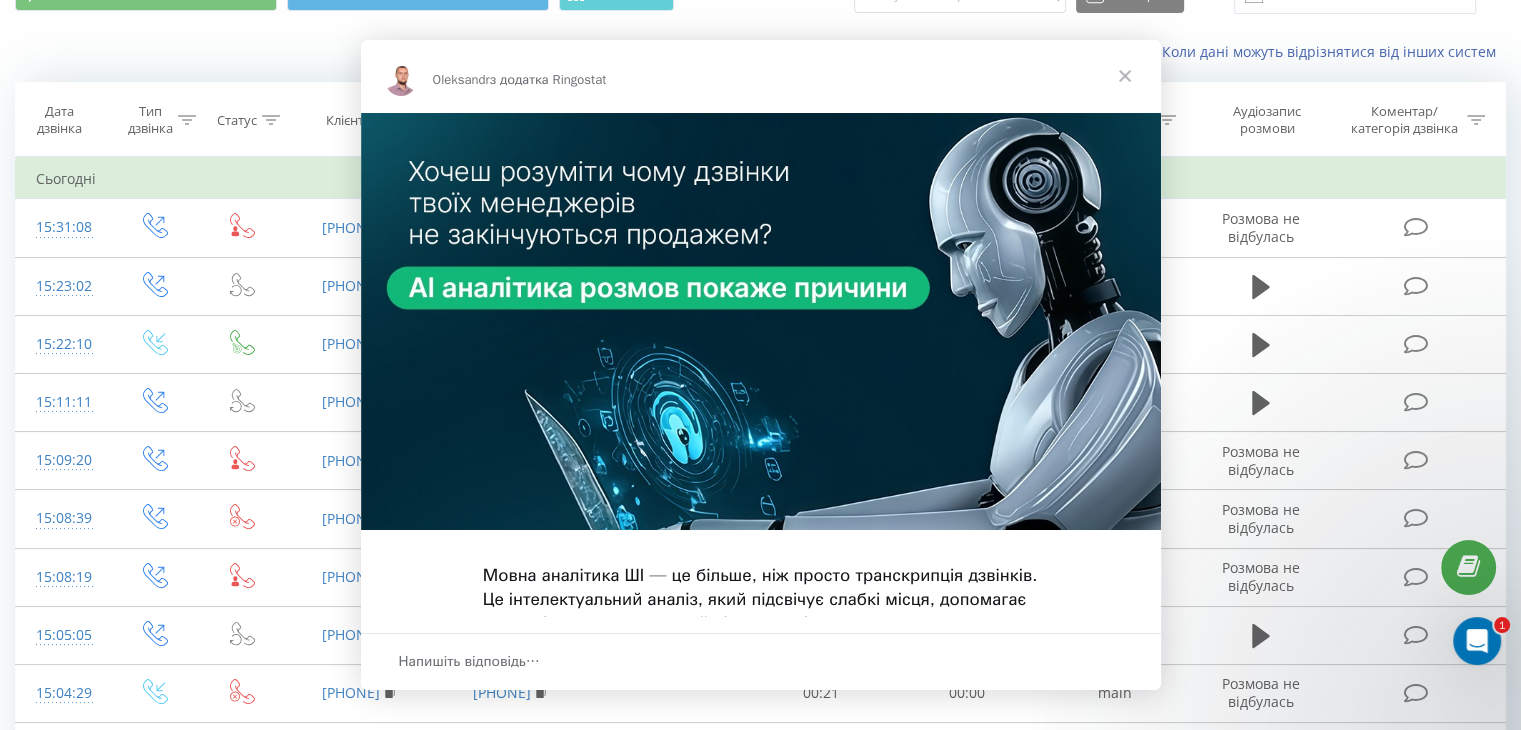 scroll, scrollTop: 0, scrollLeft: 0, axis: both 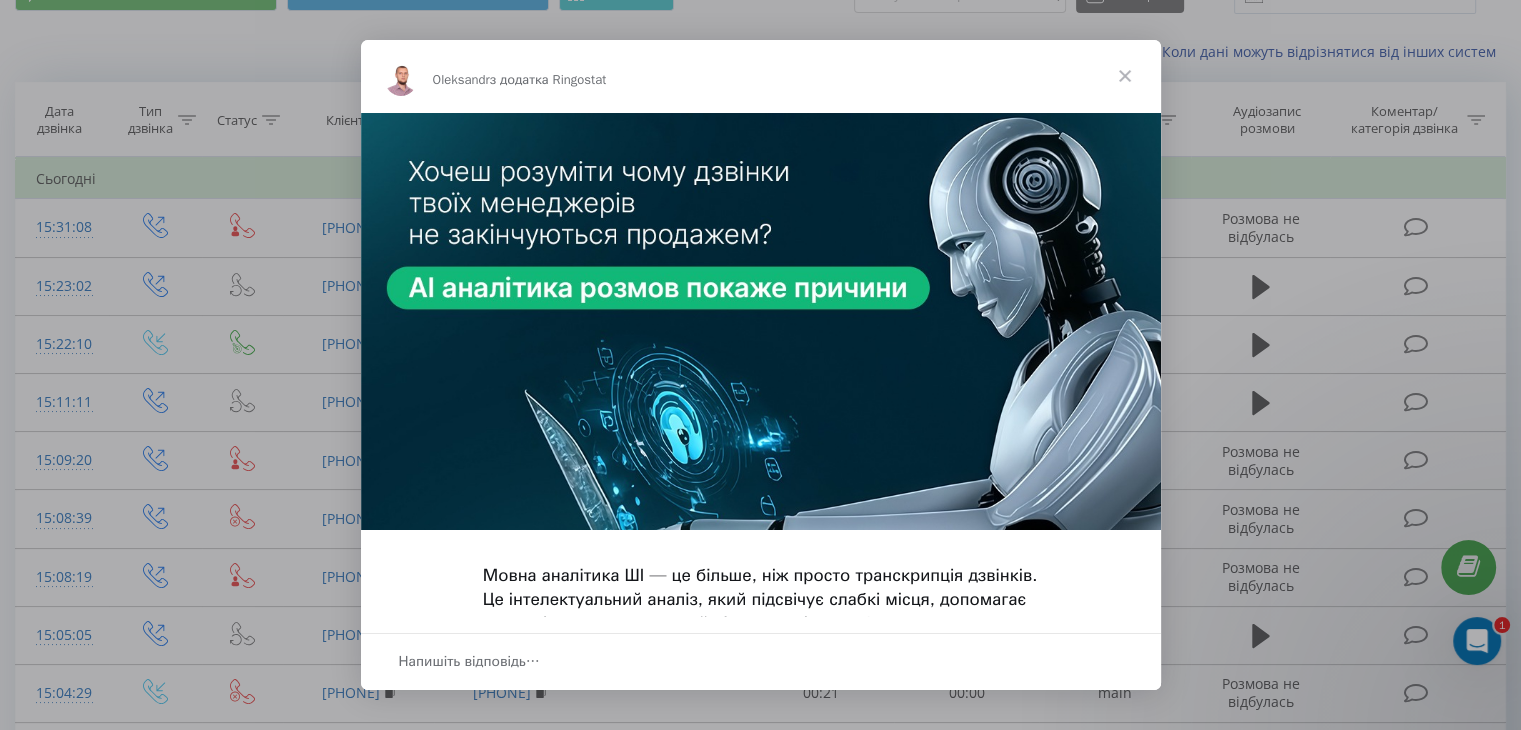 click at bounding box center (1125, 76) 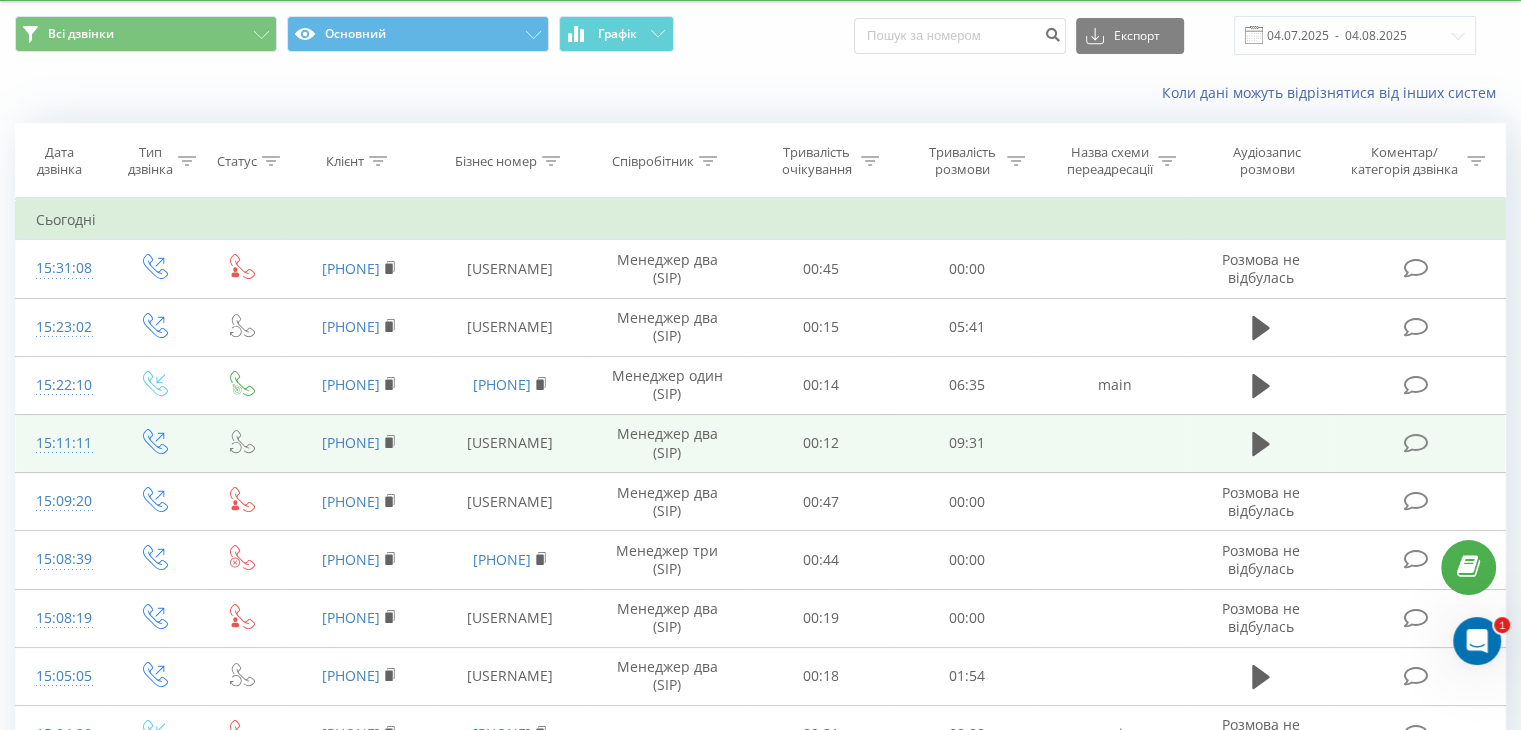 scroll, scrollTop: 0, scrollLeft: 0, axis: both 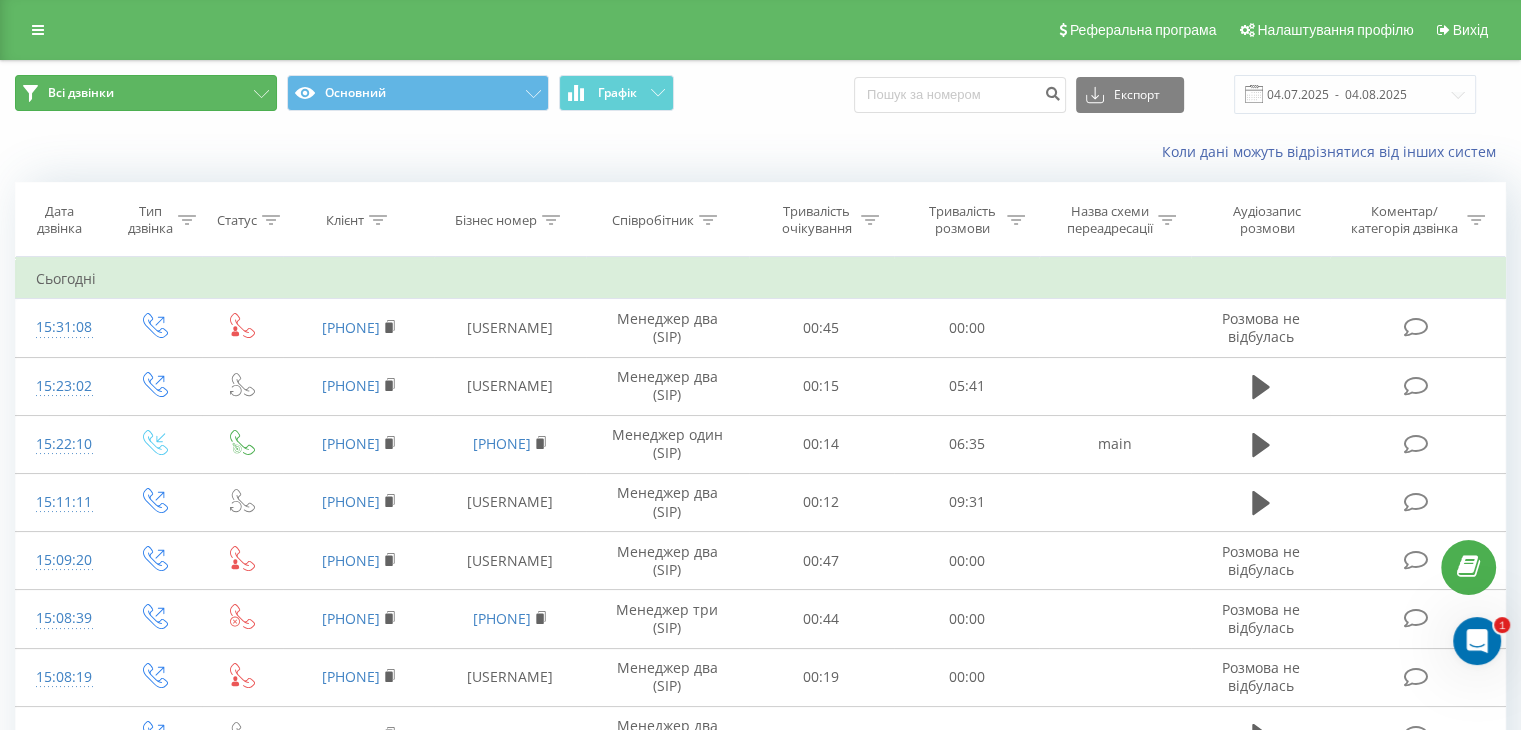click 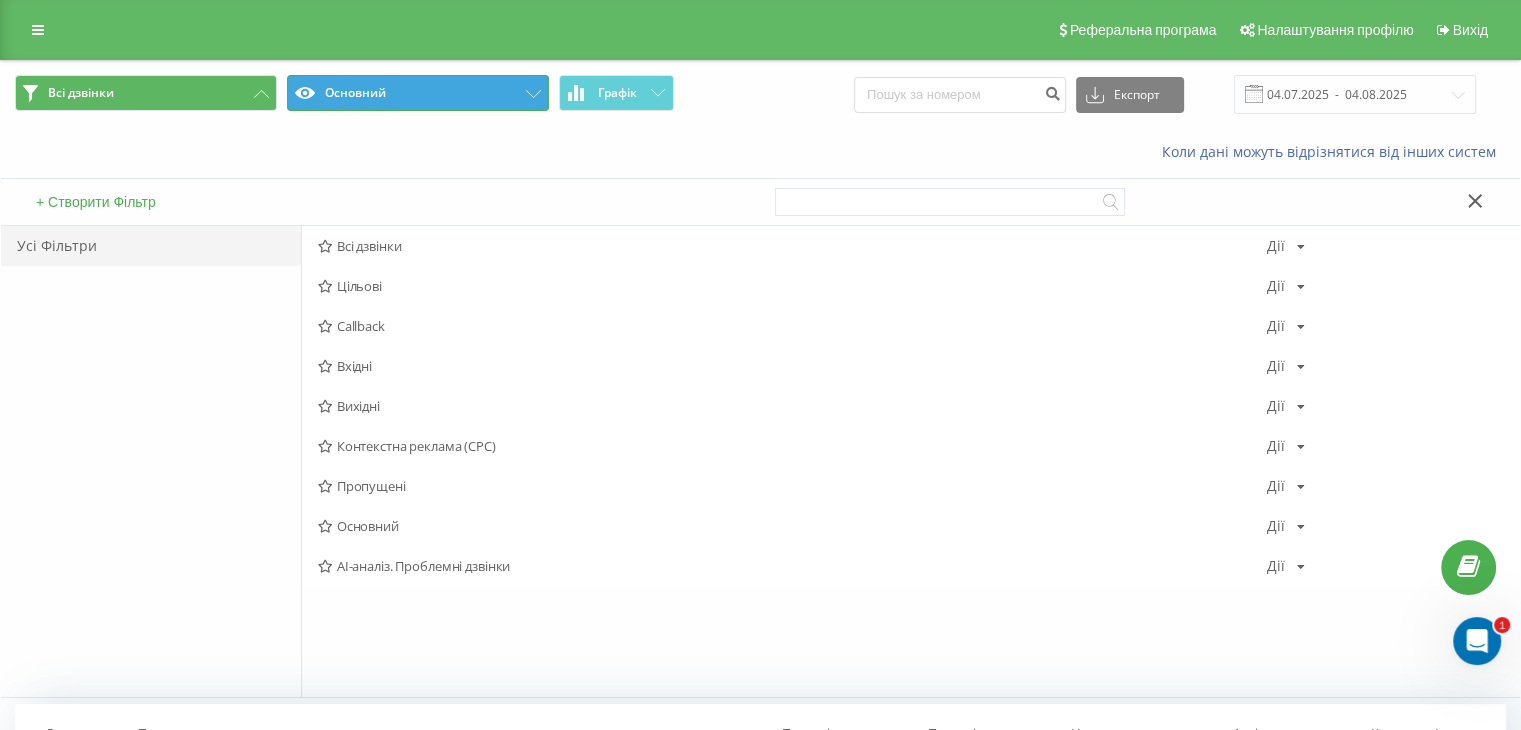 click 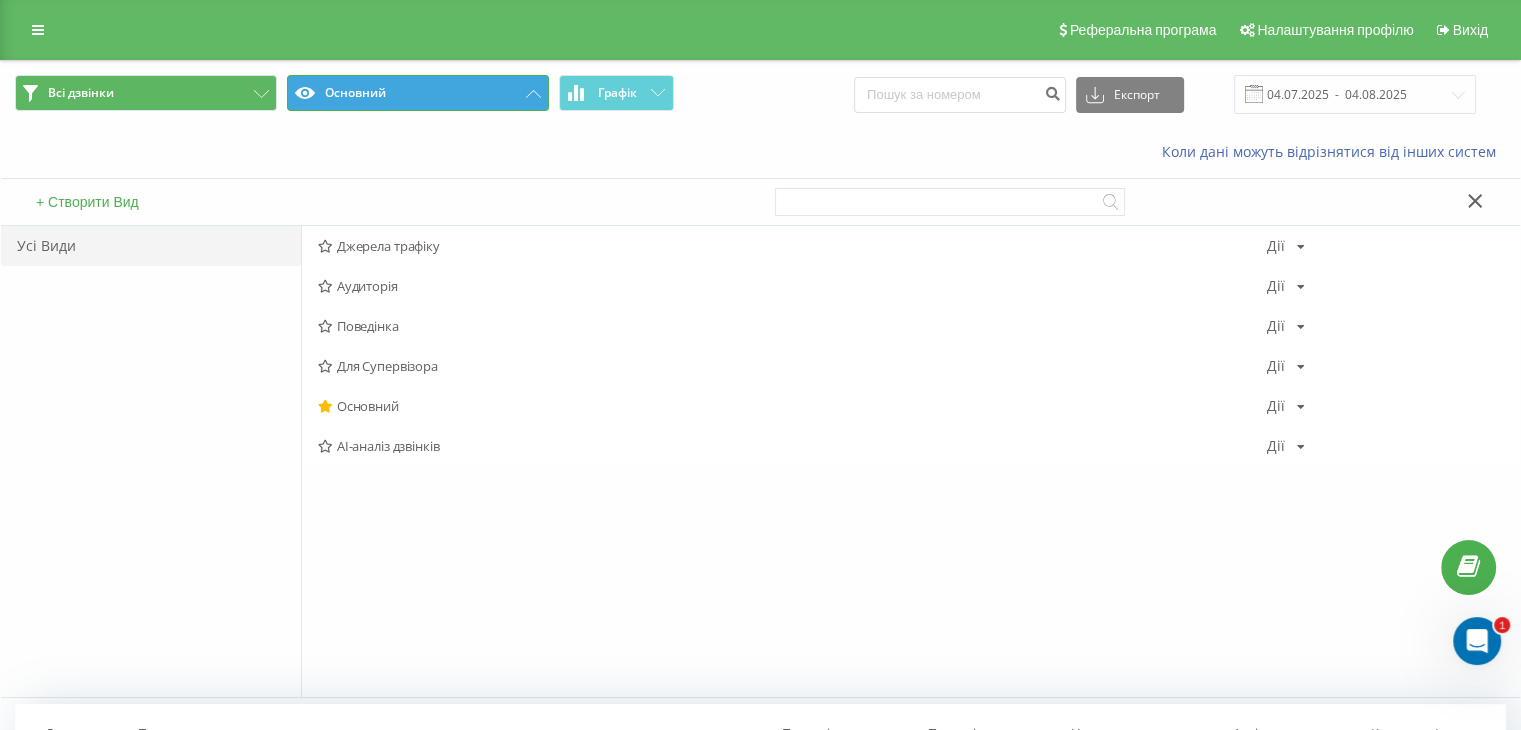 click 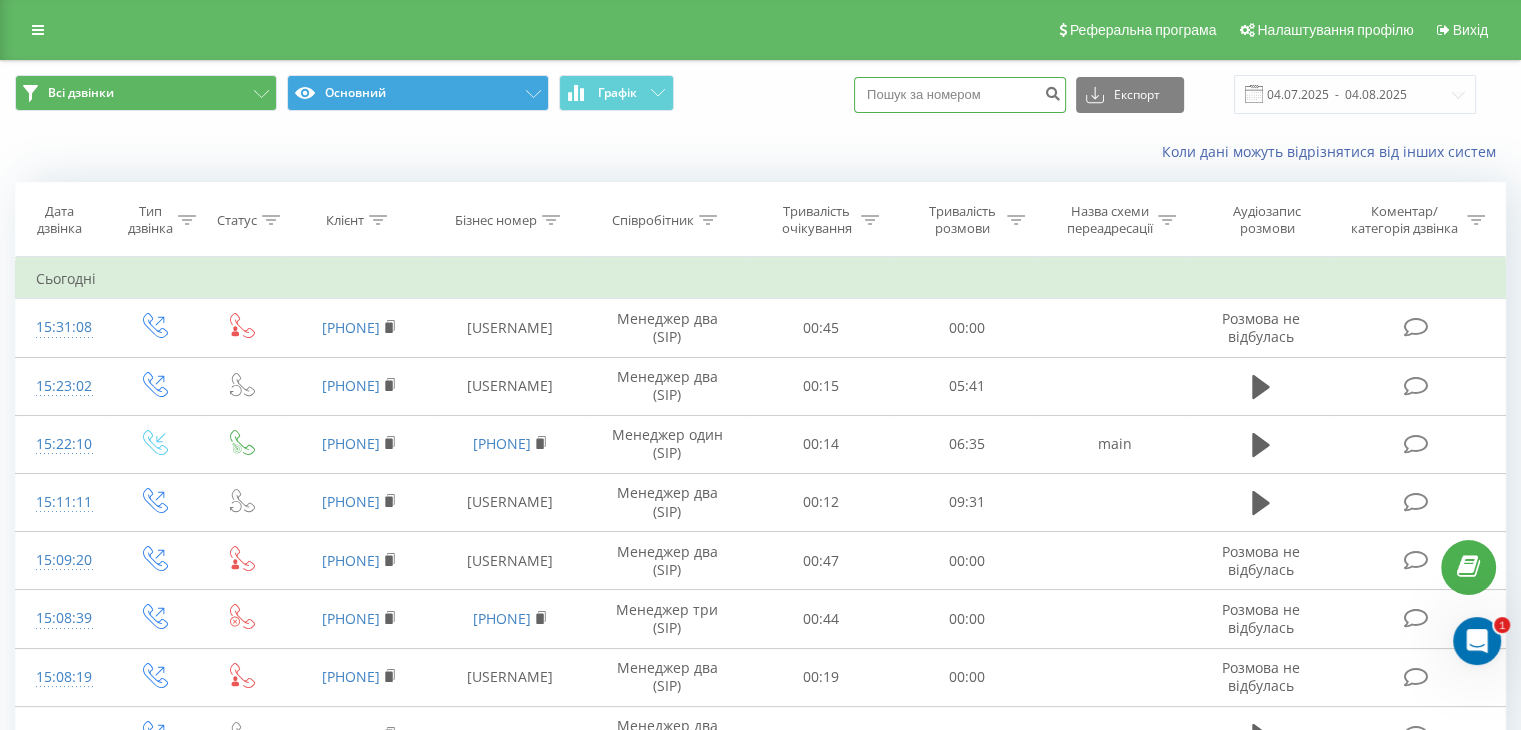 click at bounding box center (960, 95) 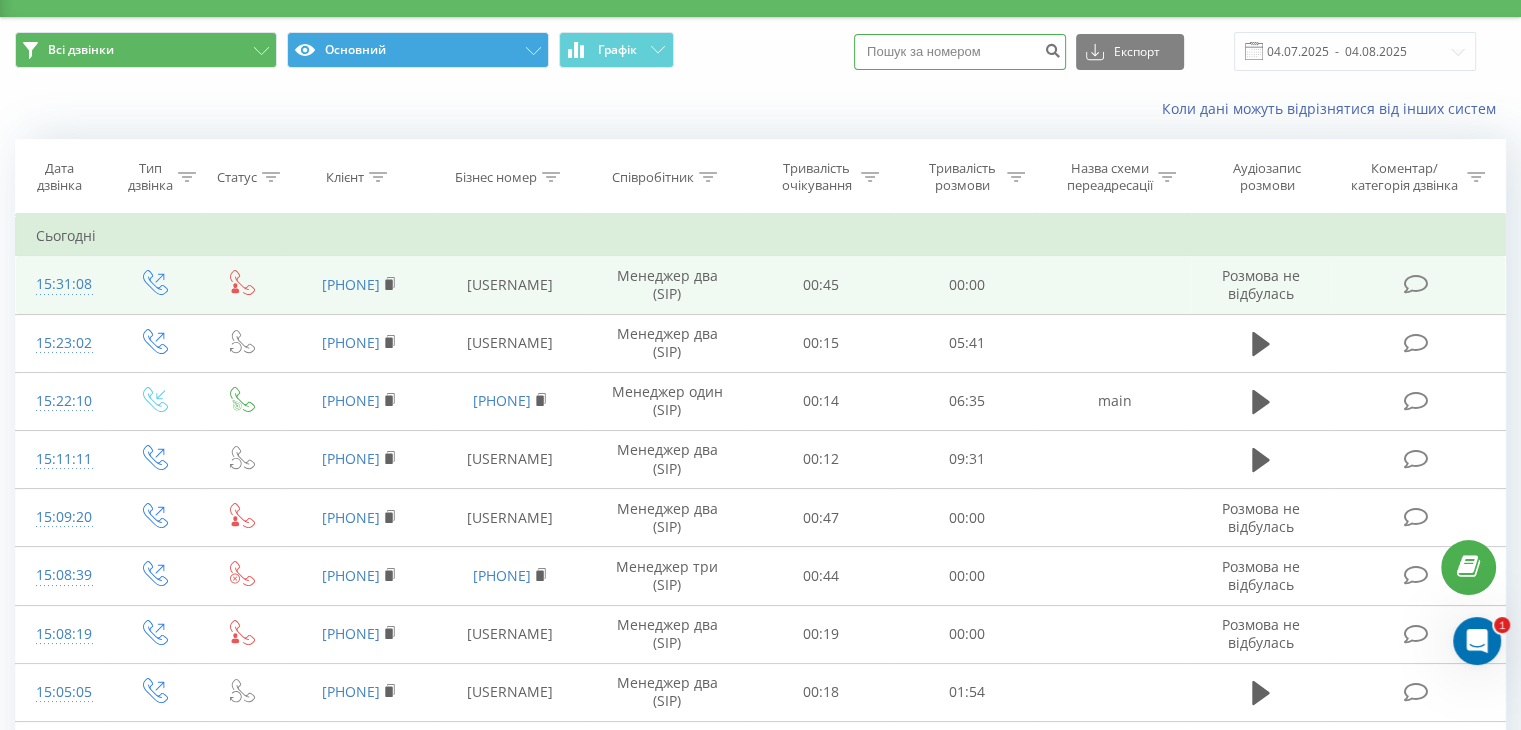 scroll, scrollTop: 100, scrollLeft: 0, axis: vertical 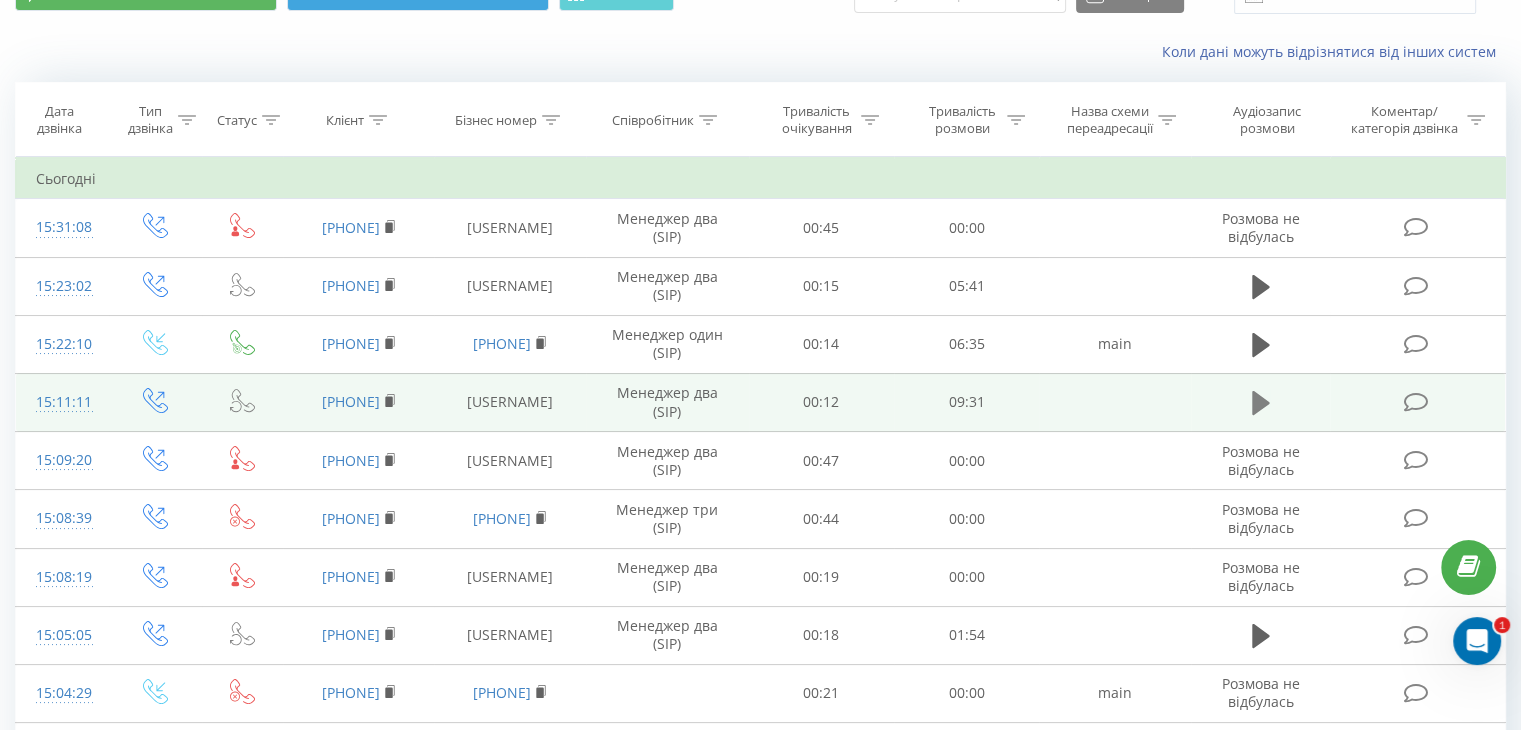 click 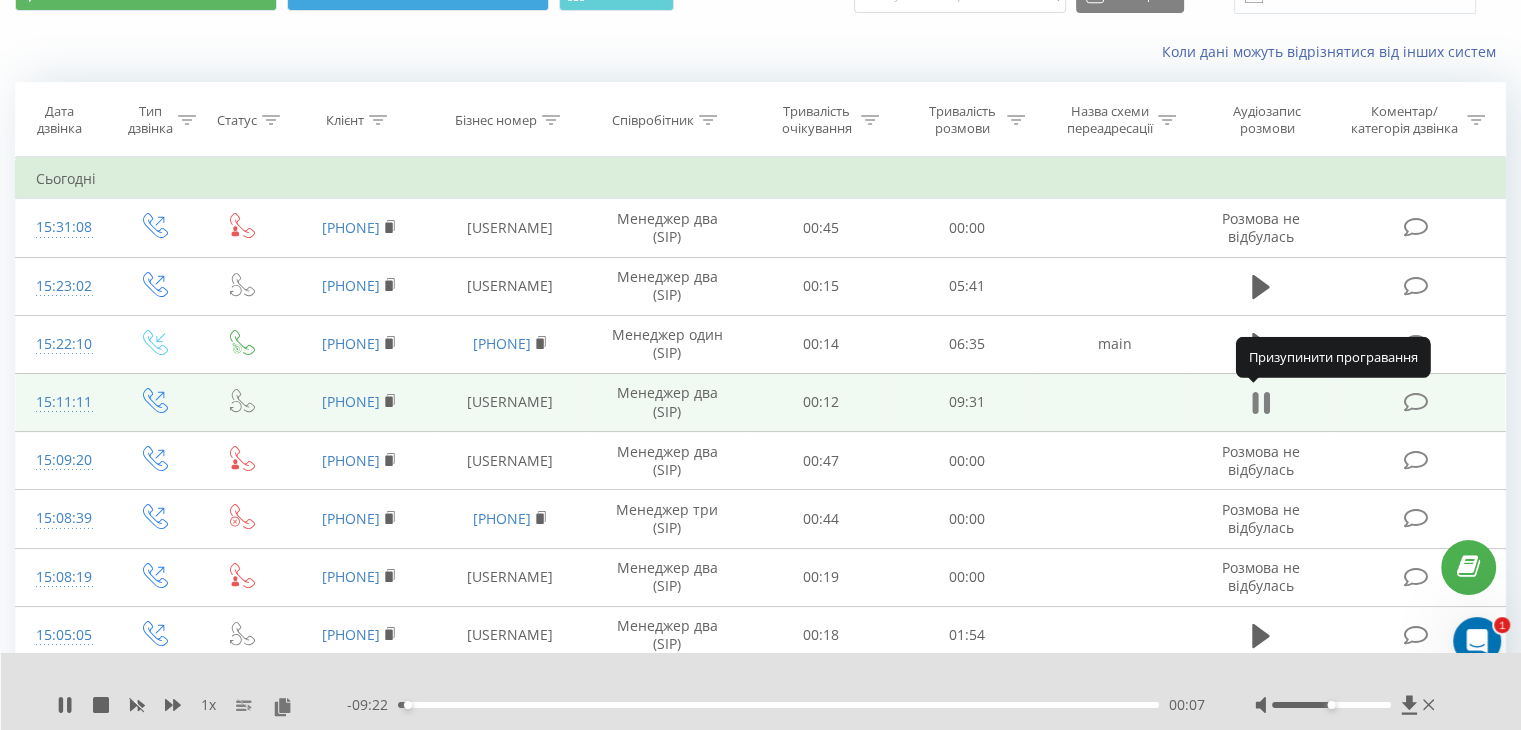 click 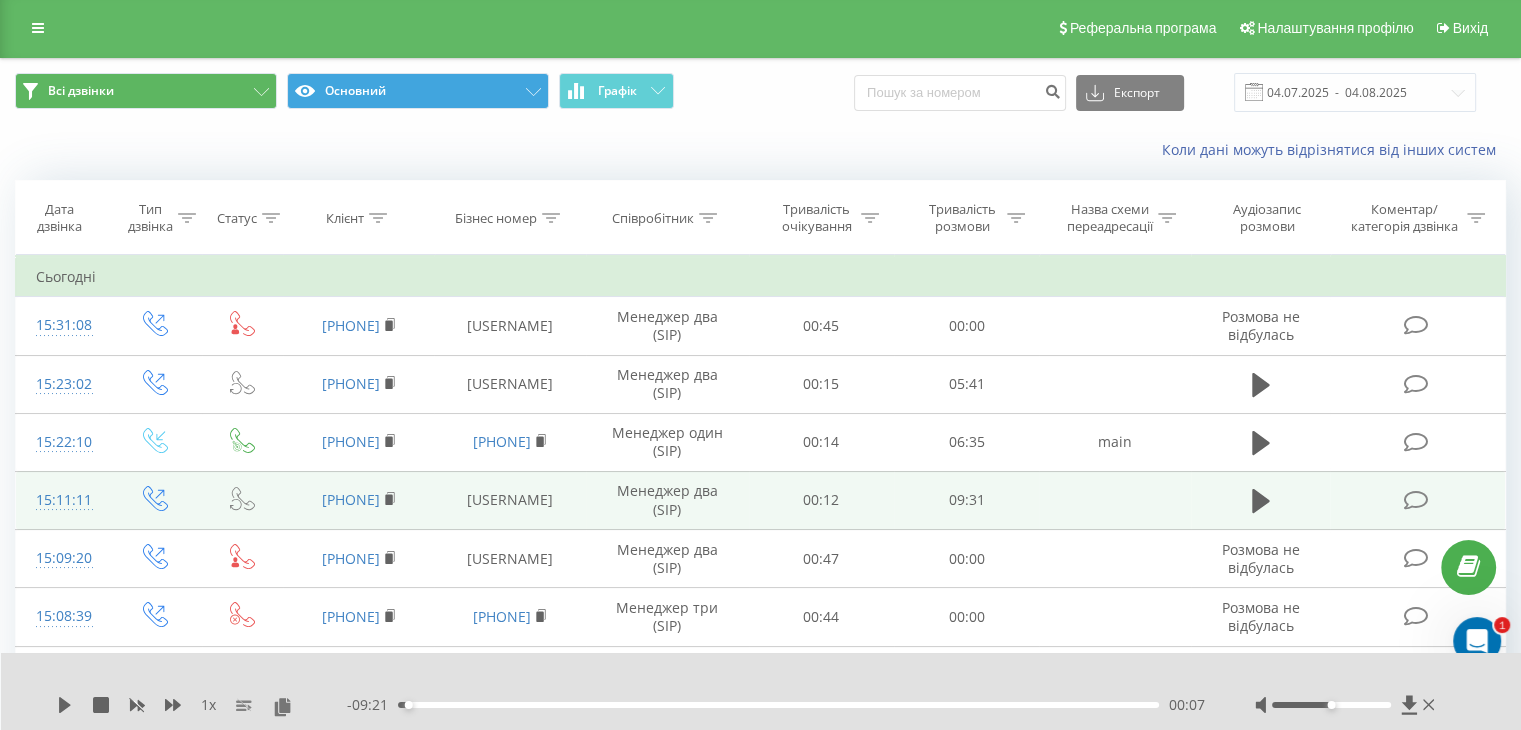 scroll, scrollTop: 0, scrollLeft: 0, axis: both 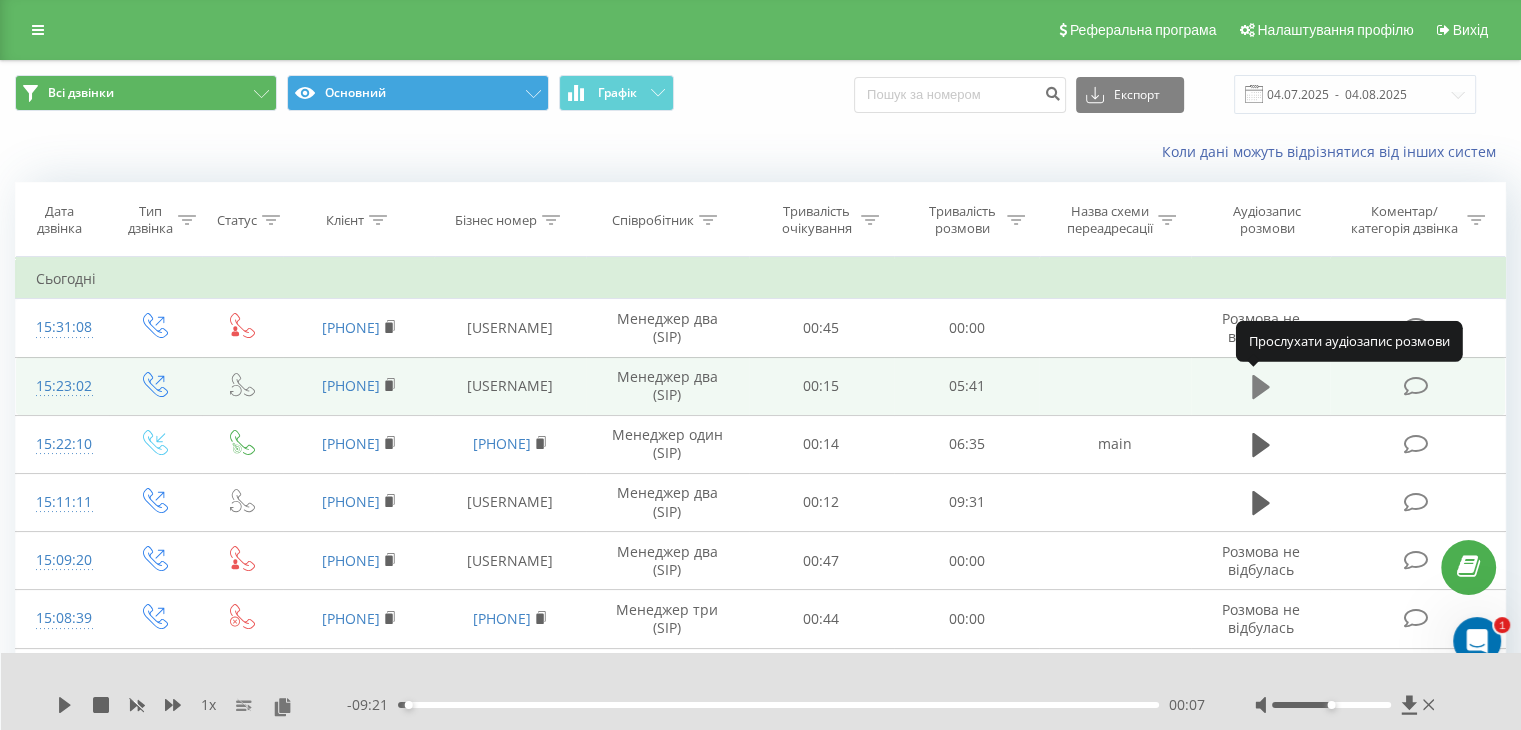 click 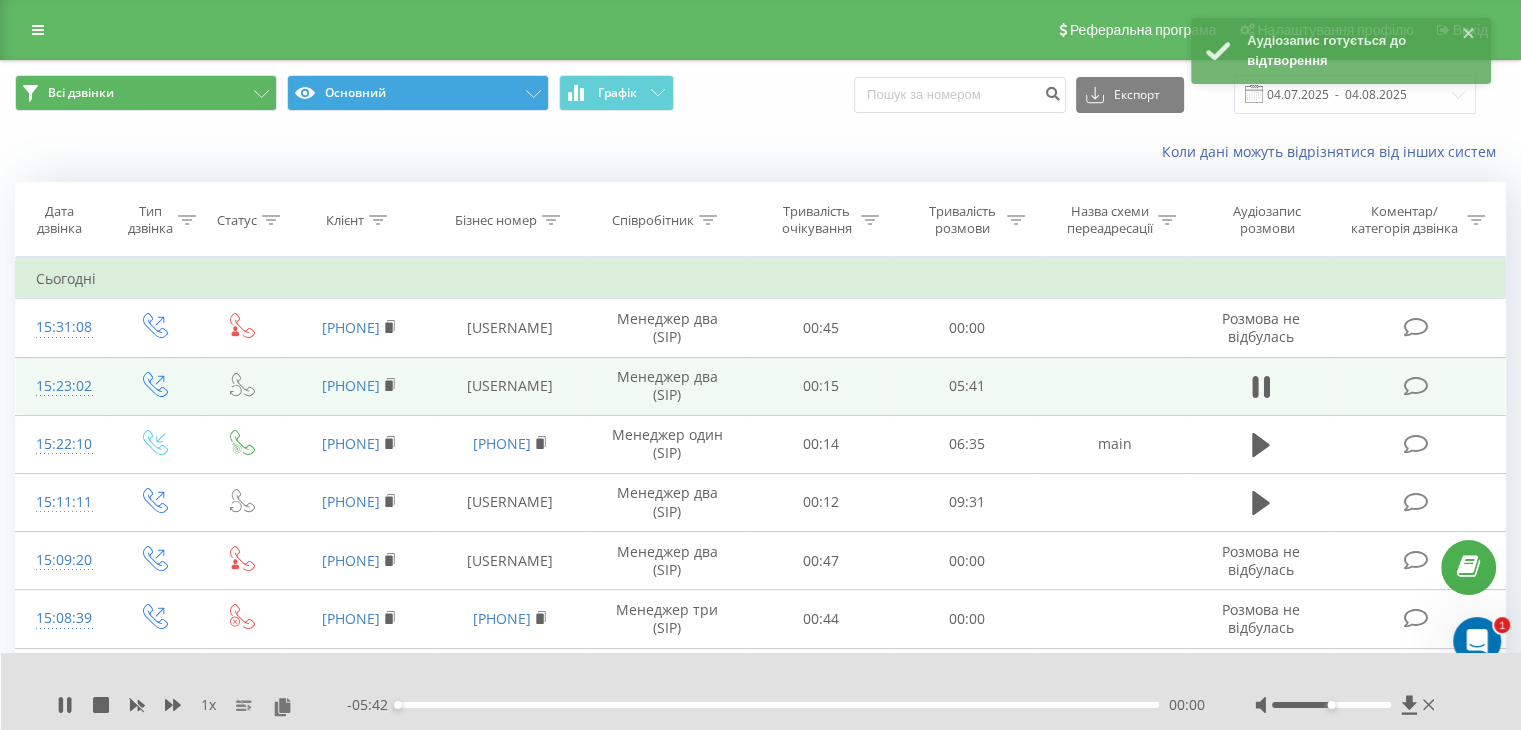 click 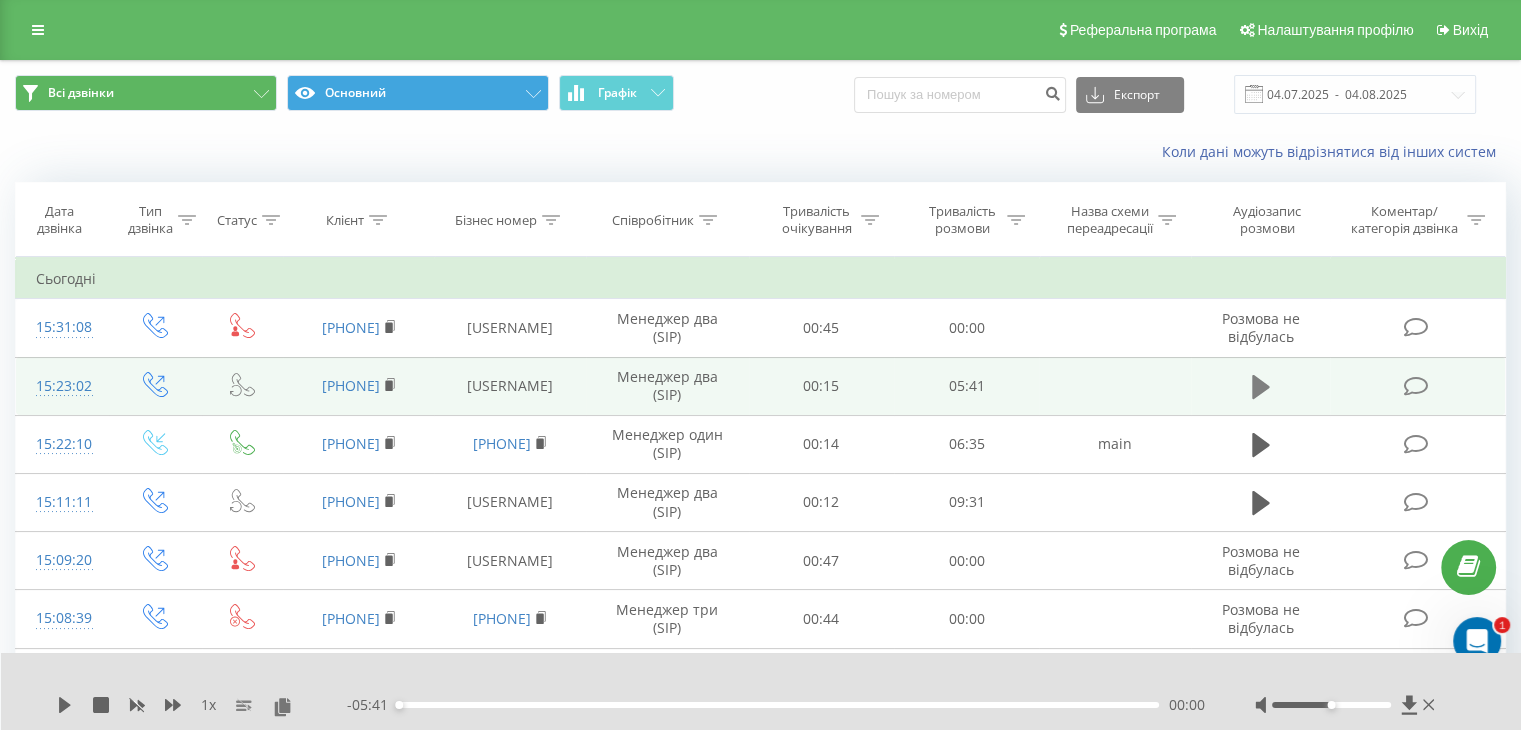 click 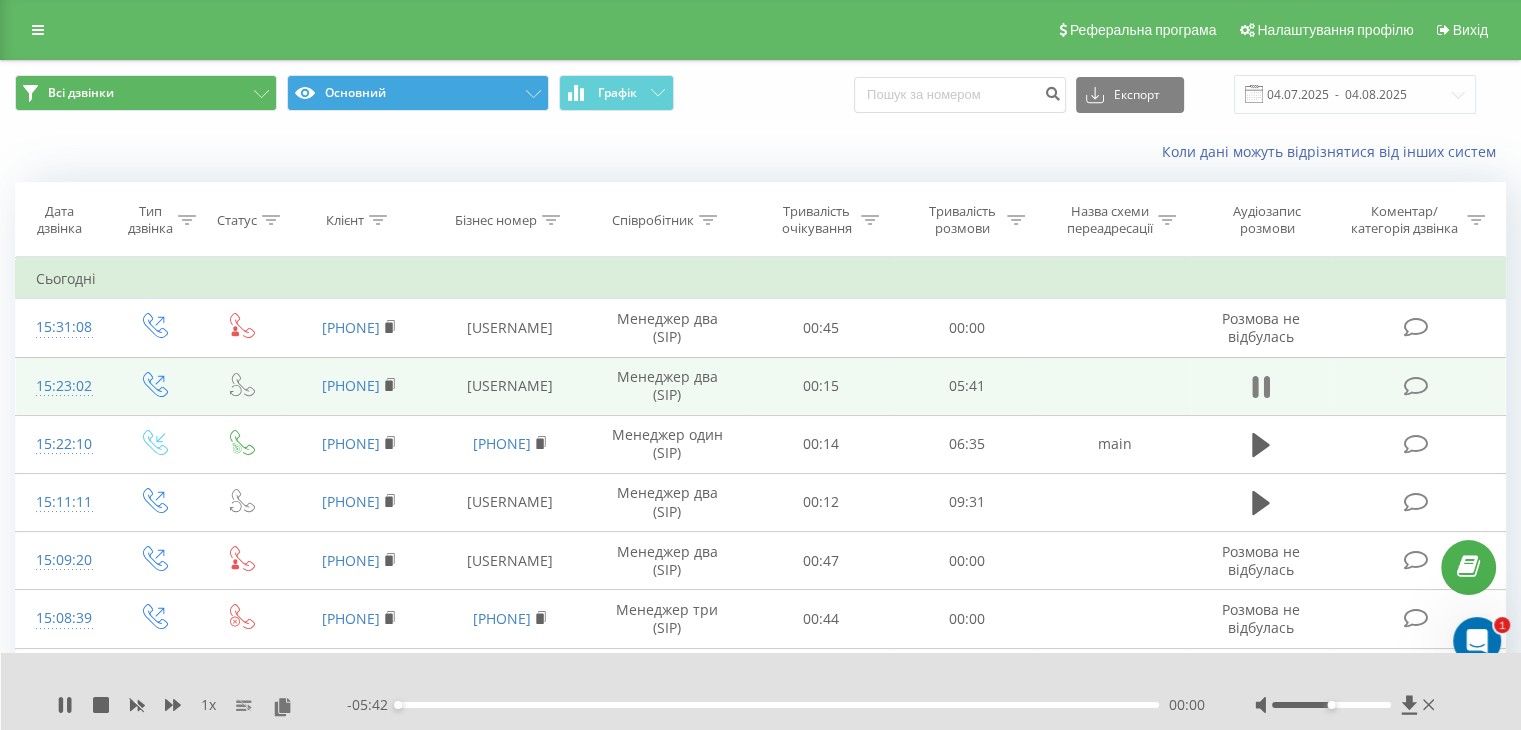 click 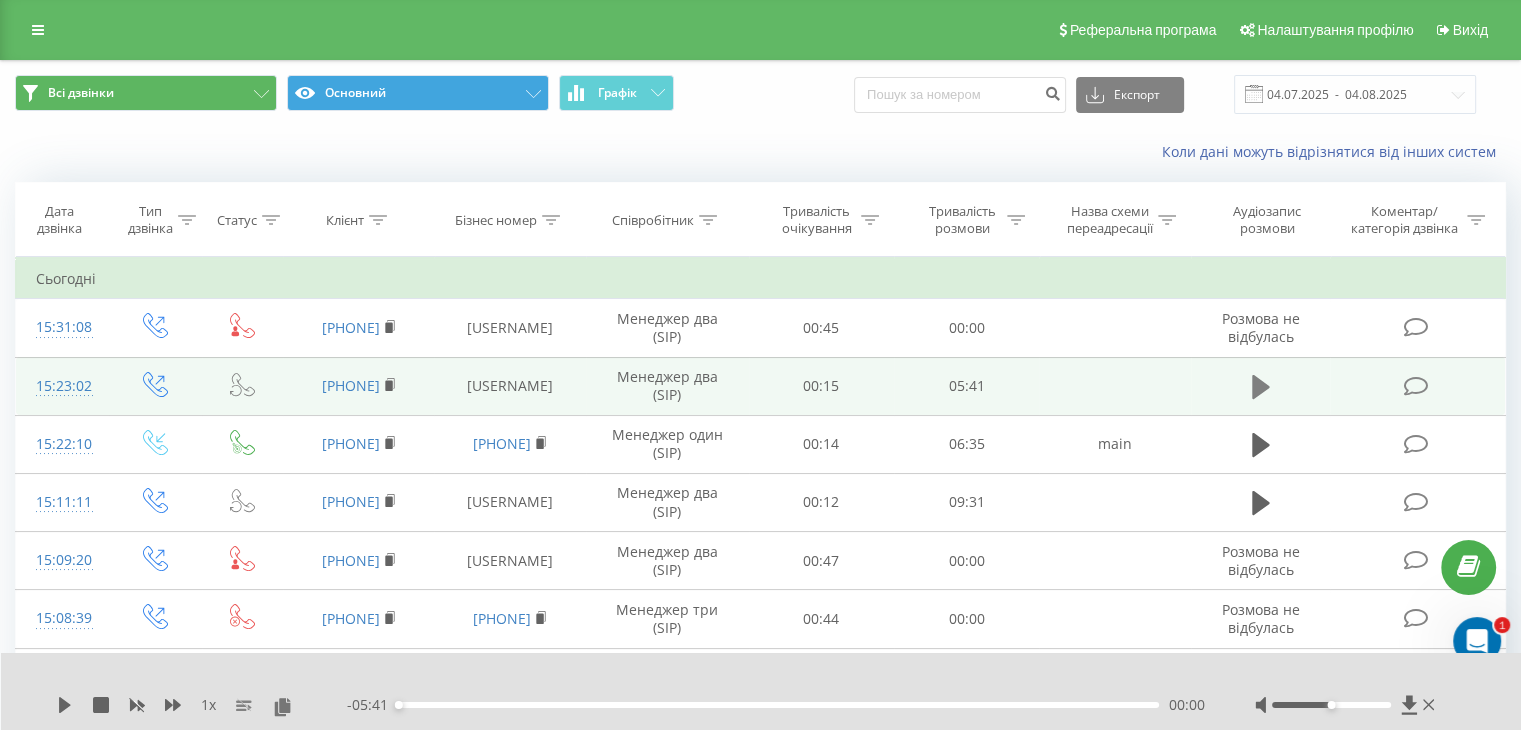 click 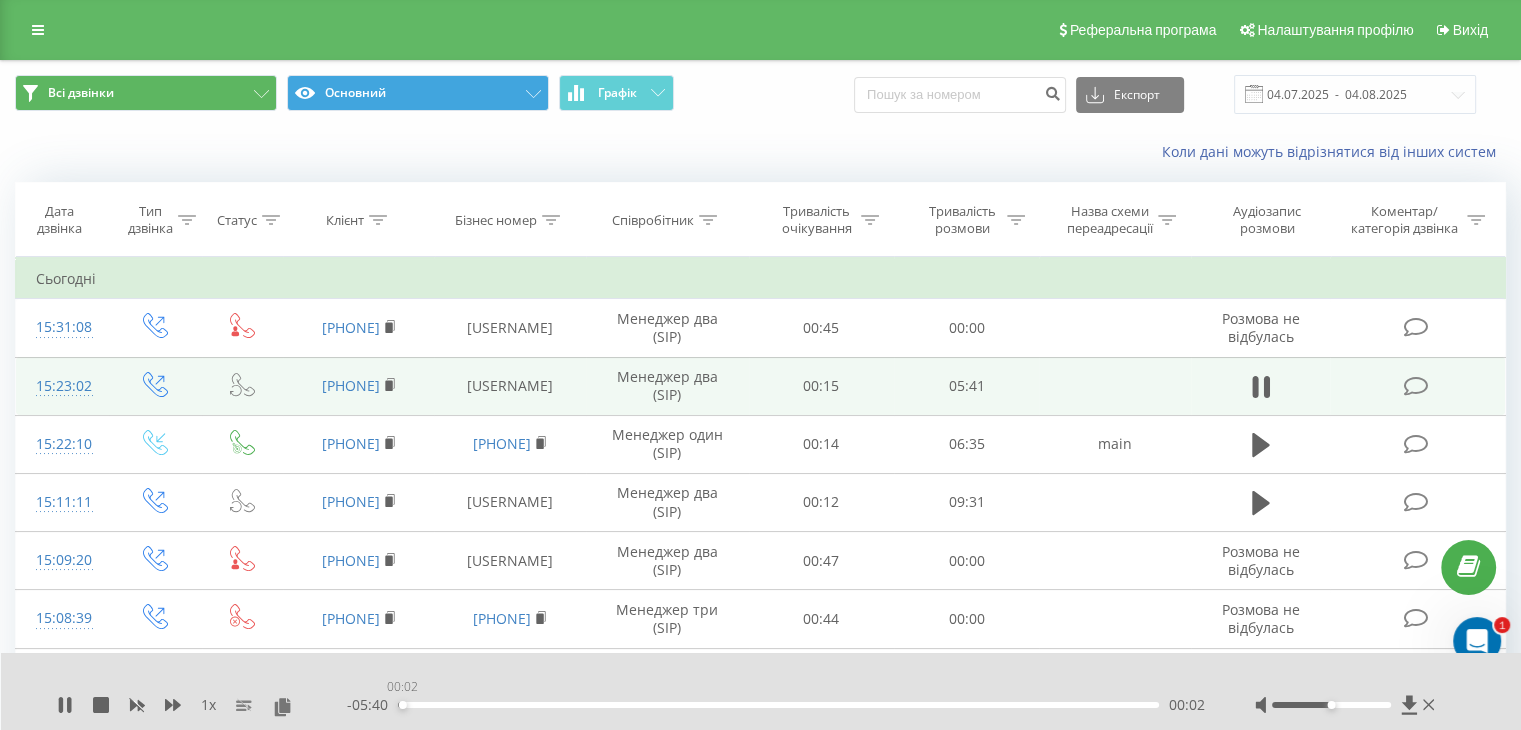drag, startPoint x: 444, startPoint y: 702, endPoint x: 400, endPoint y: 699, distance: 44.102154 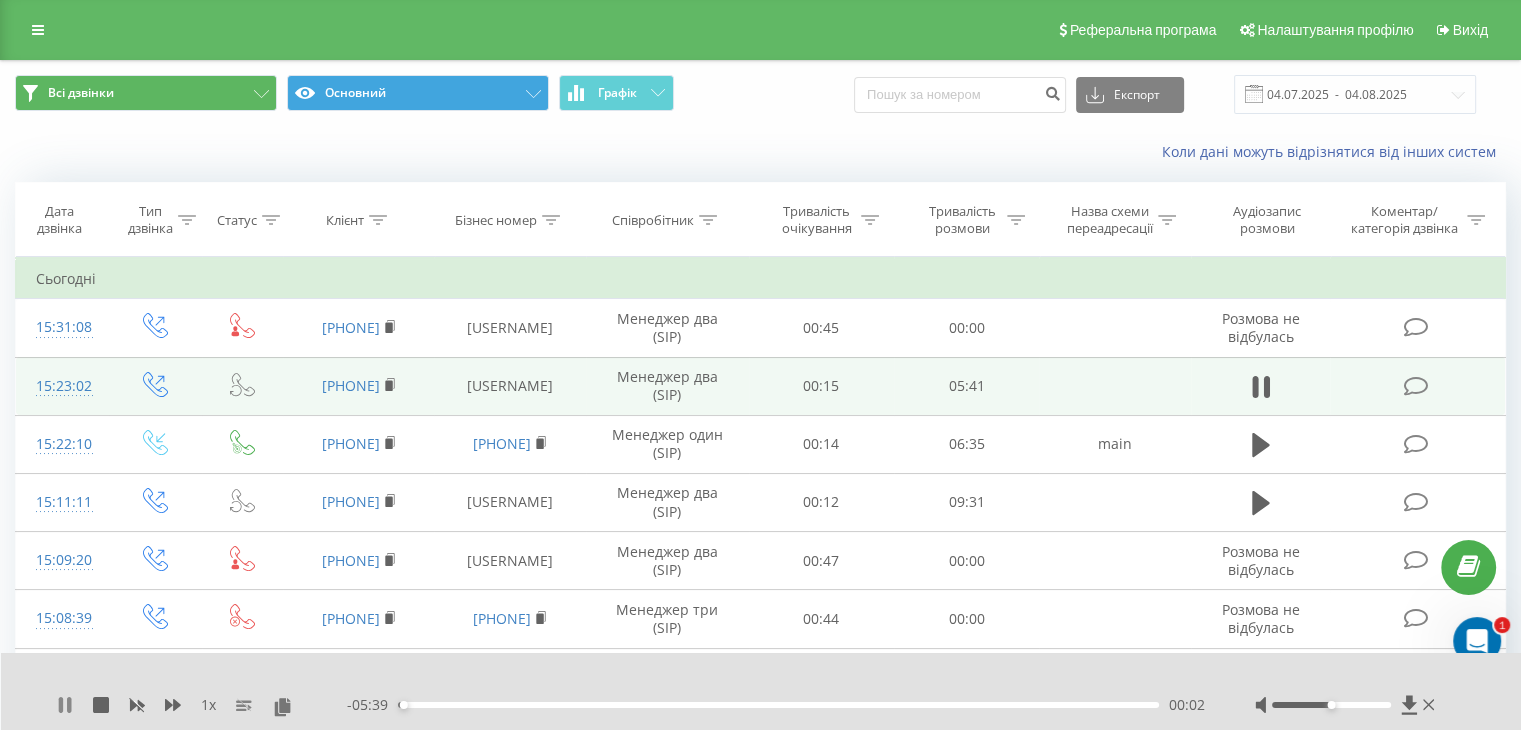 click 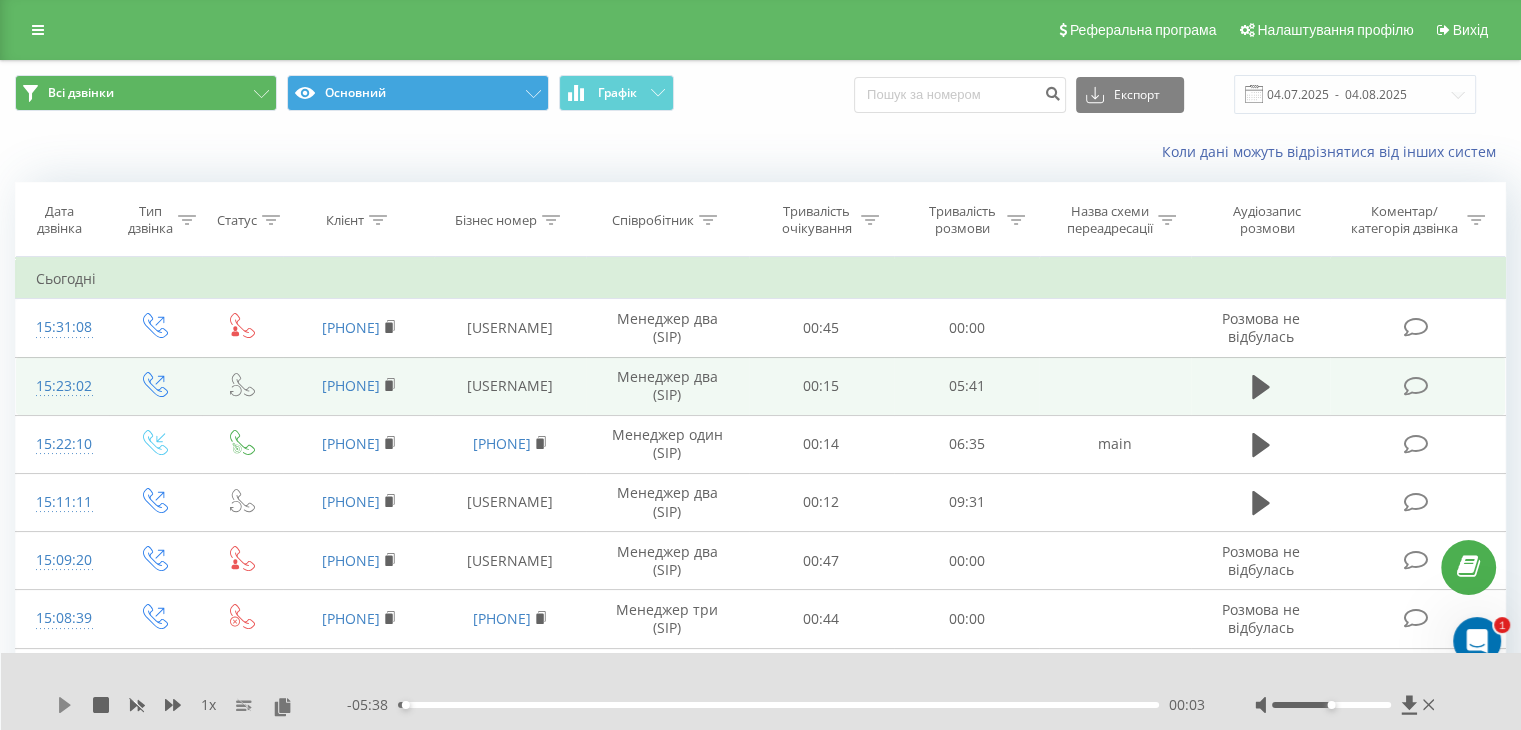 click 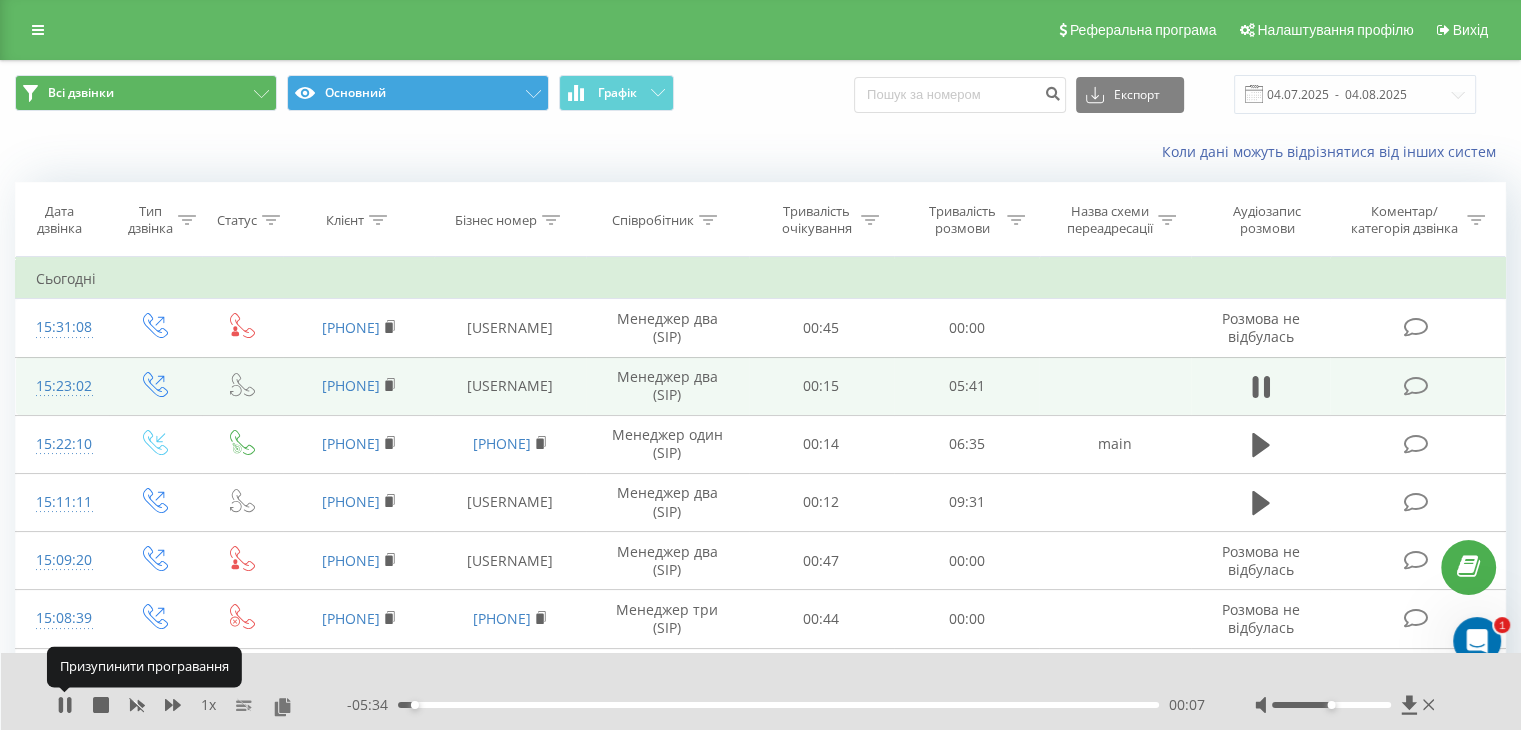 click 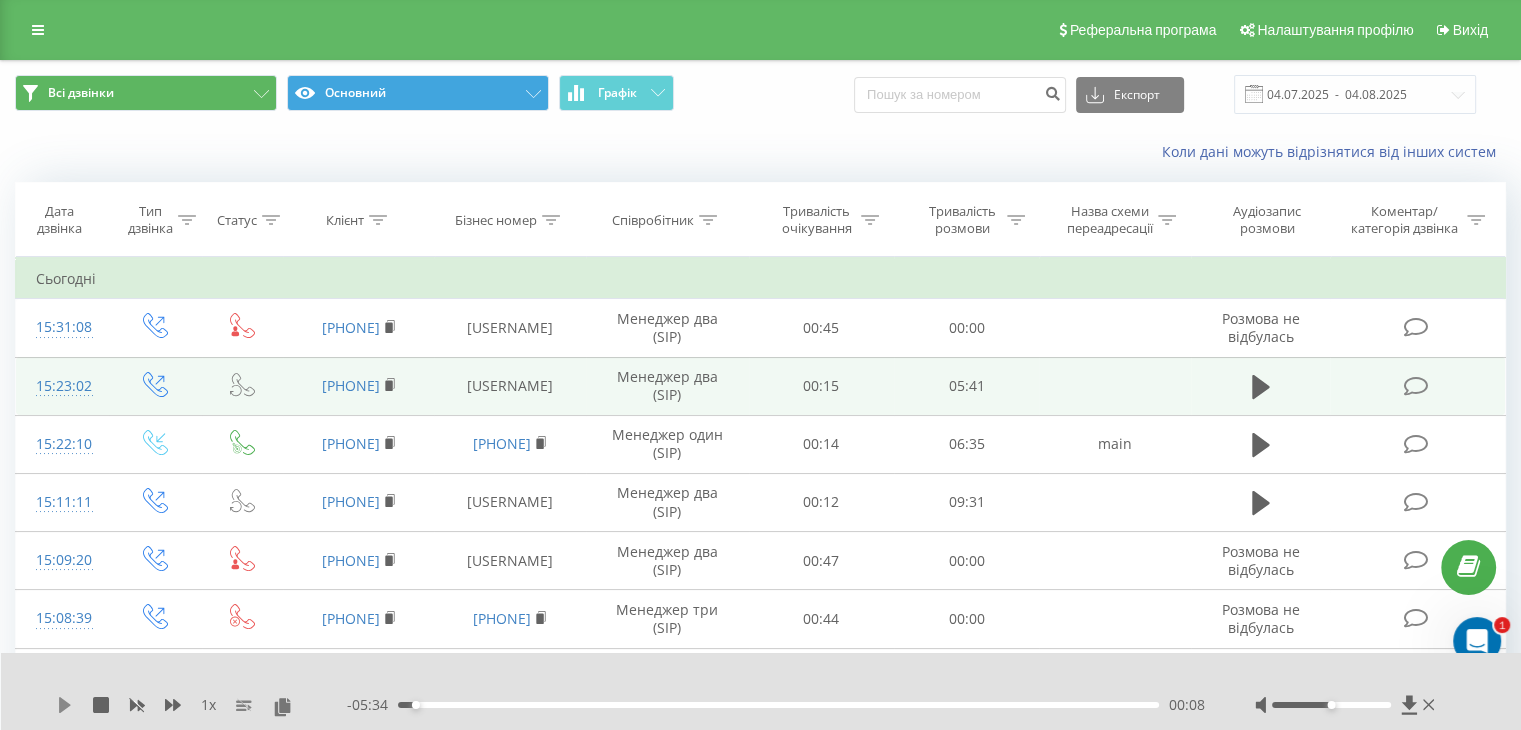 click 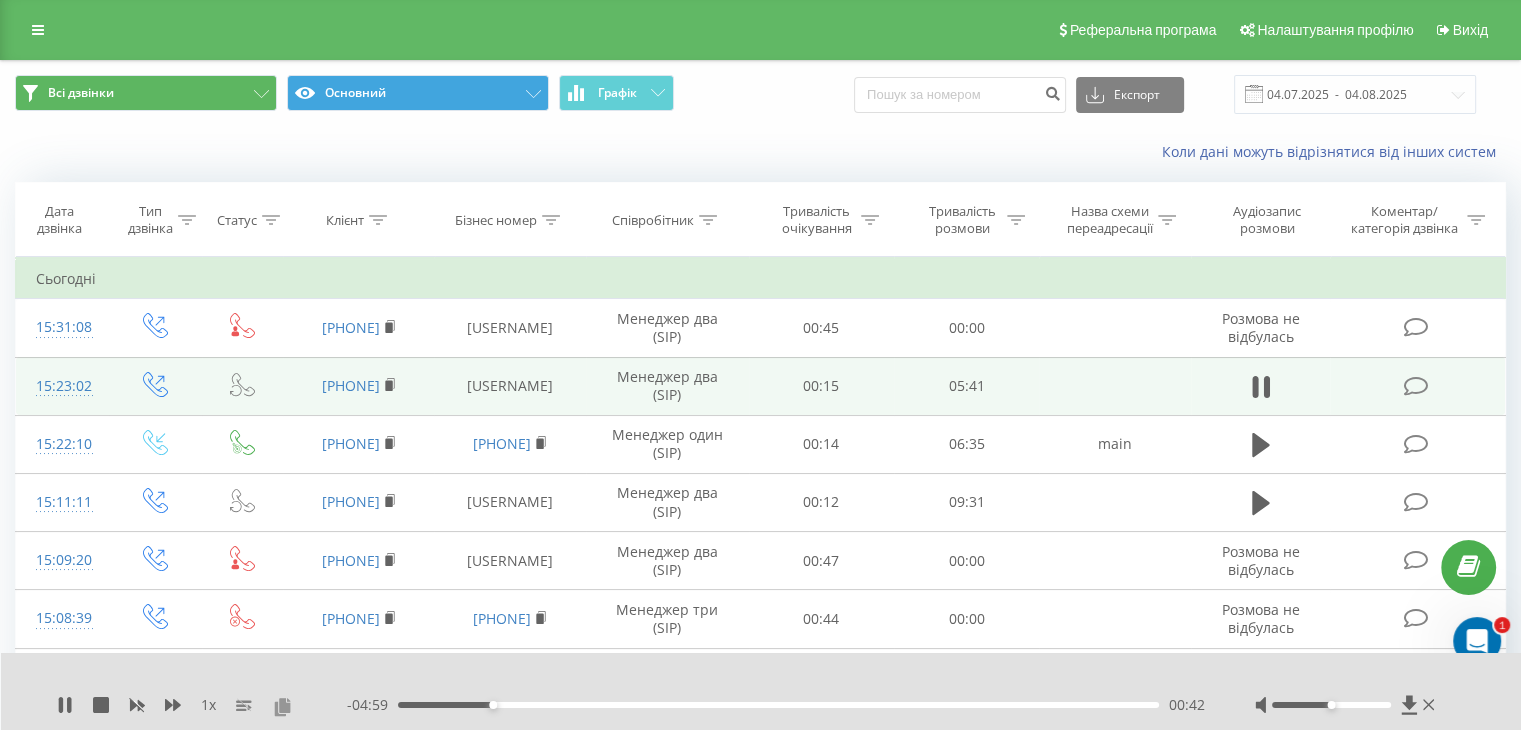 click at bounding box center (282, 706) 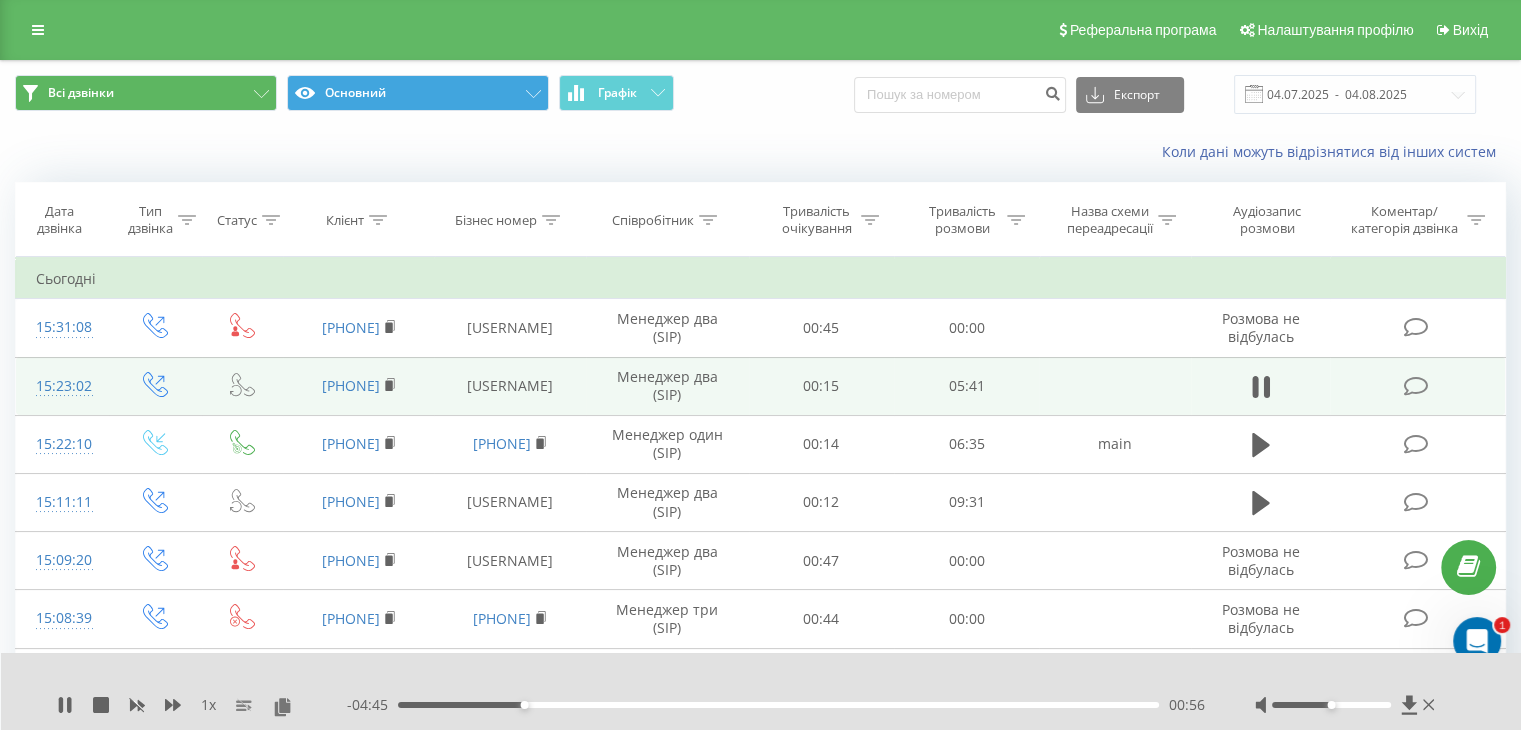 drag, startPoint x: 317, startPoint y: 373, endPoint x: 292, endPoint y: 393, distance: 32.01562 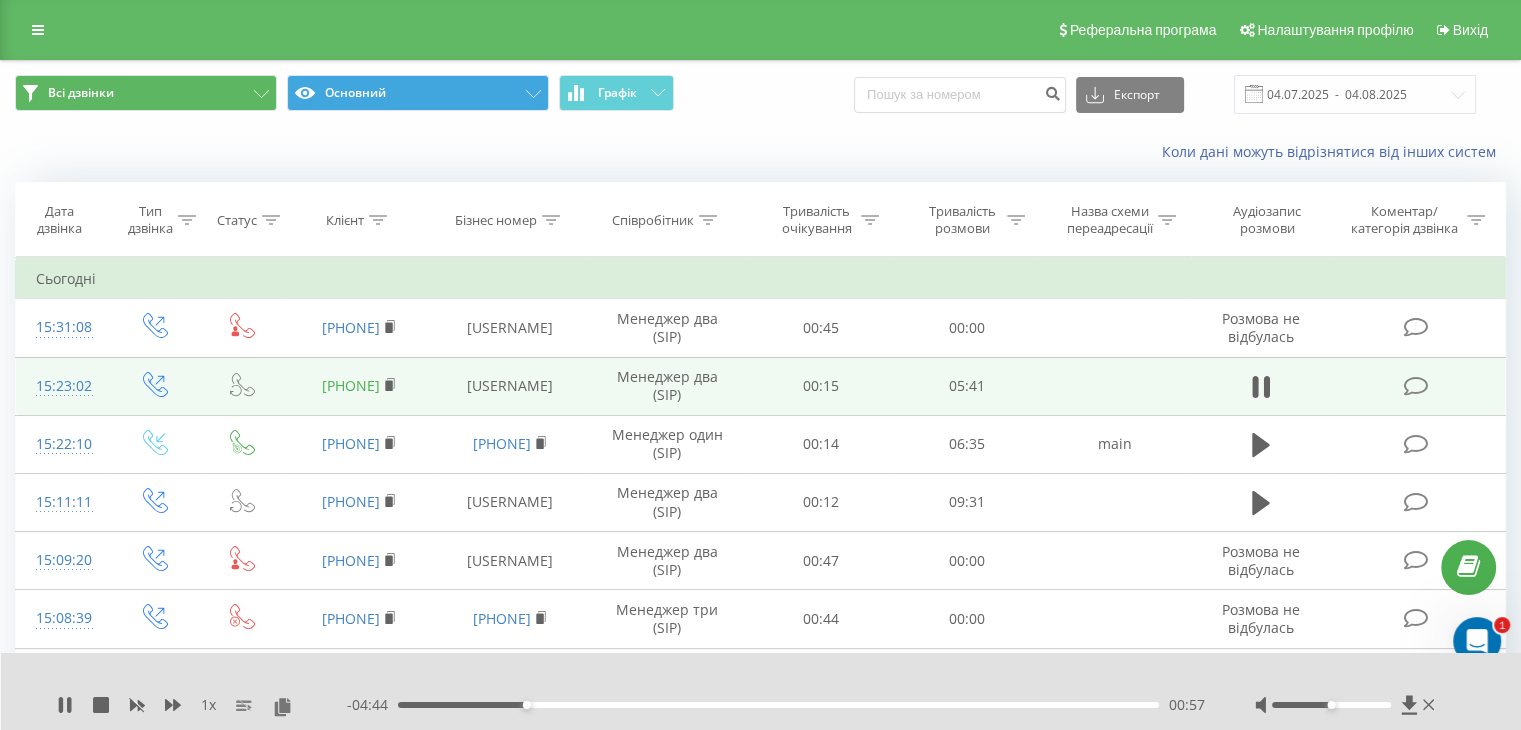 drag, startPoint x: 296, startPoint y: 377, endPoint x: 406, endPoint y: 376, distance: 110.00455 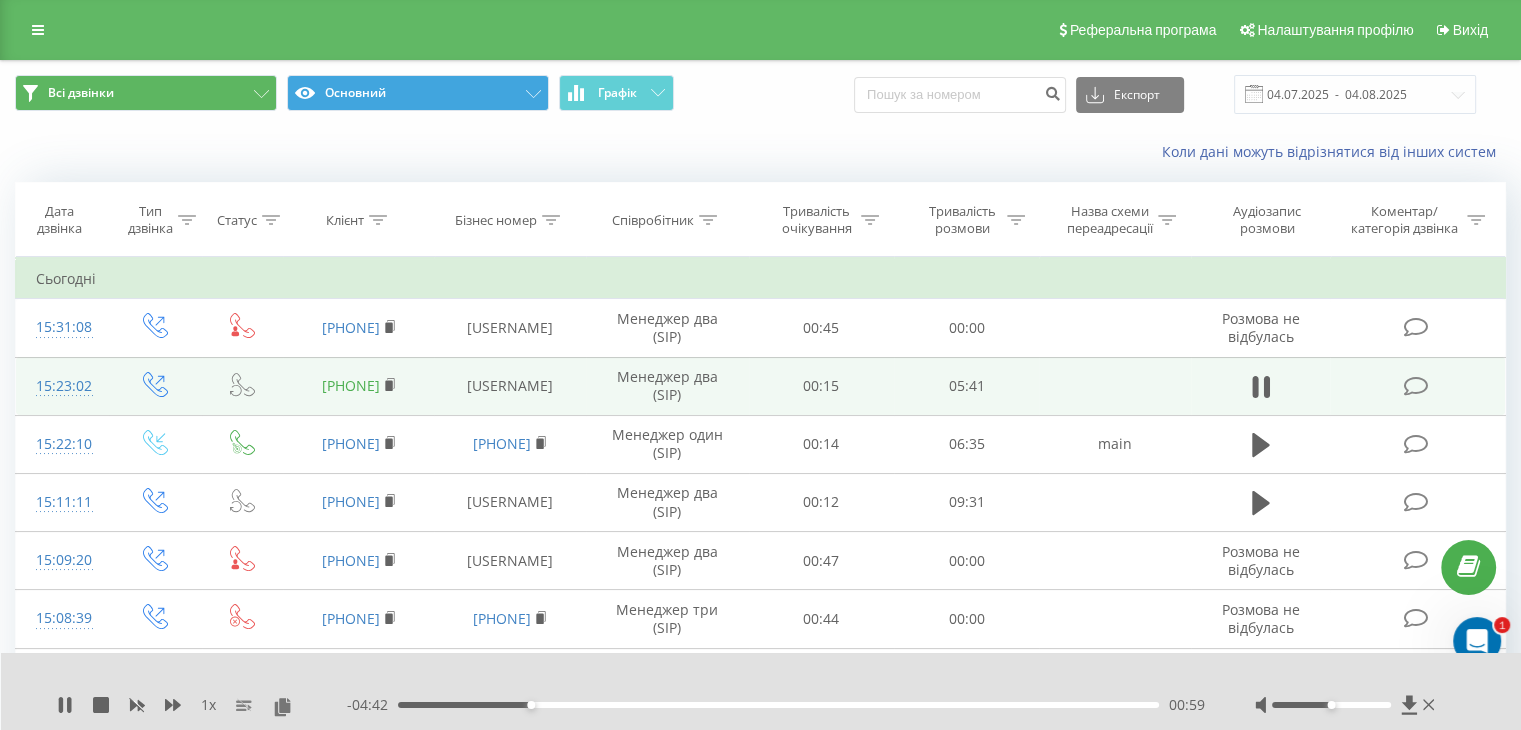 copy on "380688663571" 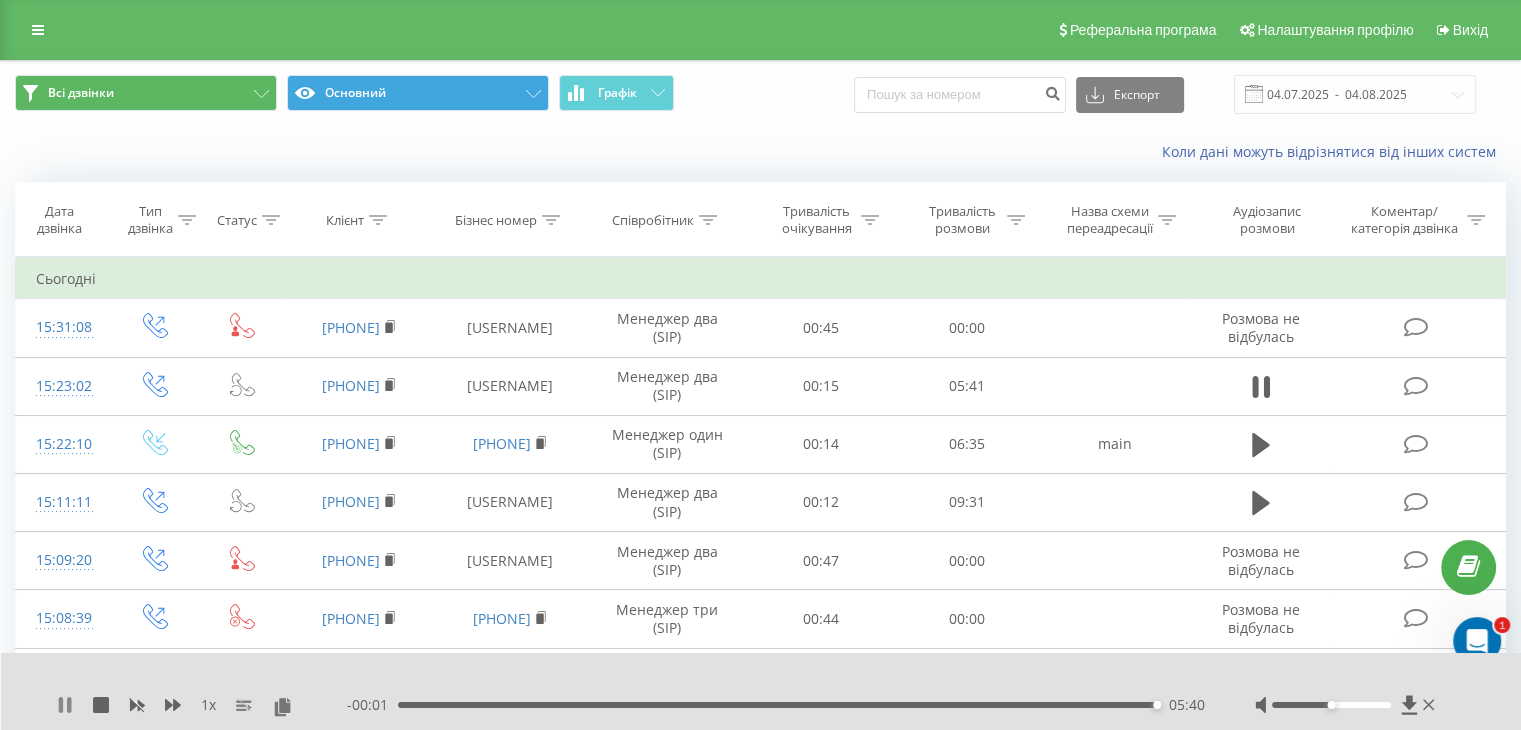 click 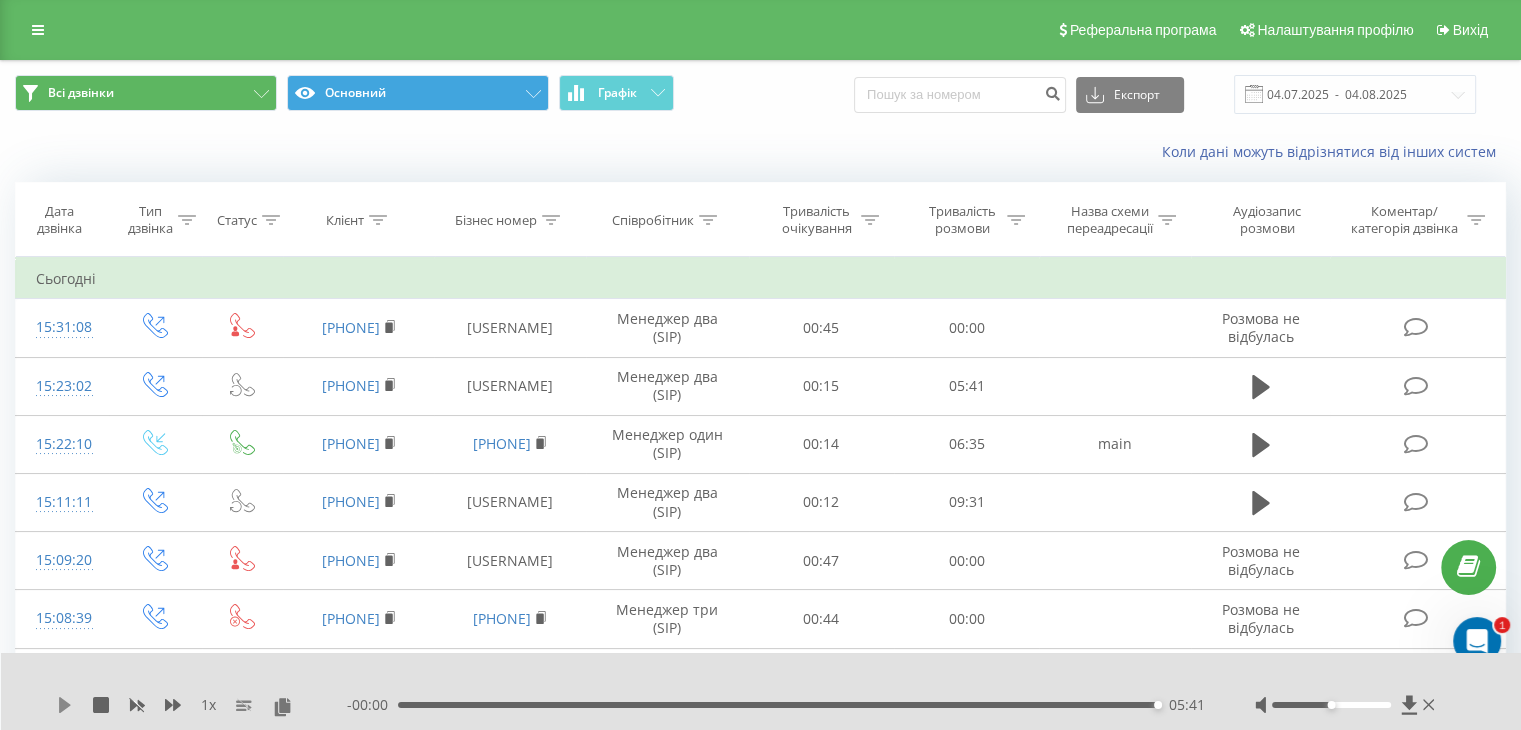 click 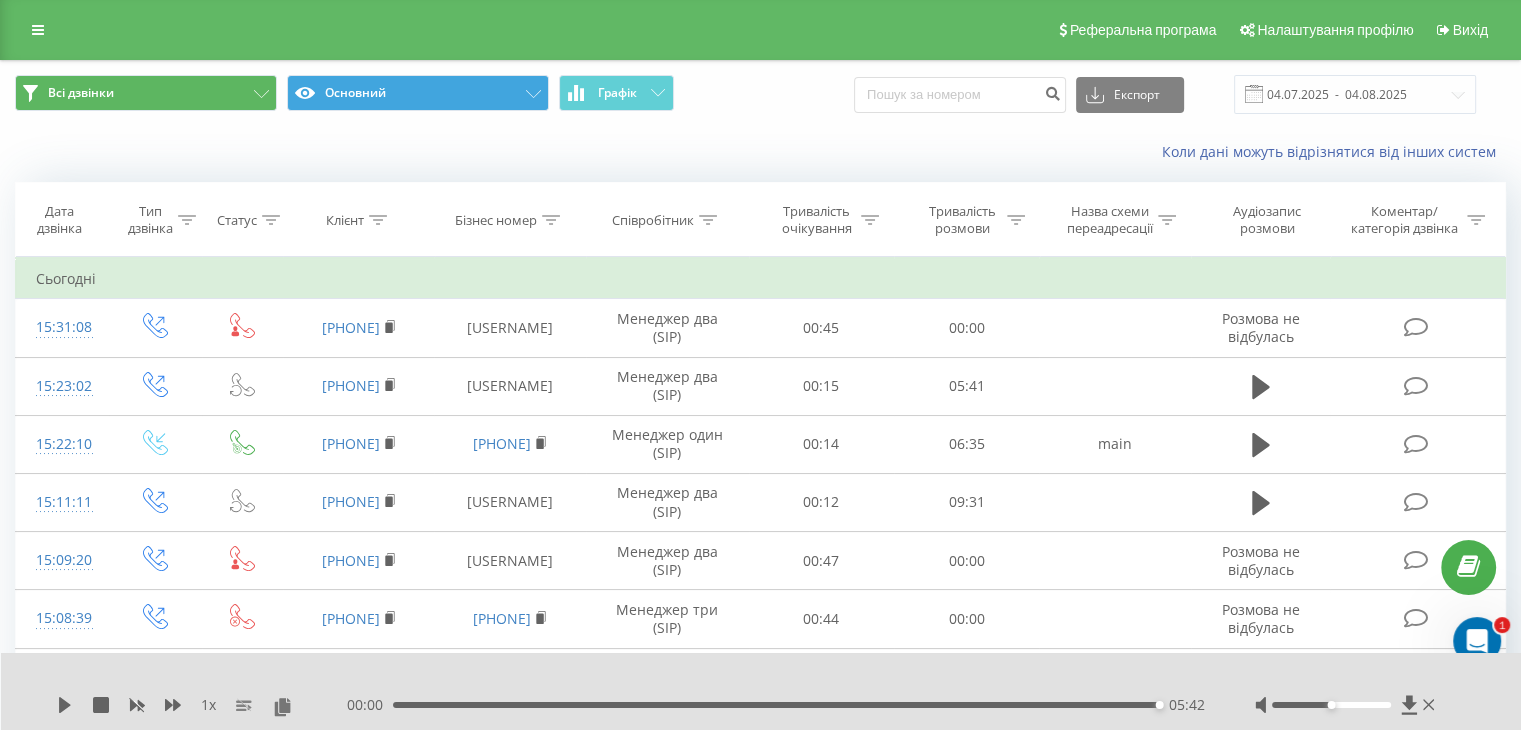 click on "1 x" at bounding box center (202, 705) 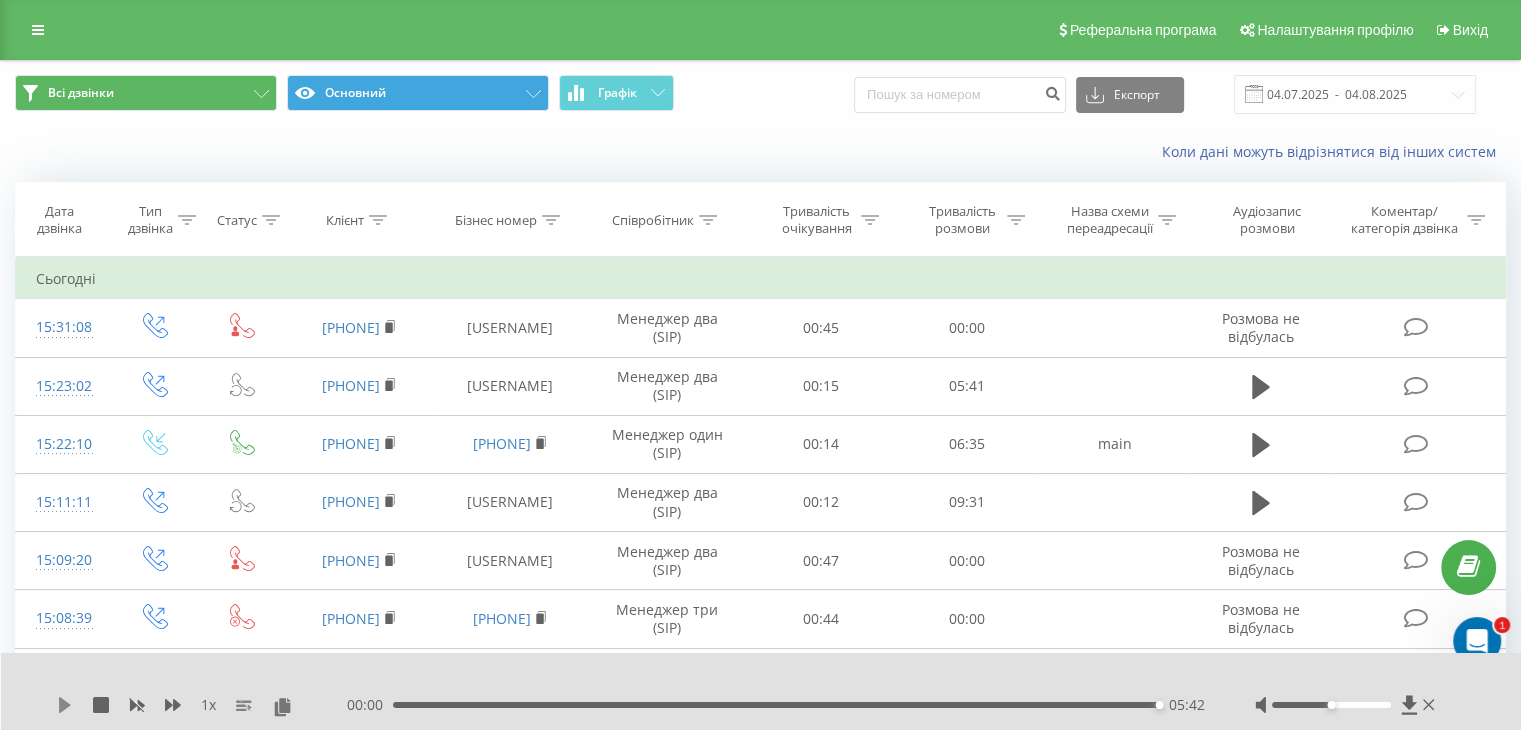 click 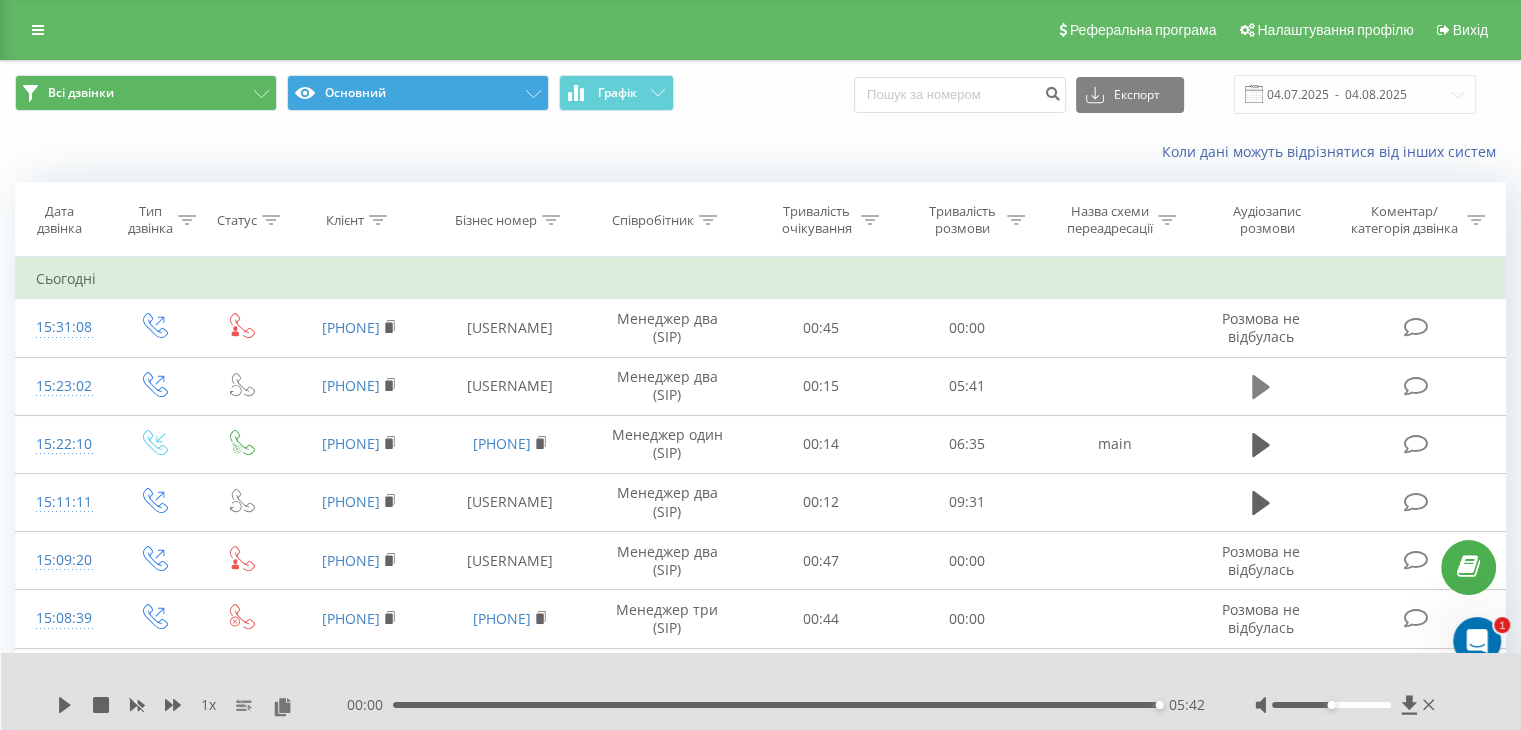 click 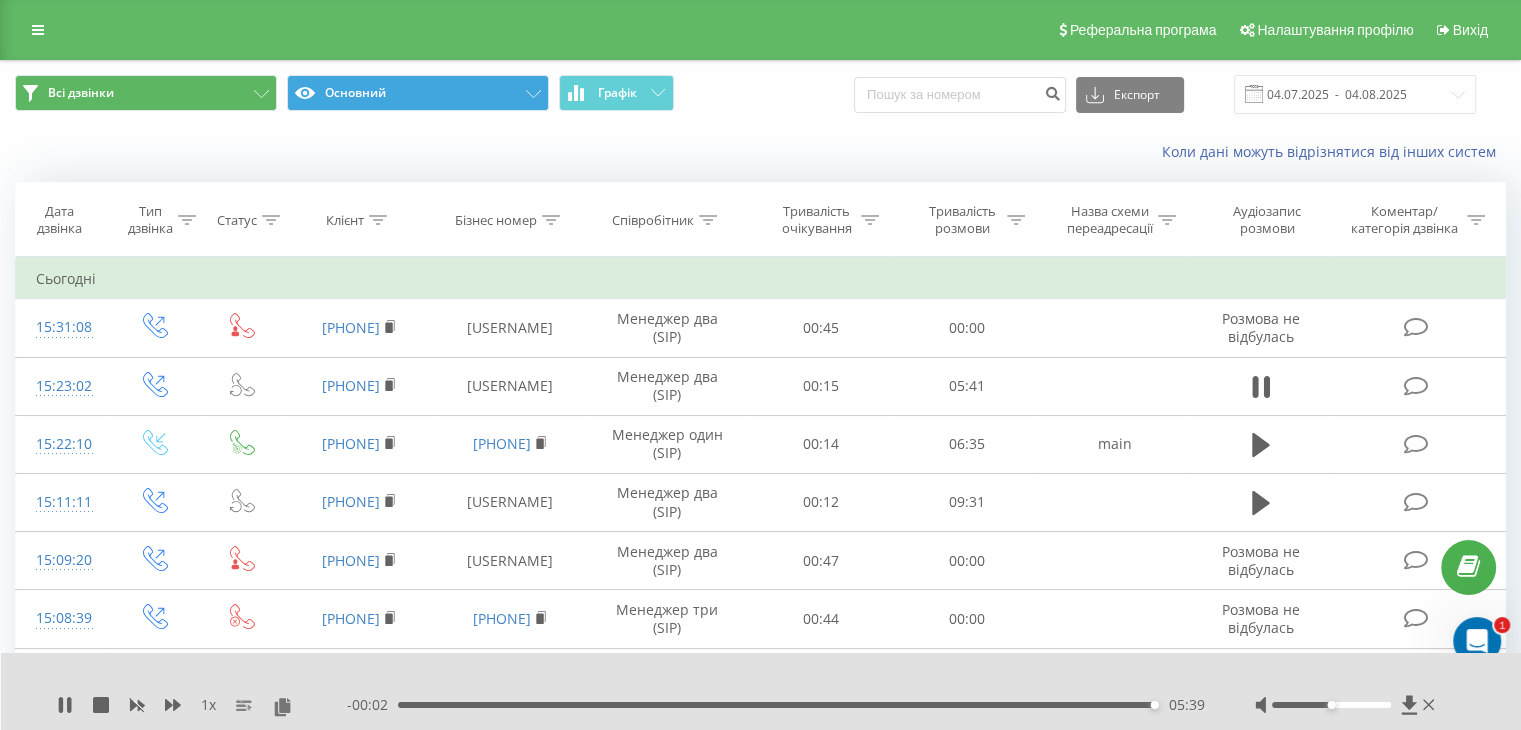 click on "1 x  - 00:02 05:39   05:39" at bounding box center (761, 691) 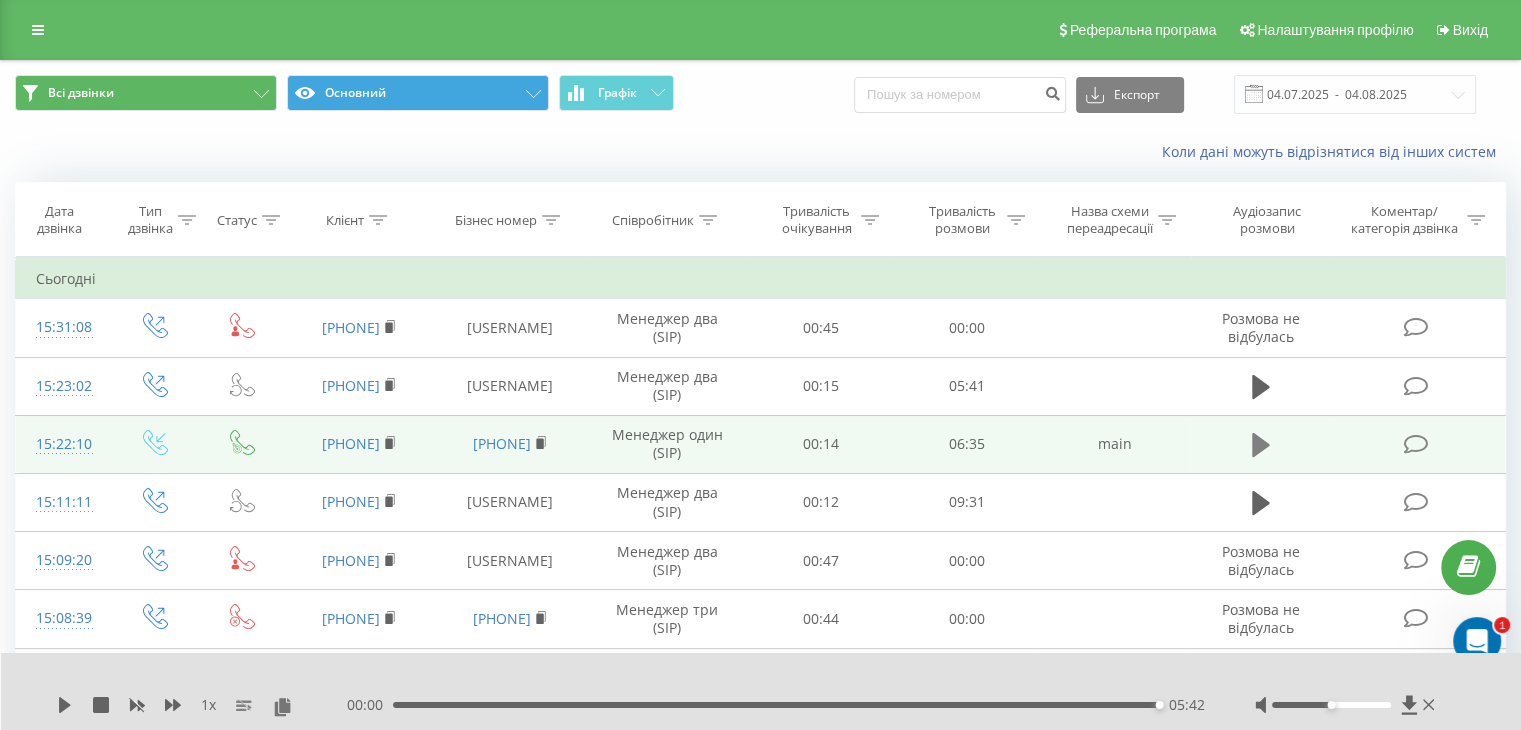 click 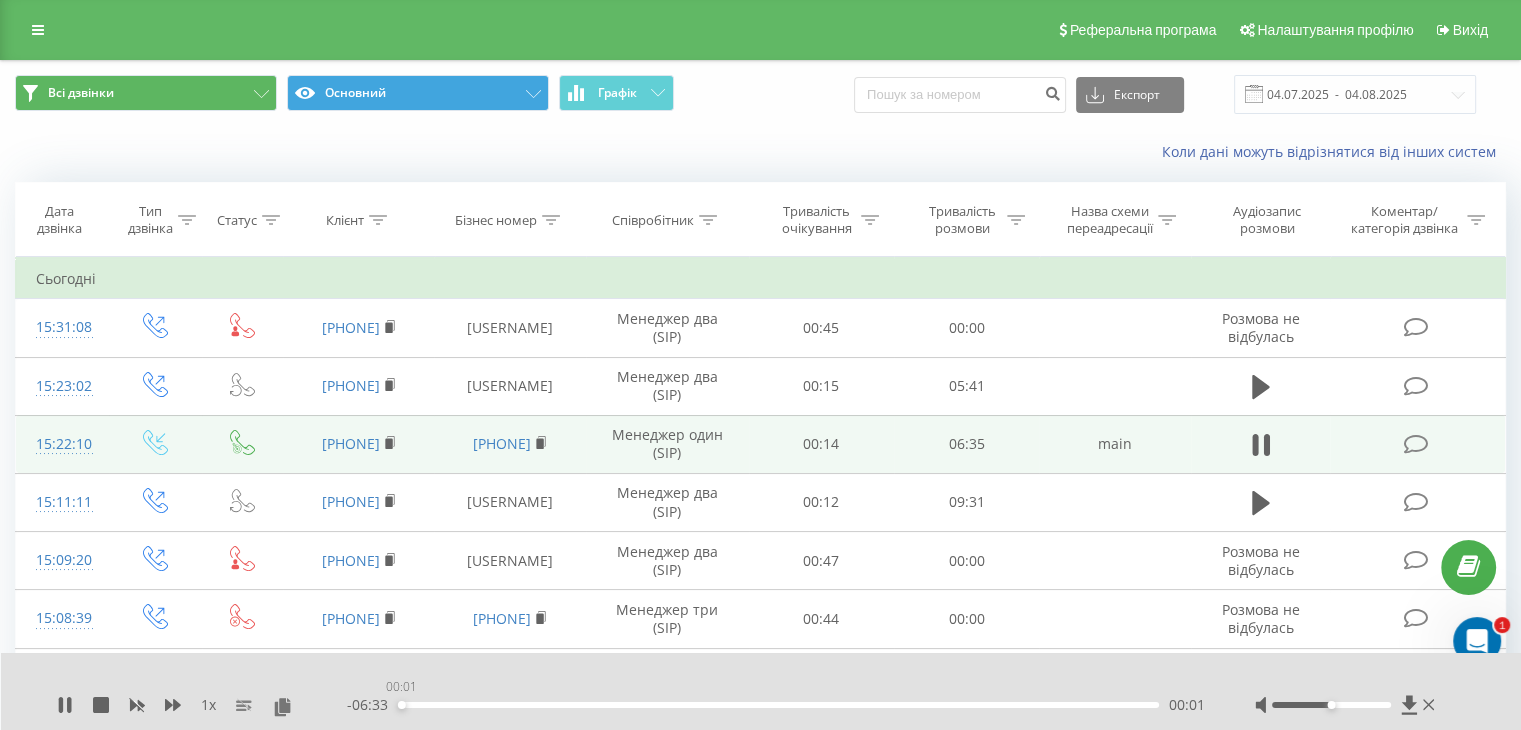 drag, startPoint x: 413, startPoint y: 701, endPoint x: 400, endPoint y: 702, distance: 13.038404 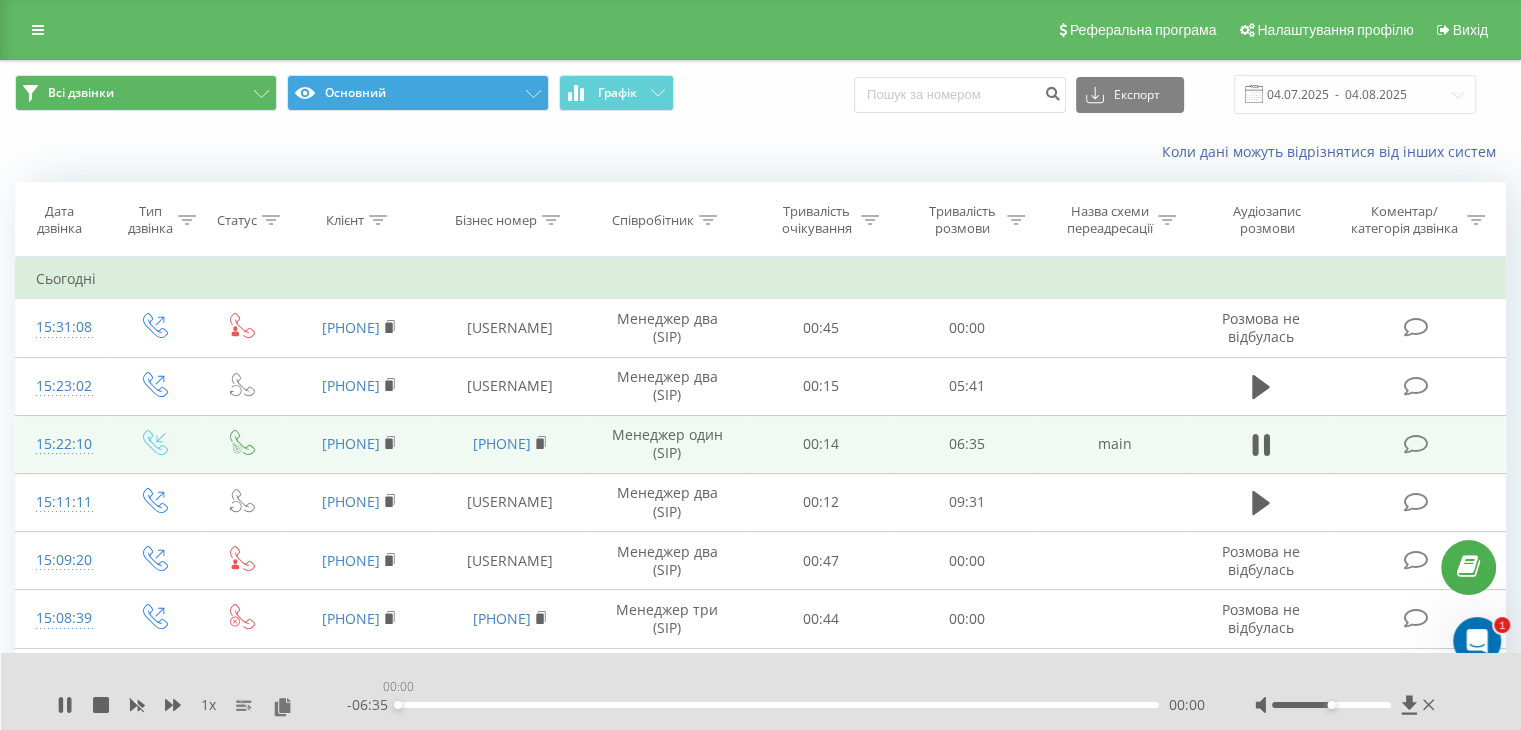 drag, startPoint x: 512, startPoint y: 704, endPoint x: 385, endPoint y: 702, distance: 127.01575 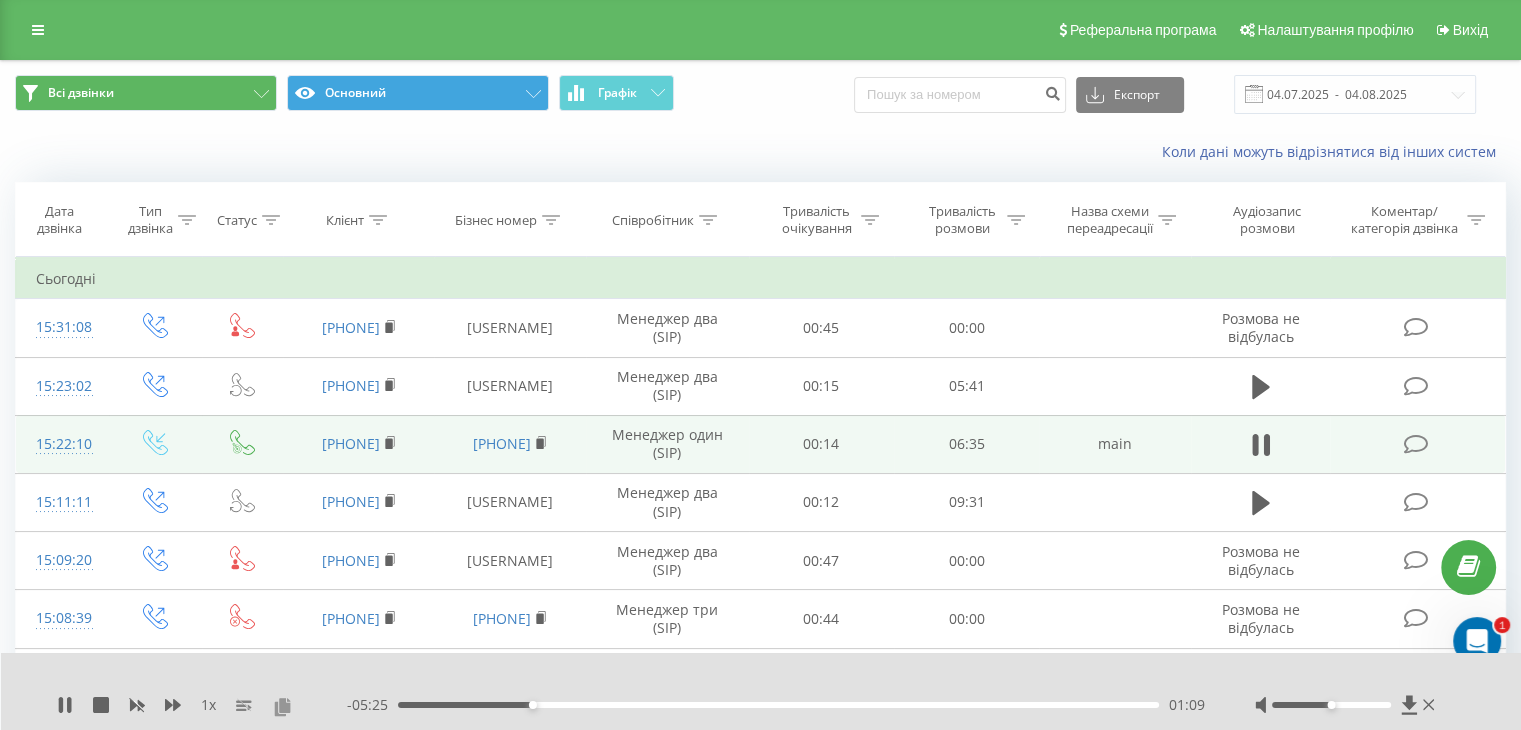 click at bounding box center [282, 706] 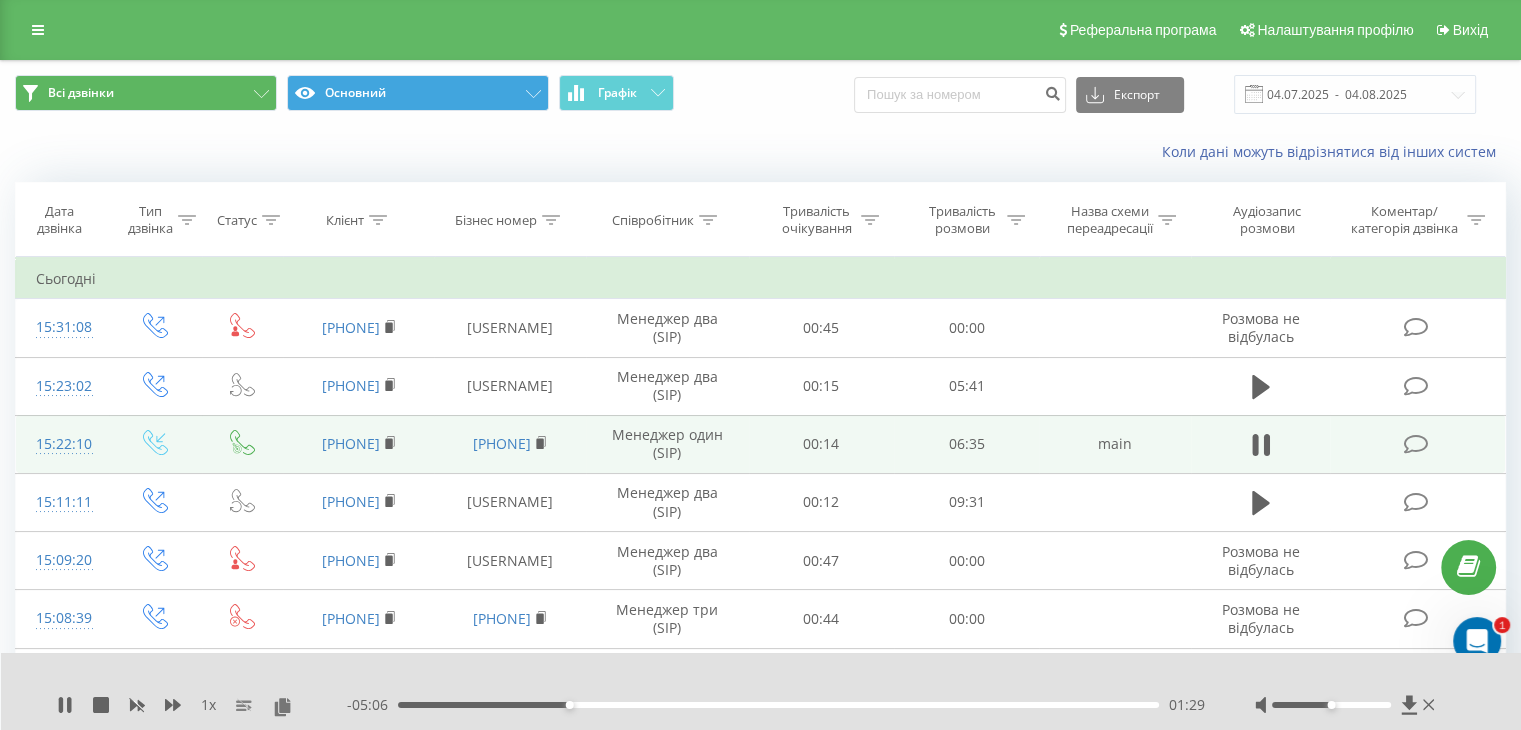 drag, startPoint x: 450, startPoint y: 437, endPoint x: 568, endPoint y: 434, distance: 118.03813 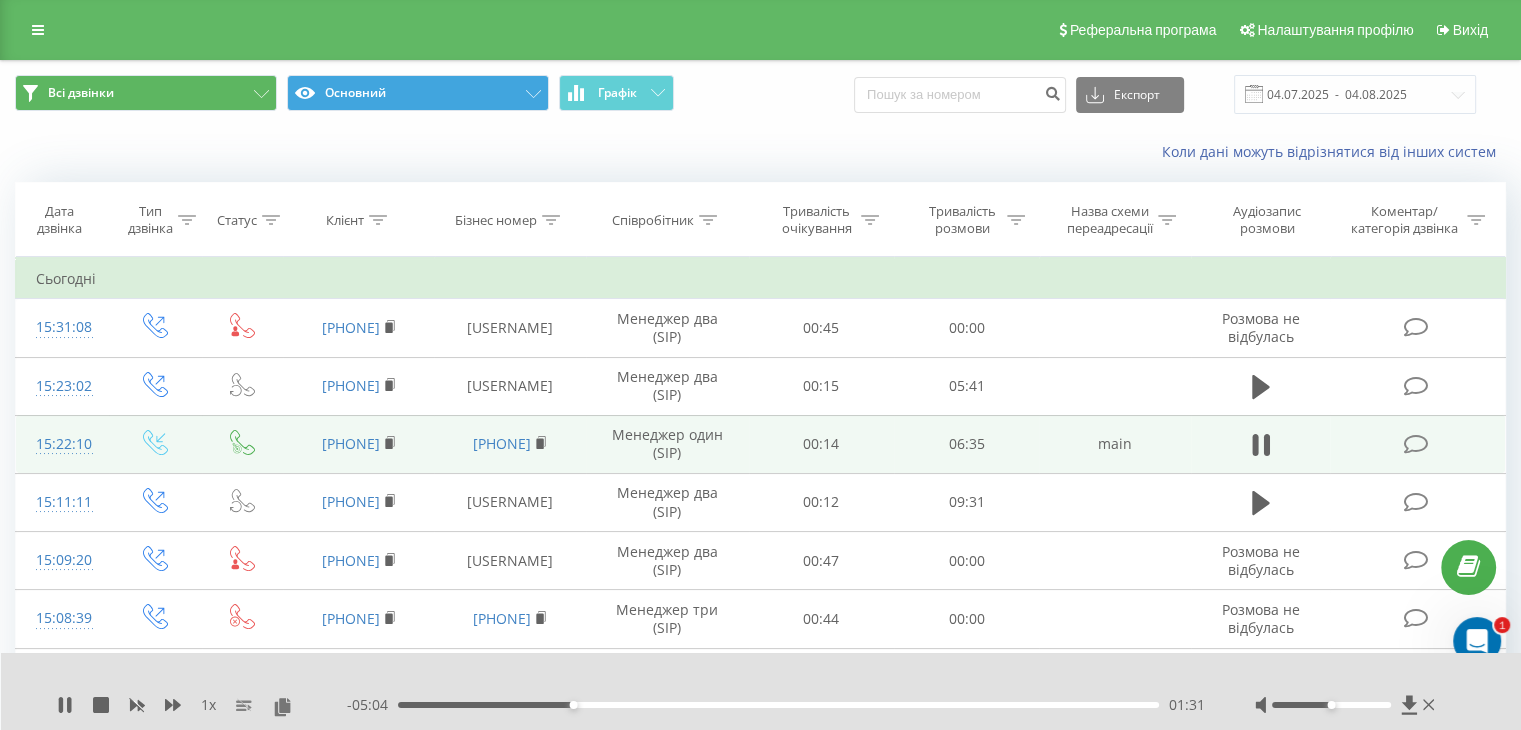 drag, startPoint x: 300, startPoint y: 433, endPoint x: 409, endPoint y: 435, distance: 109.01835 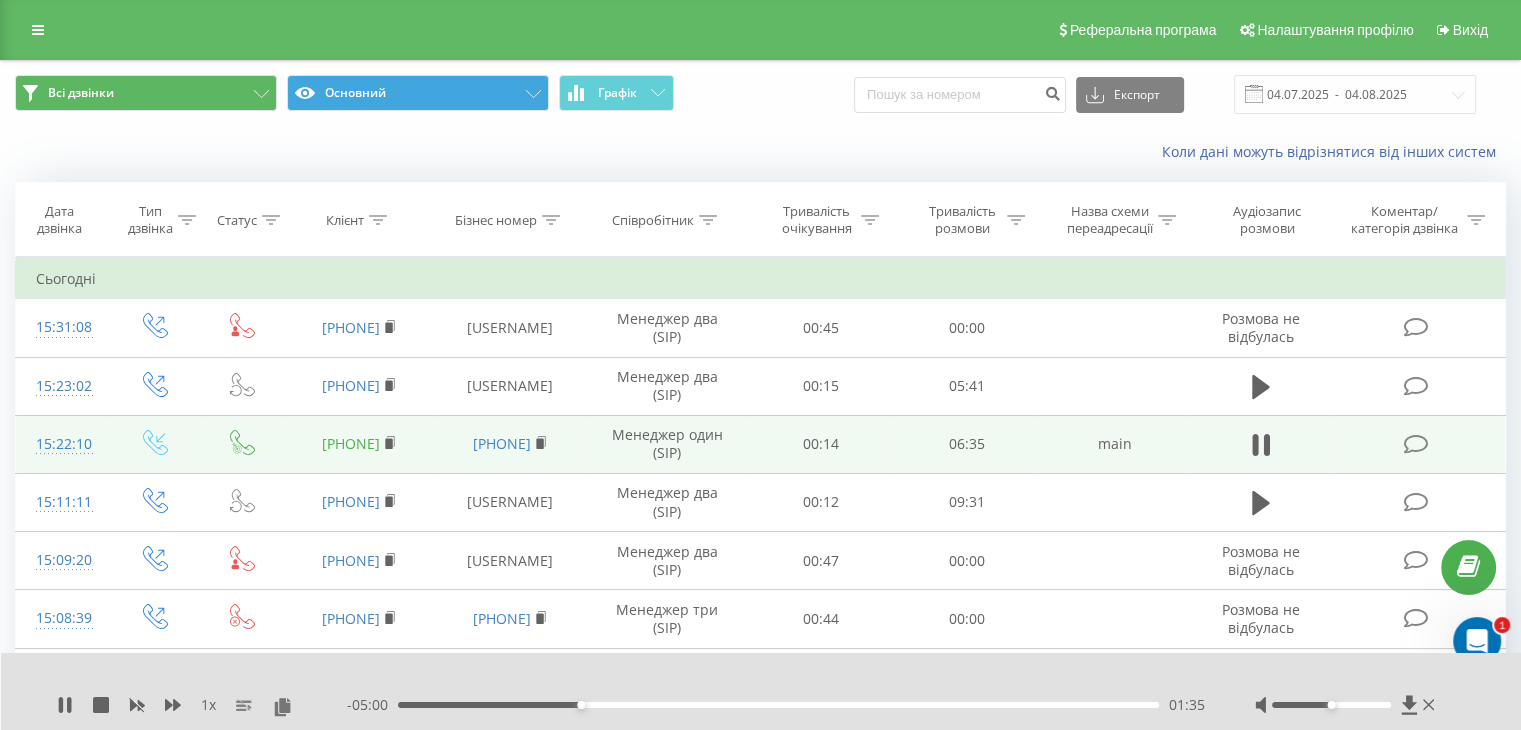 copy on "380666167207" 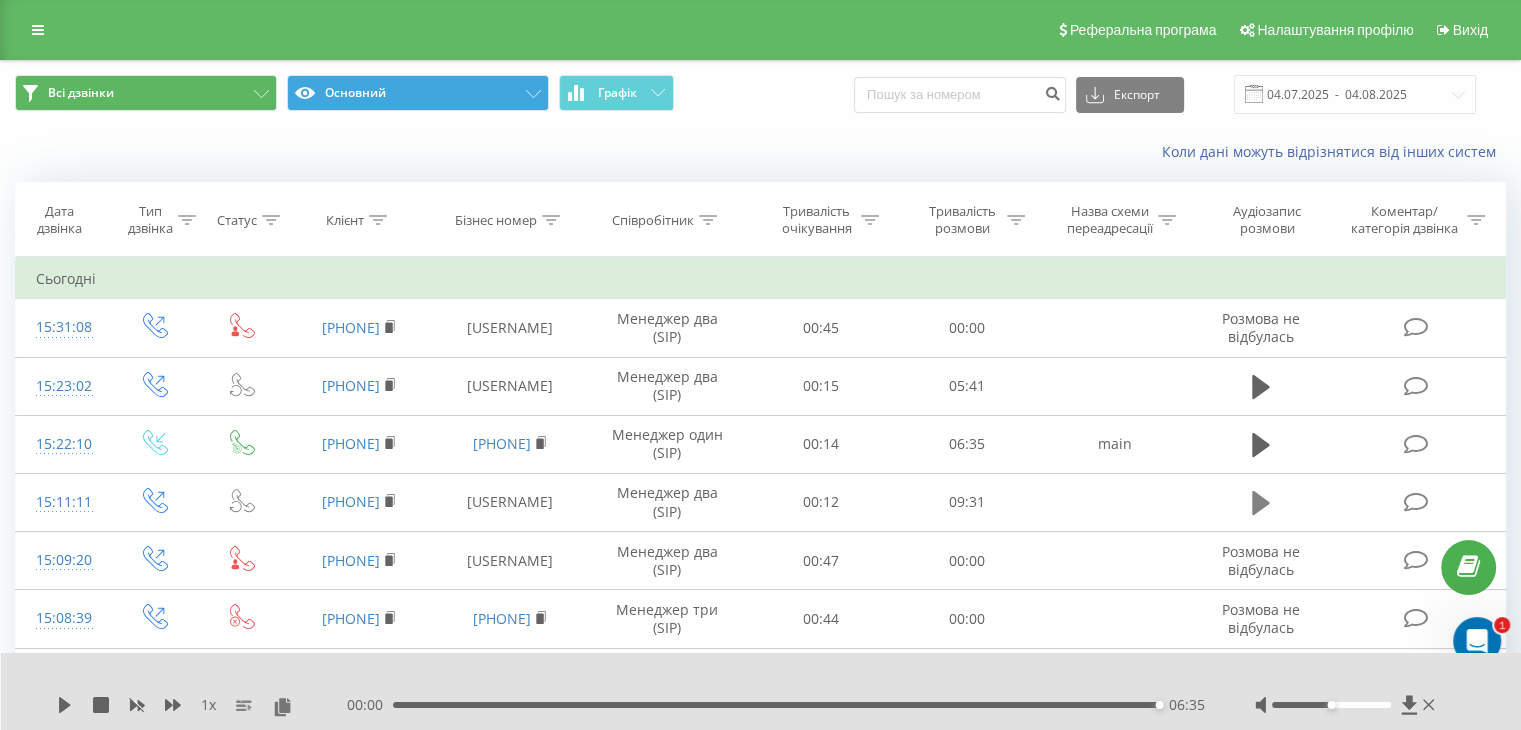 click 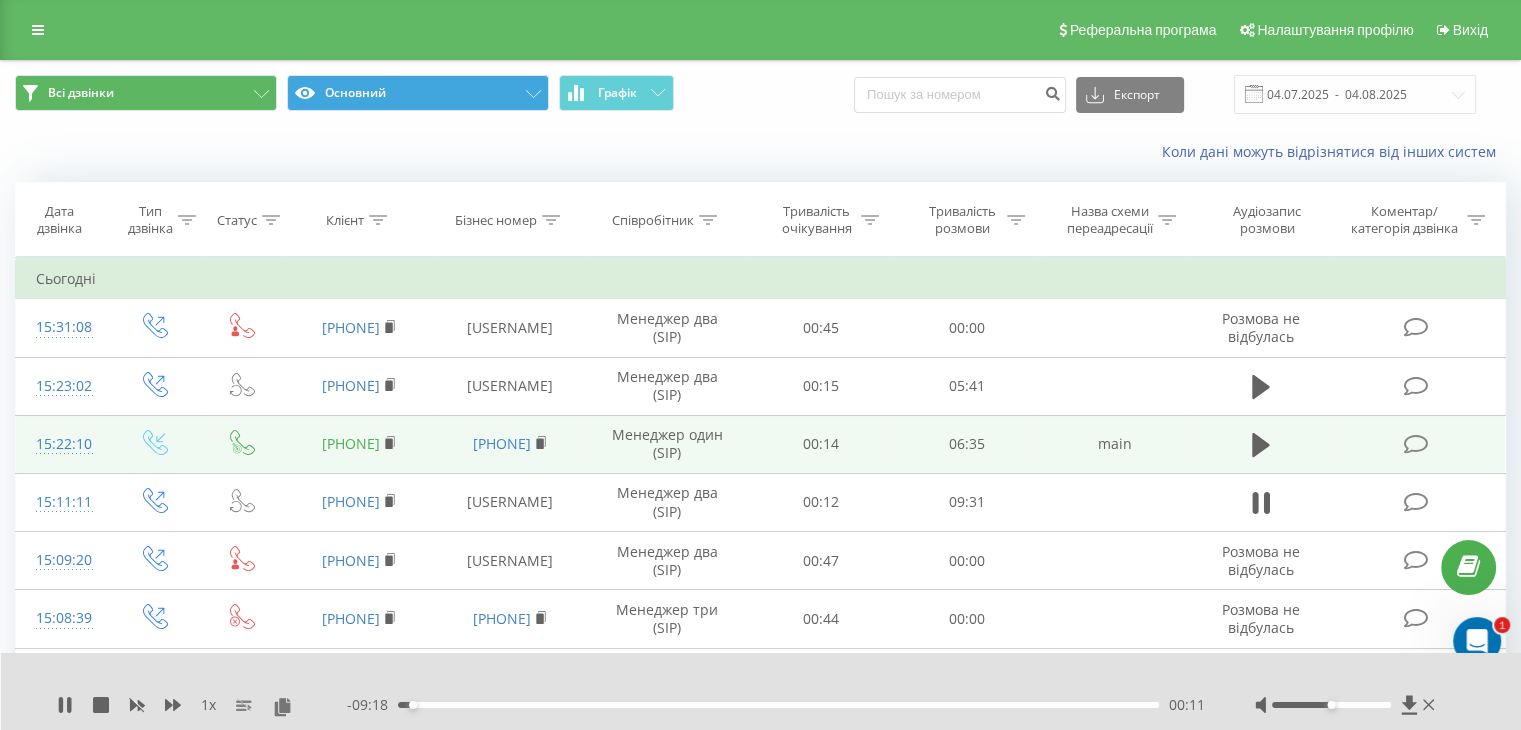 copy on "380666167207" 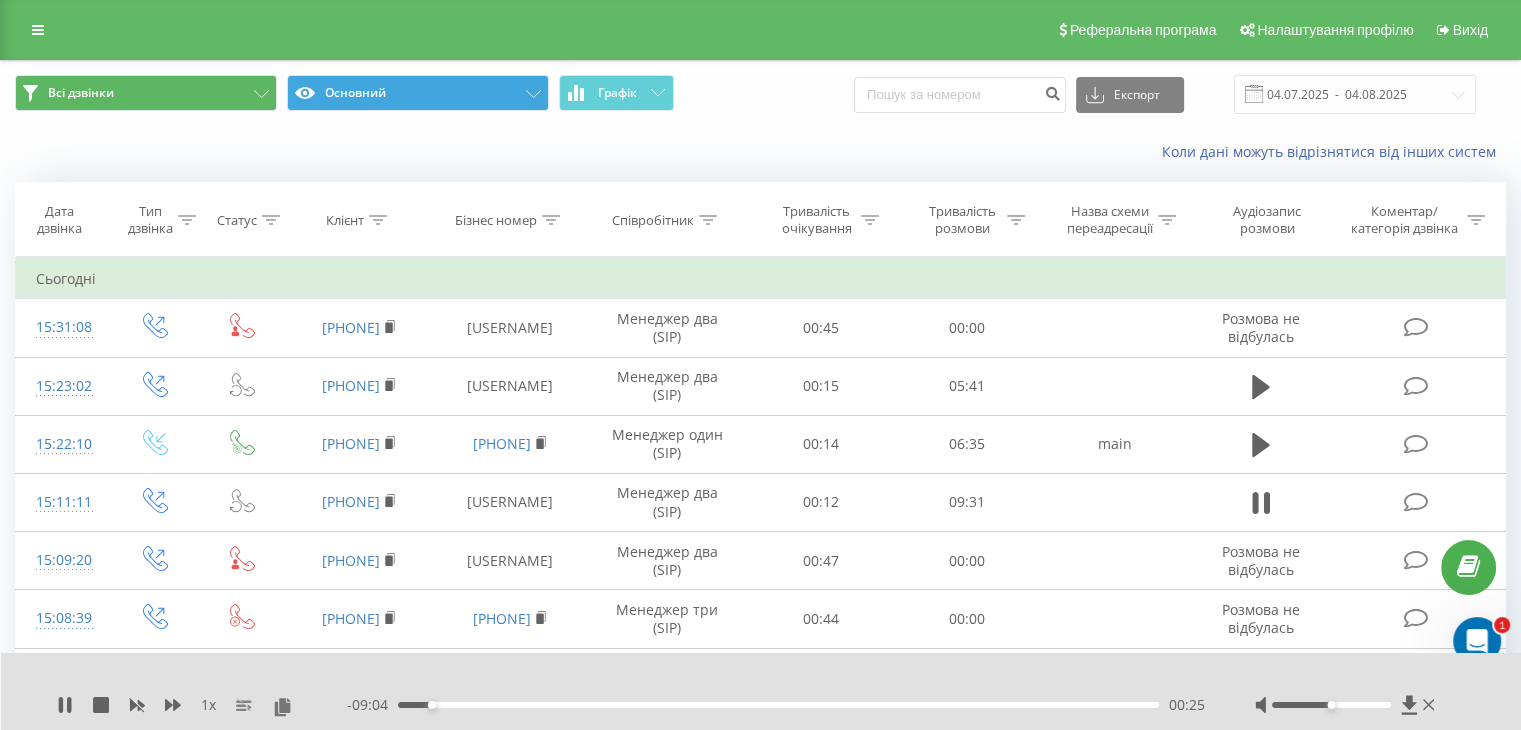 drag, startPoint x: 427, startPoint y: 700, endPoint x: 395, endPoint y: 701, distance: 32.01562 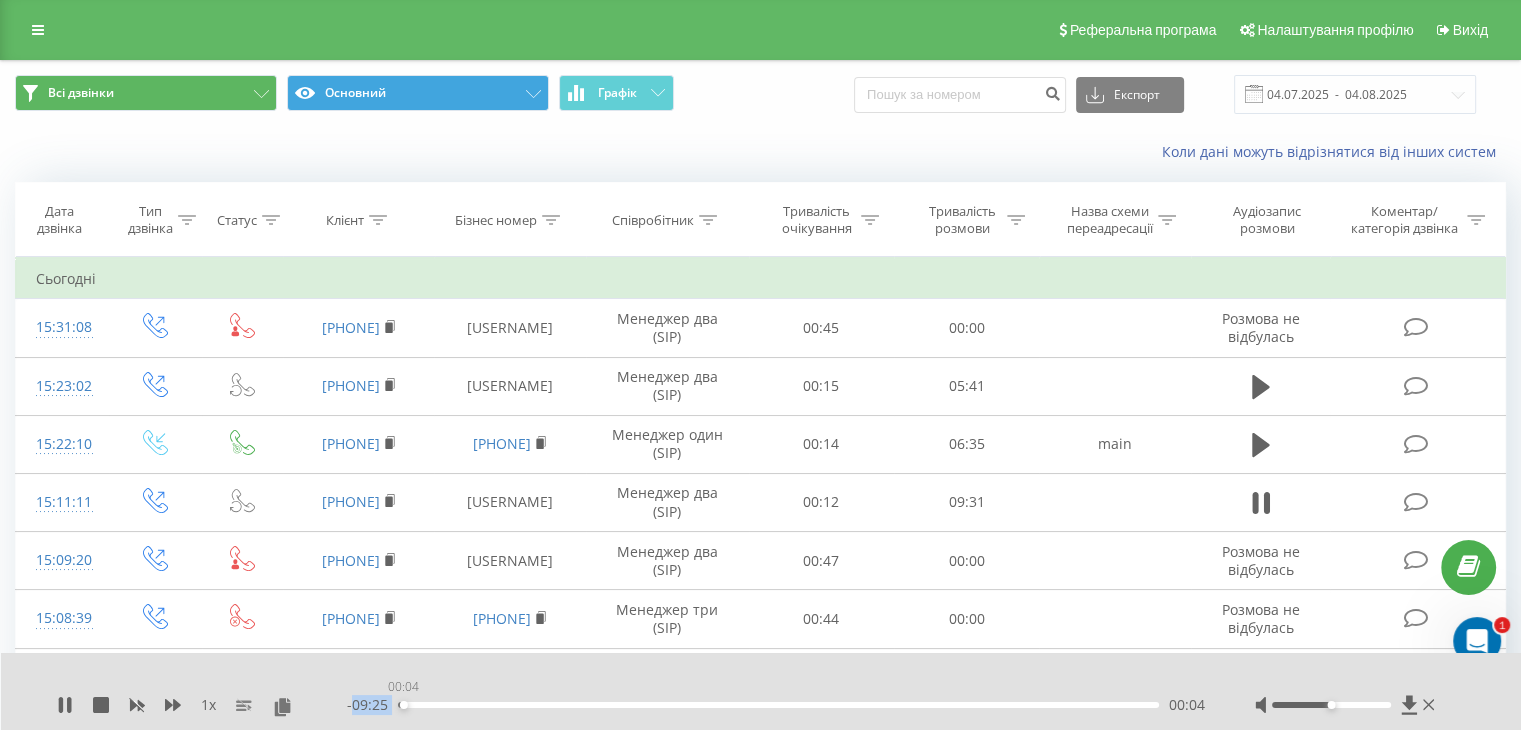 drag, startPoint x: 432, startPoint y: 703, endPoint x: 402, endPoint y: 707, distance: 30.265491 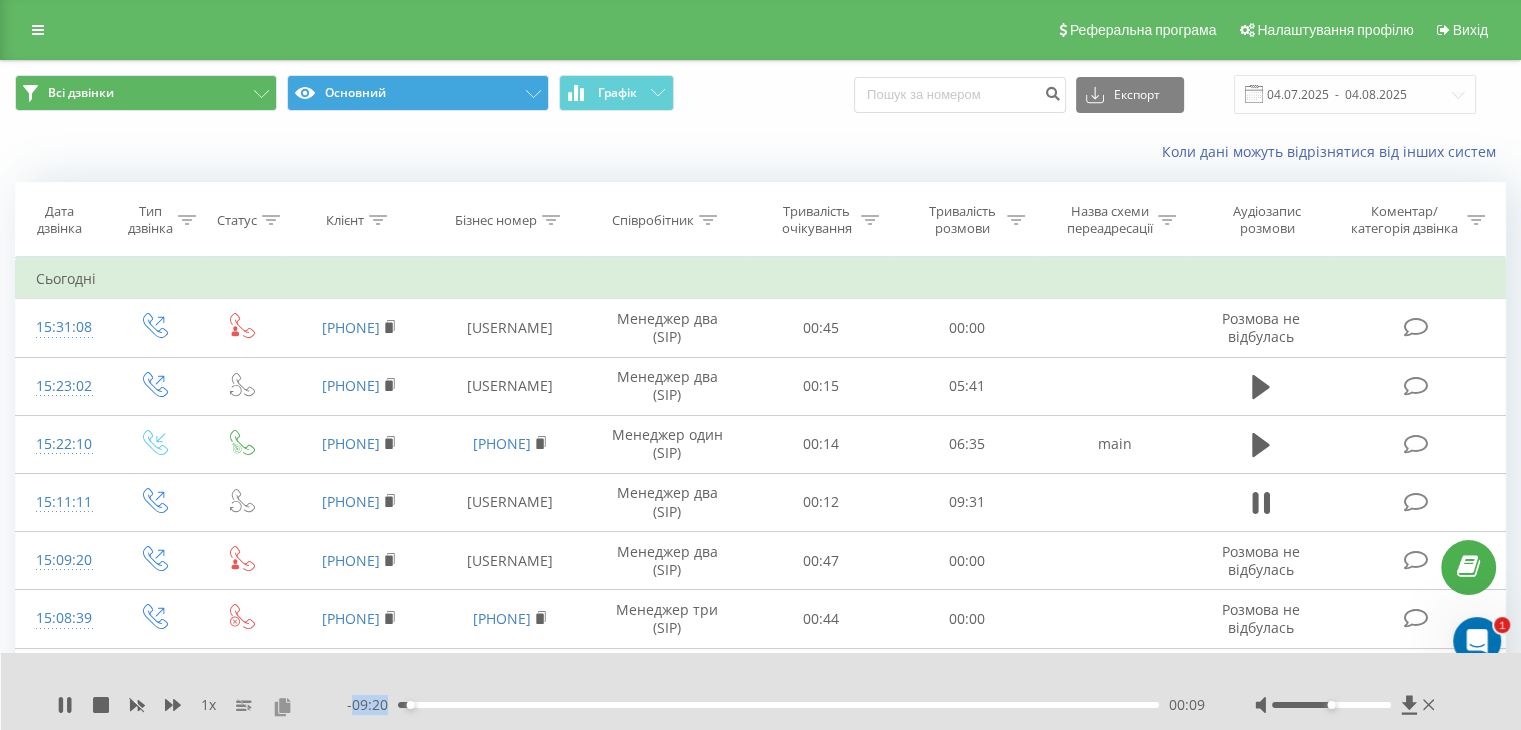 click at bounding box center (282, 706) 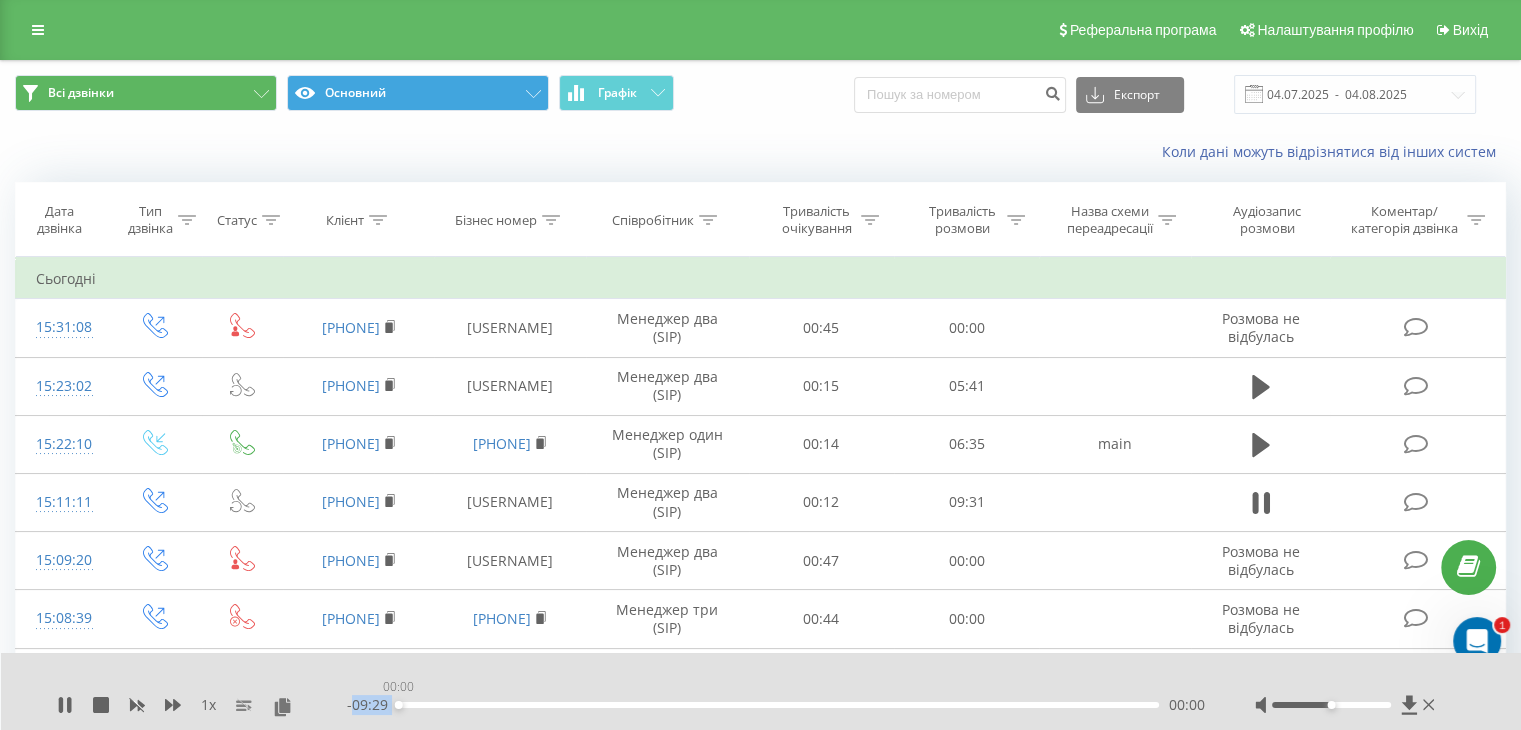 drag, startPoint x: 481, startPoint y: 700, endPoint x: 395, endPoint y: 706, distance: 86.209045 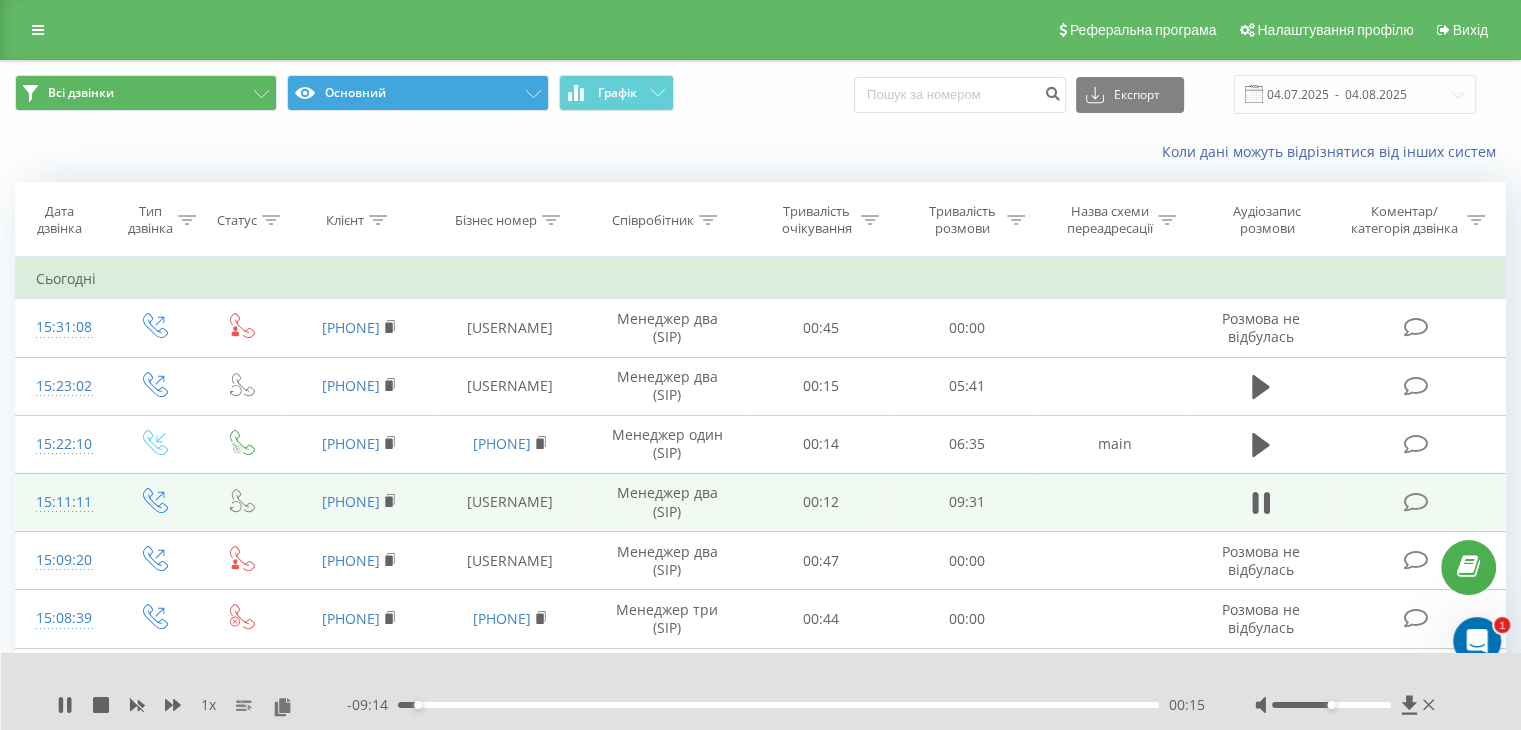 drag, startPoint x: 324, startPoint y: 493, endPoint x: 287, endPoint y: 477, distance: 40.311287 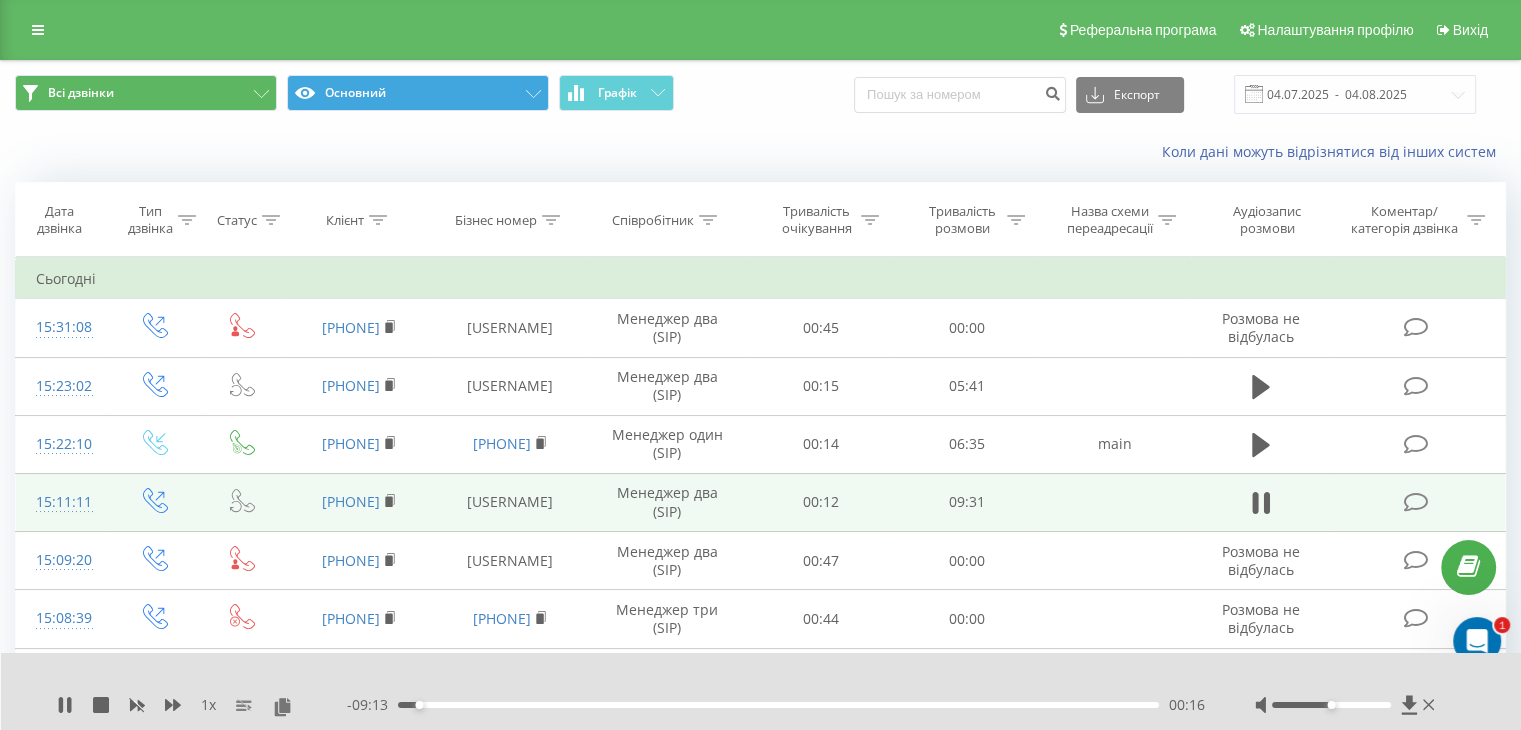 drag, startPoint x: 285, startPoint y: 498, endPoint x: 409, endPoint y: 495, distance: 124.036285 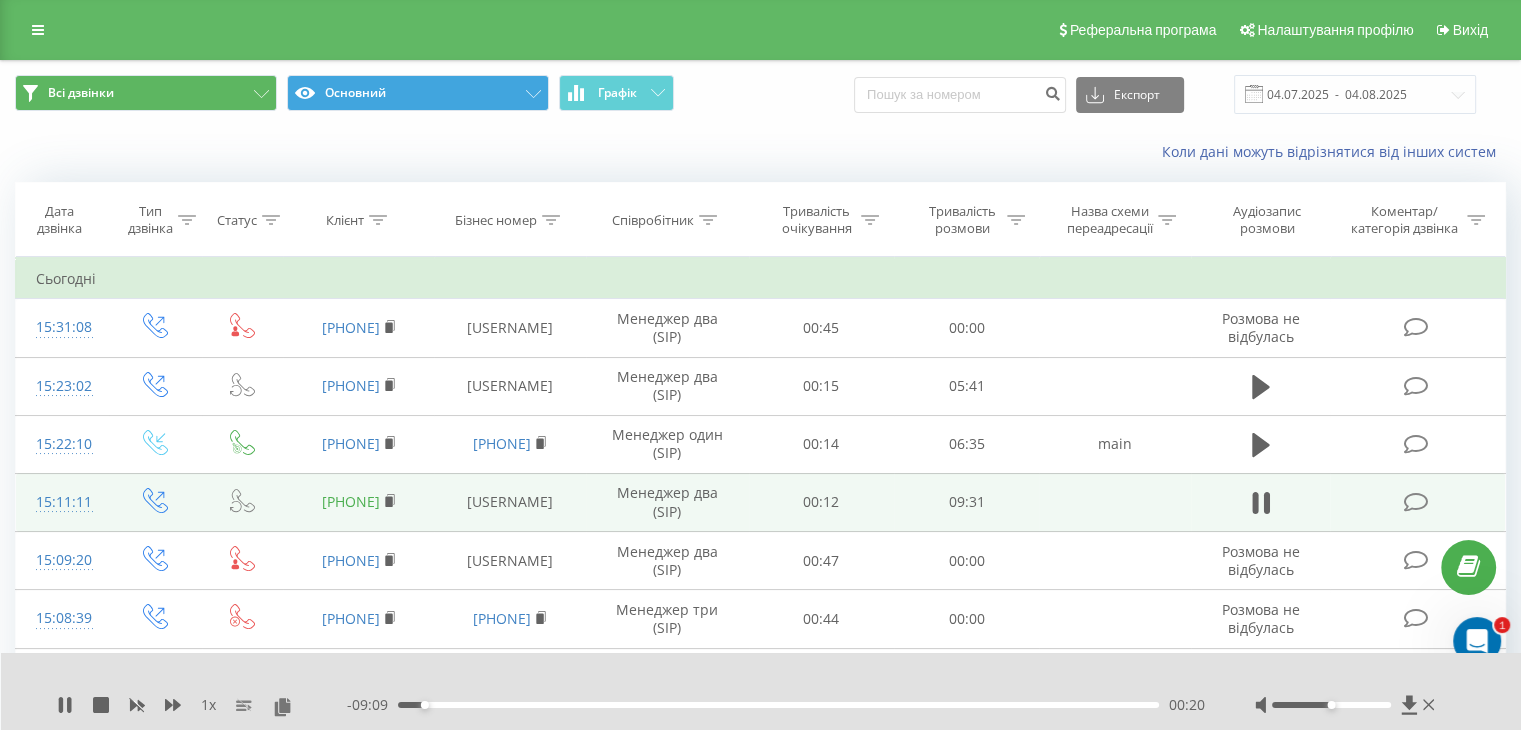 copy on "380633029550" 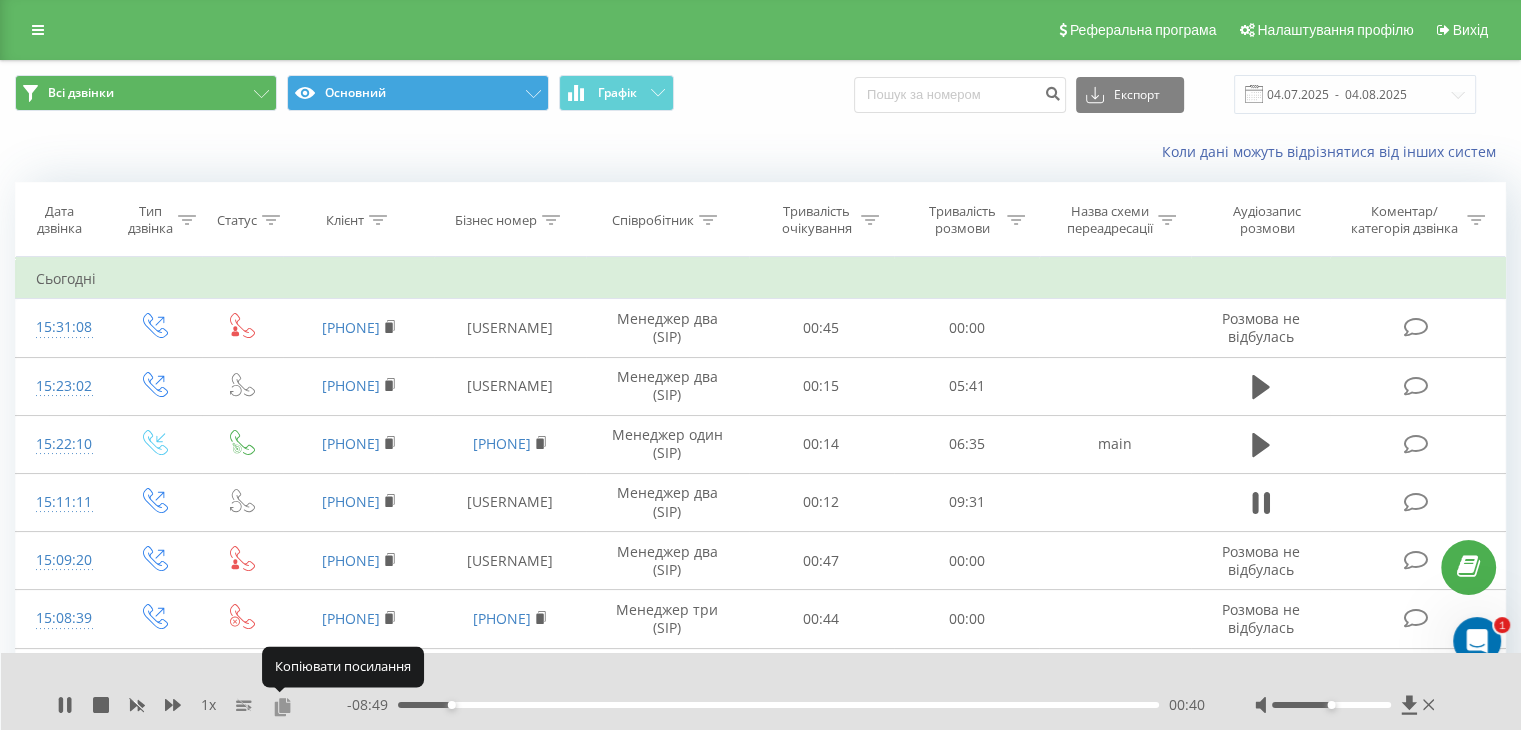 click at bounding box center [282, 706] 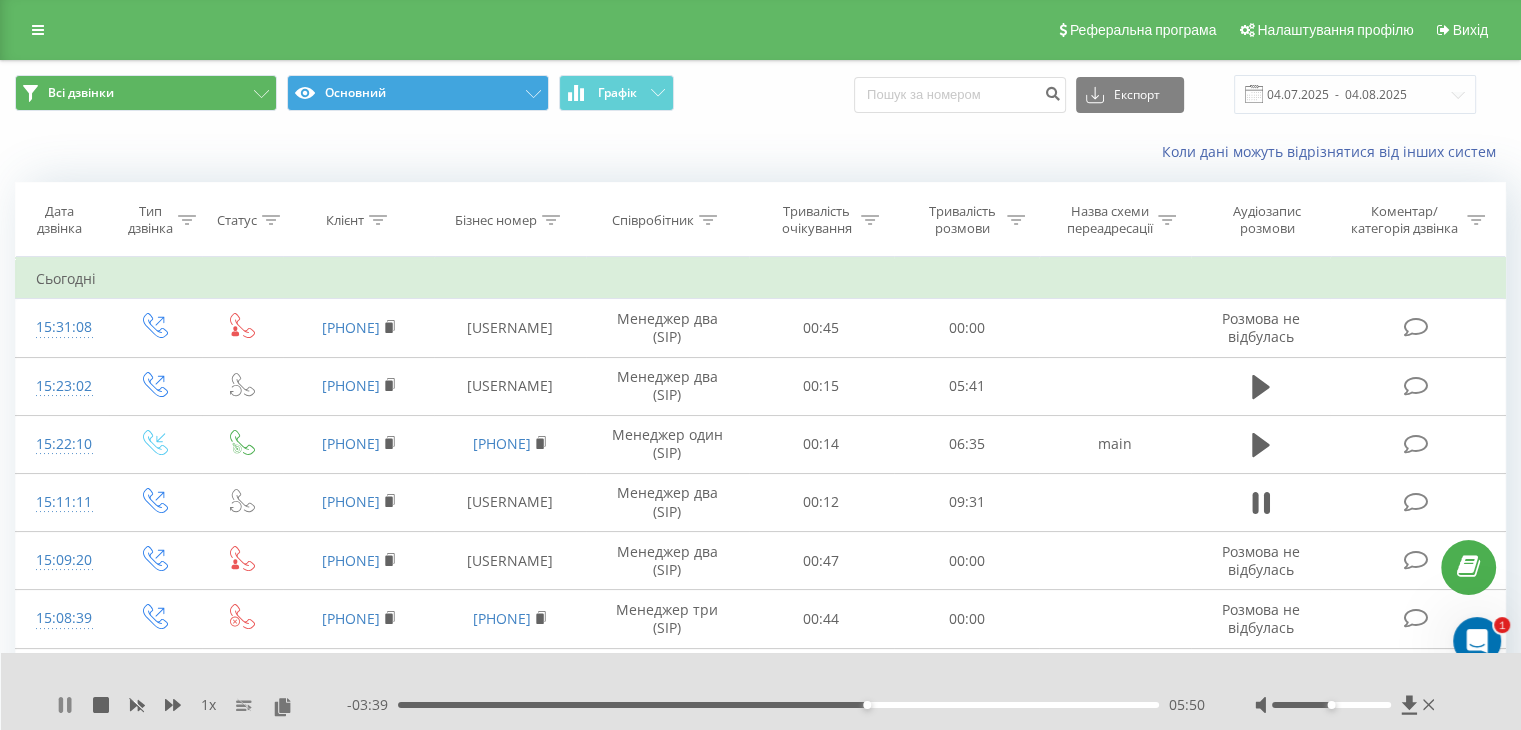 click 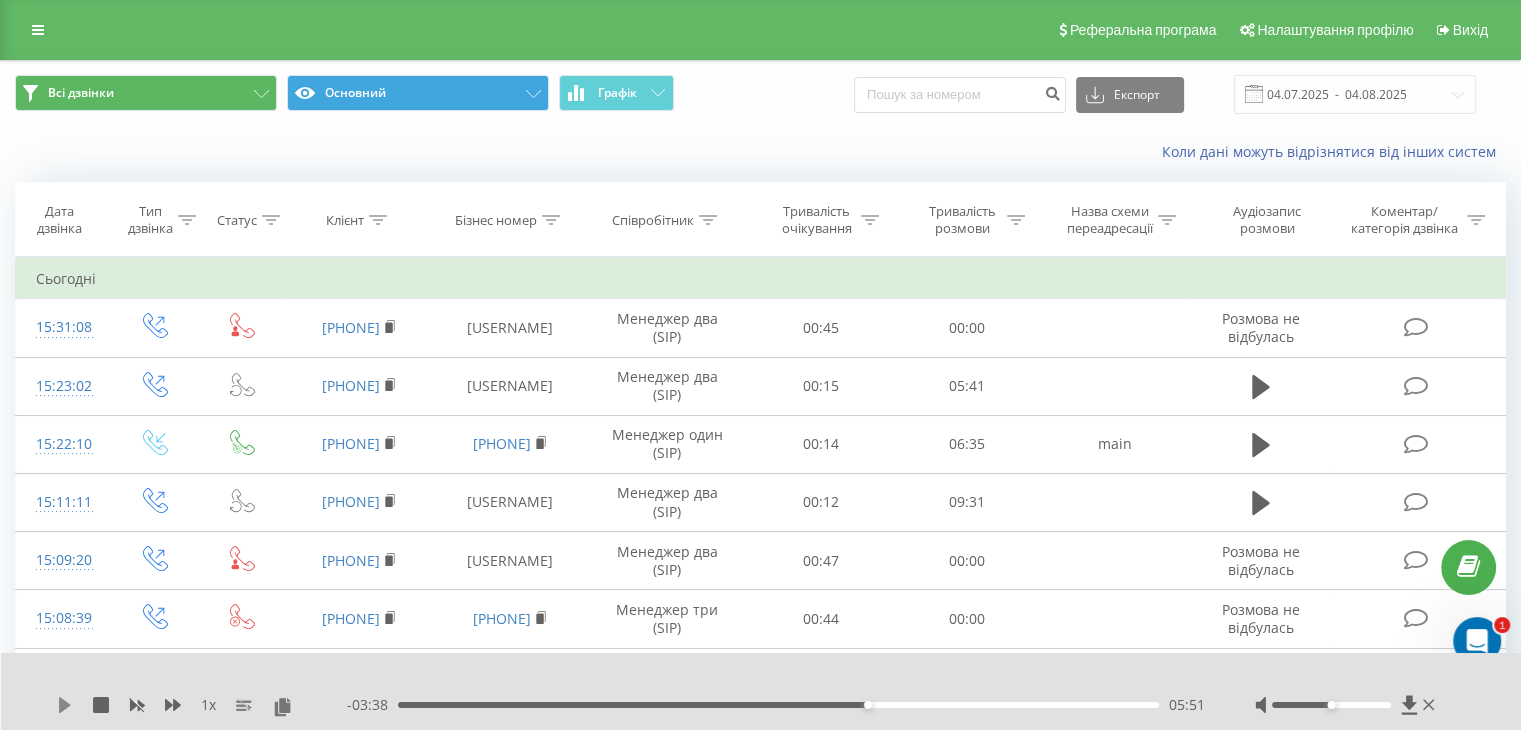 click 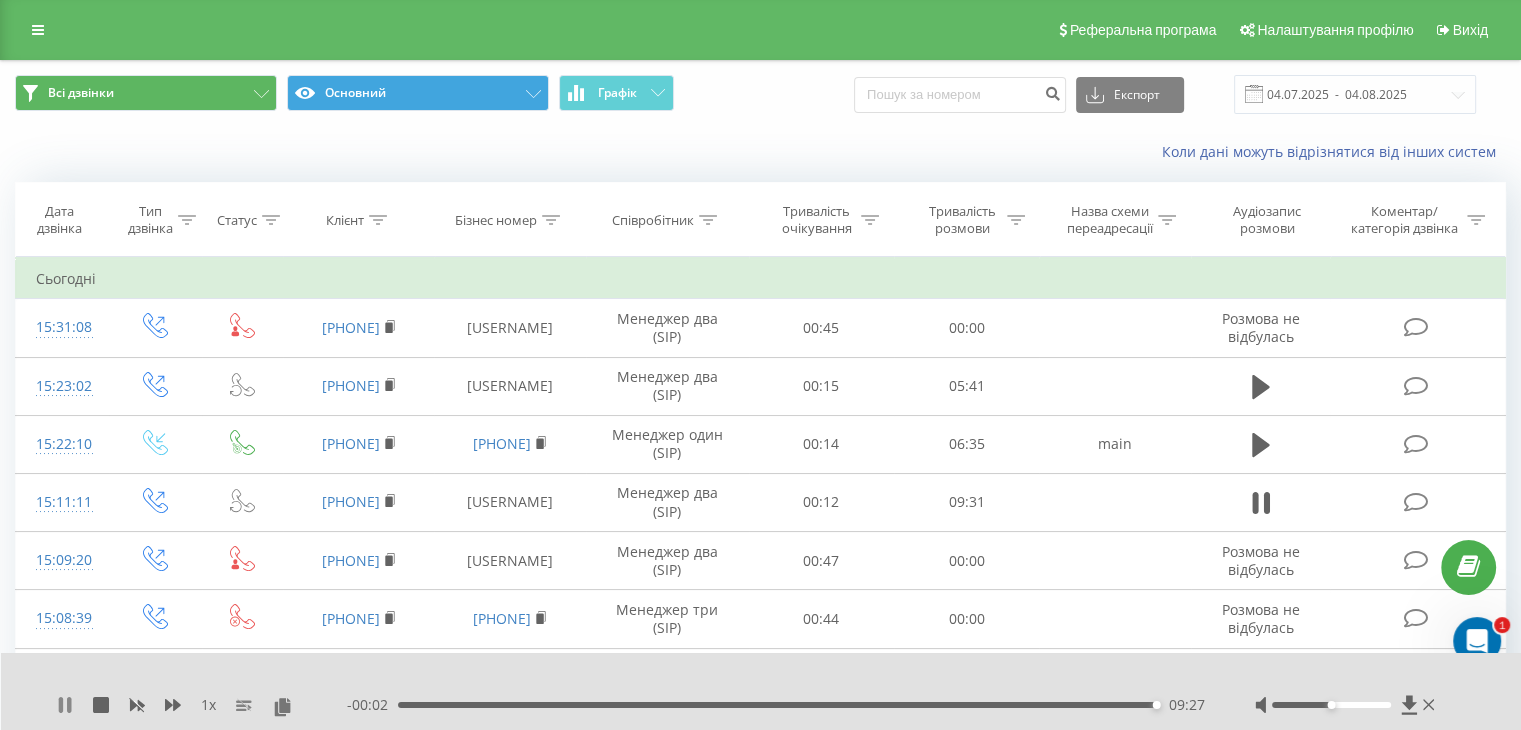 click 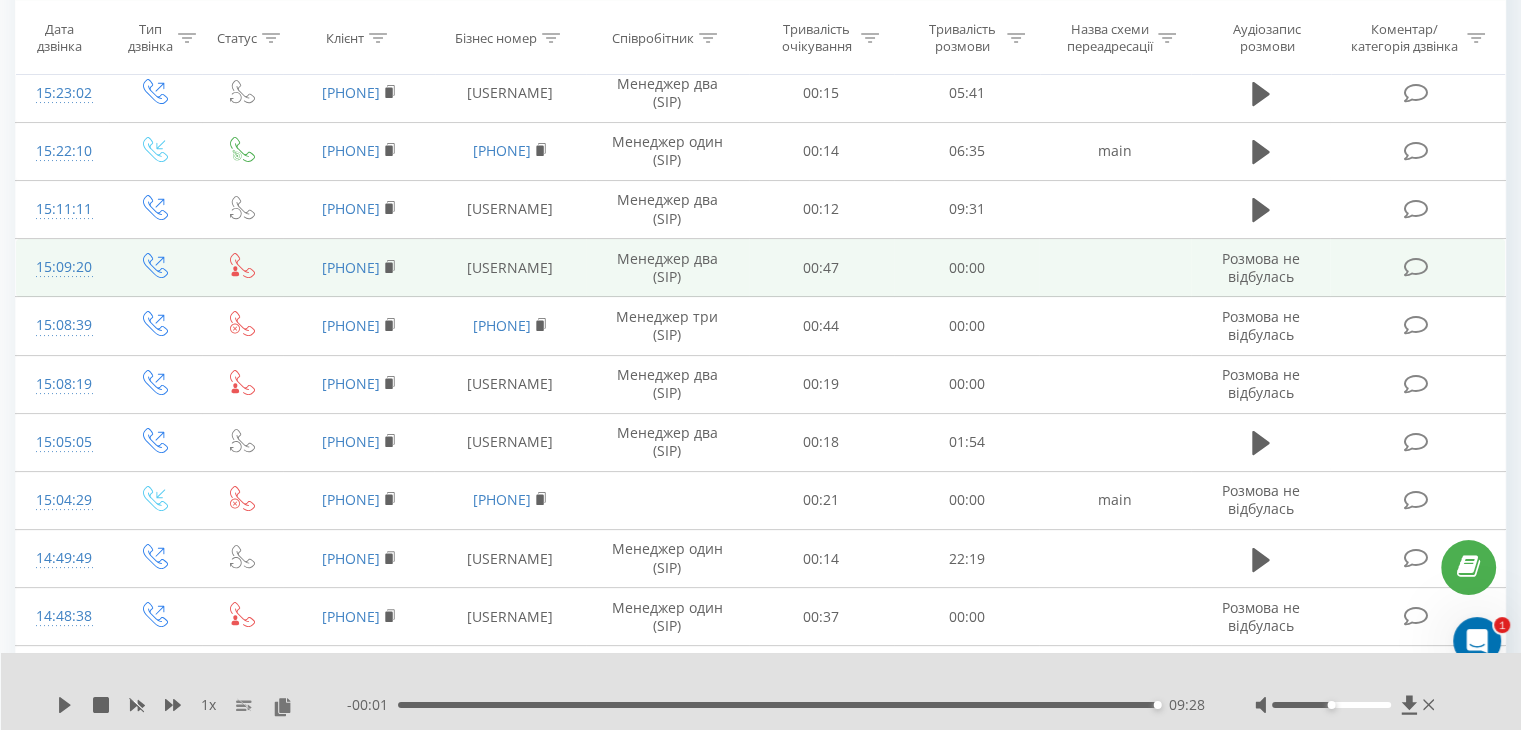 scroll, scrollTop: 300, scrollLeft: 0, axis: vertical 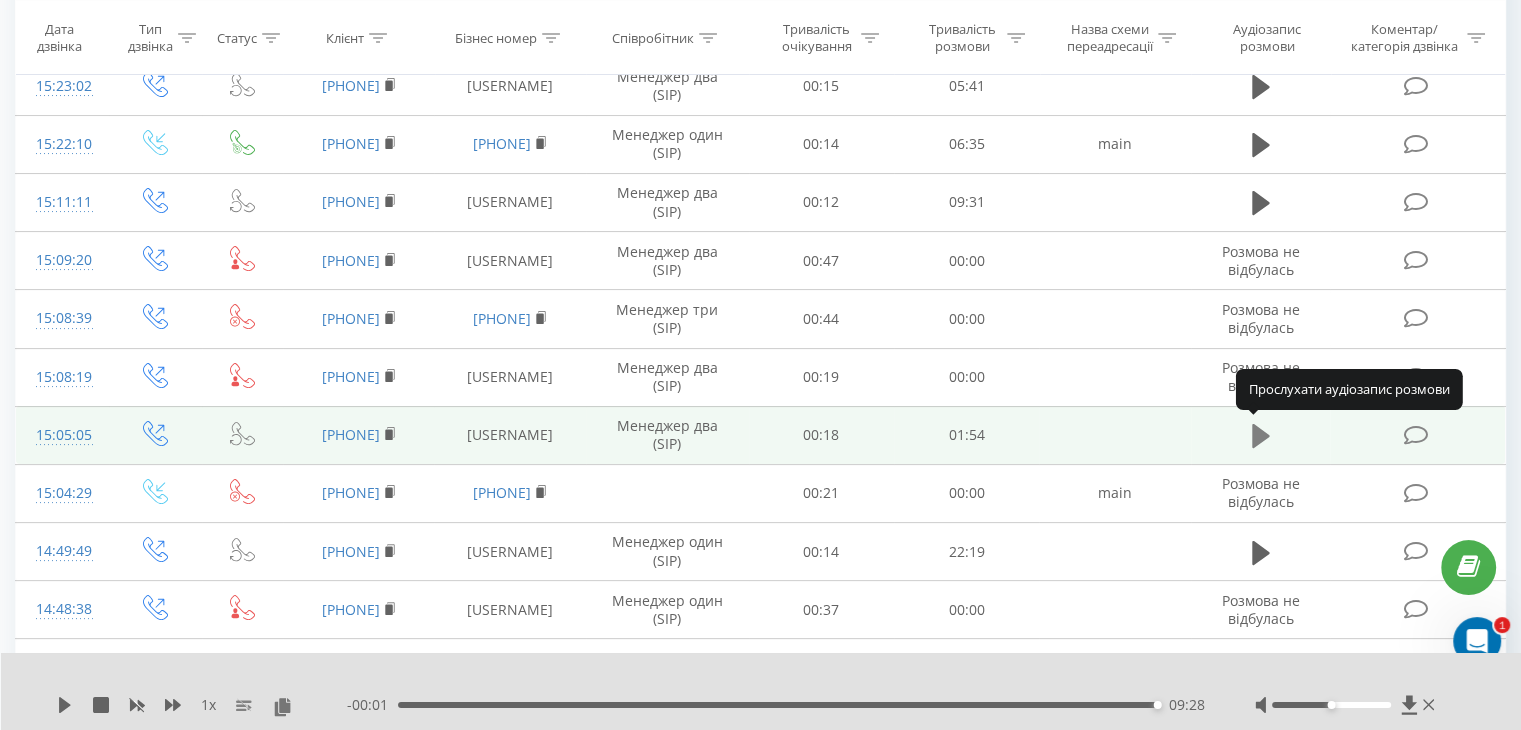 click 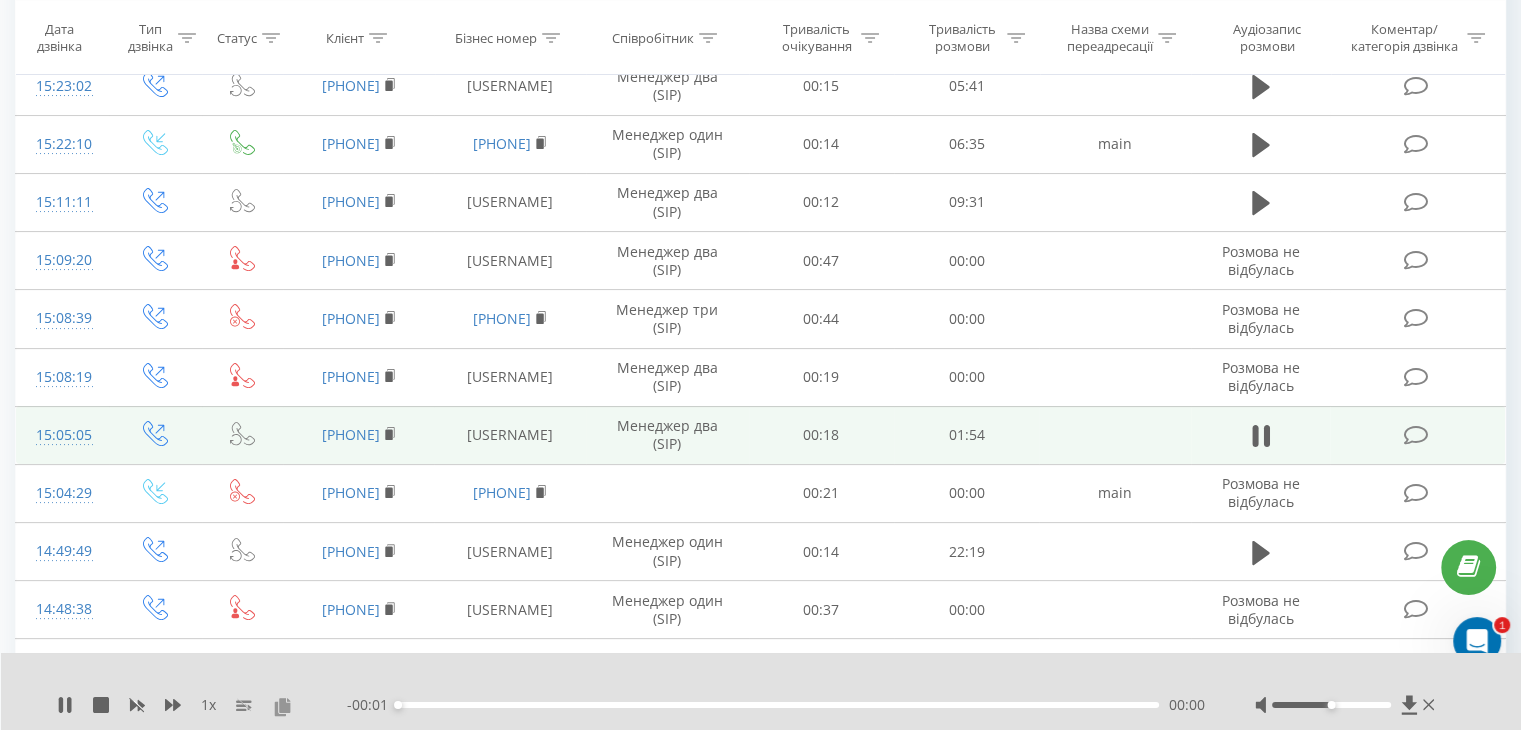 click at bounding box center [282, 706] 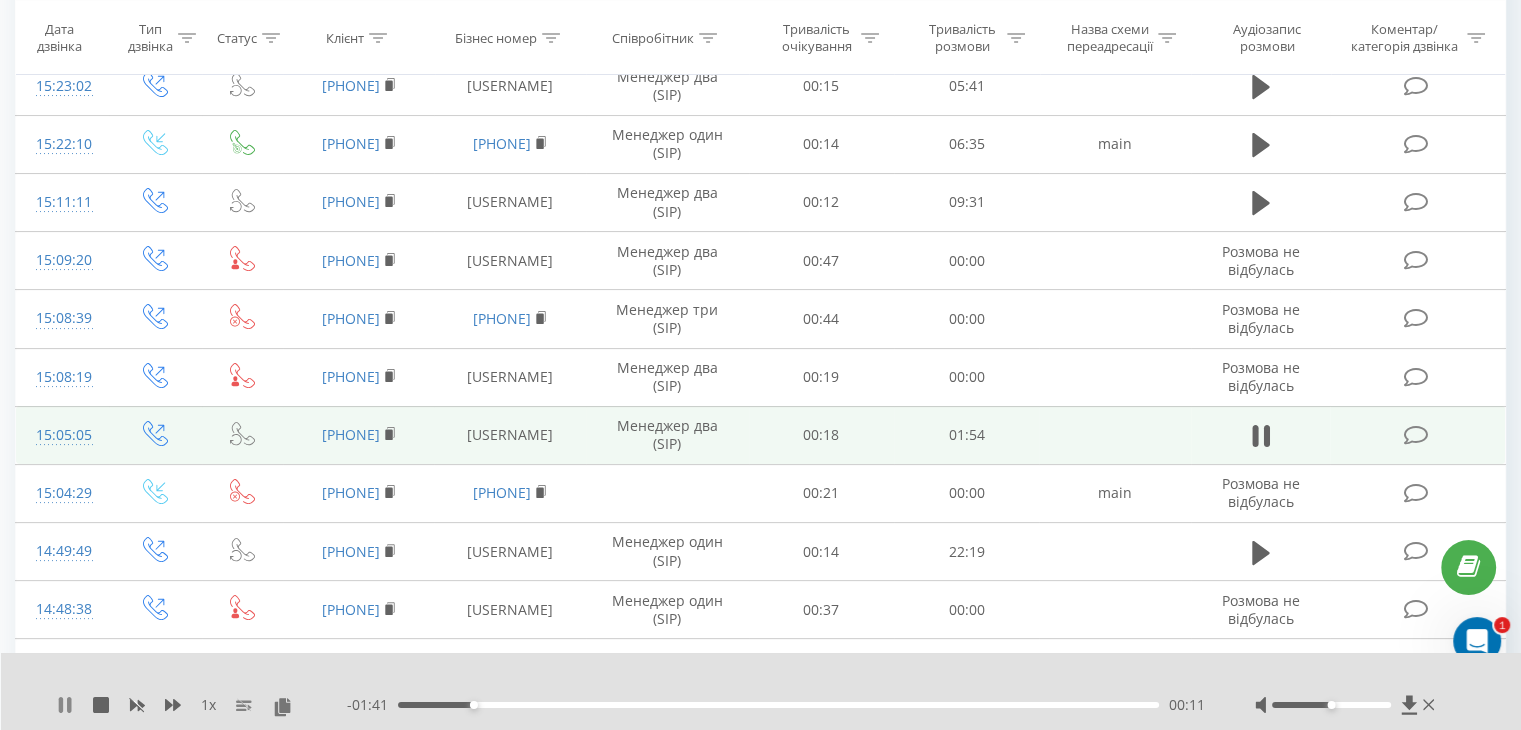 click 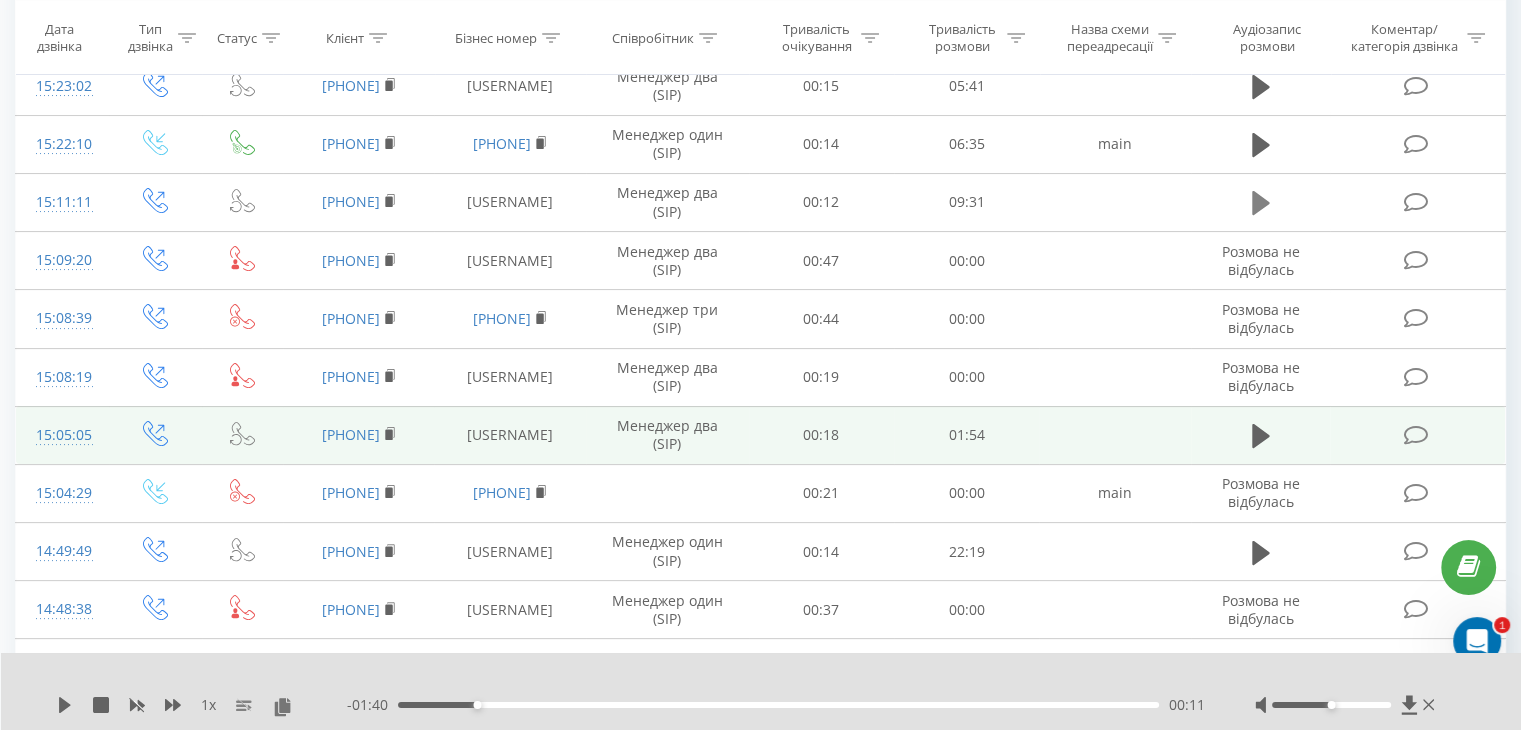click at bounding box center (1261, 203) 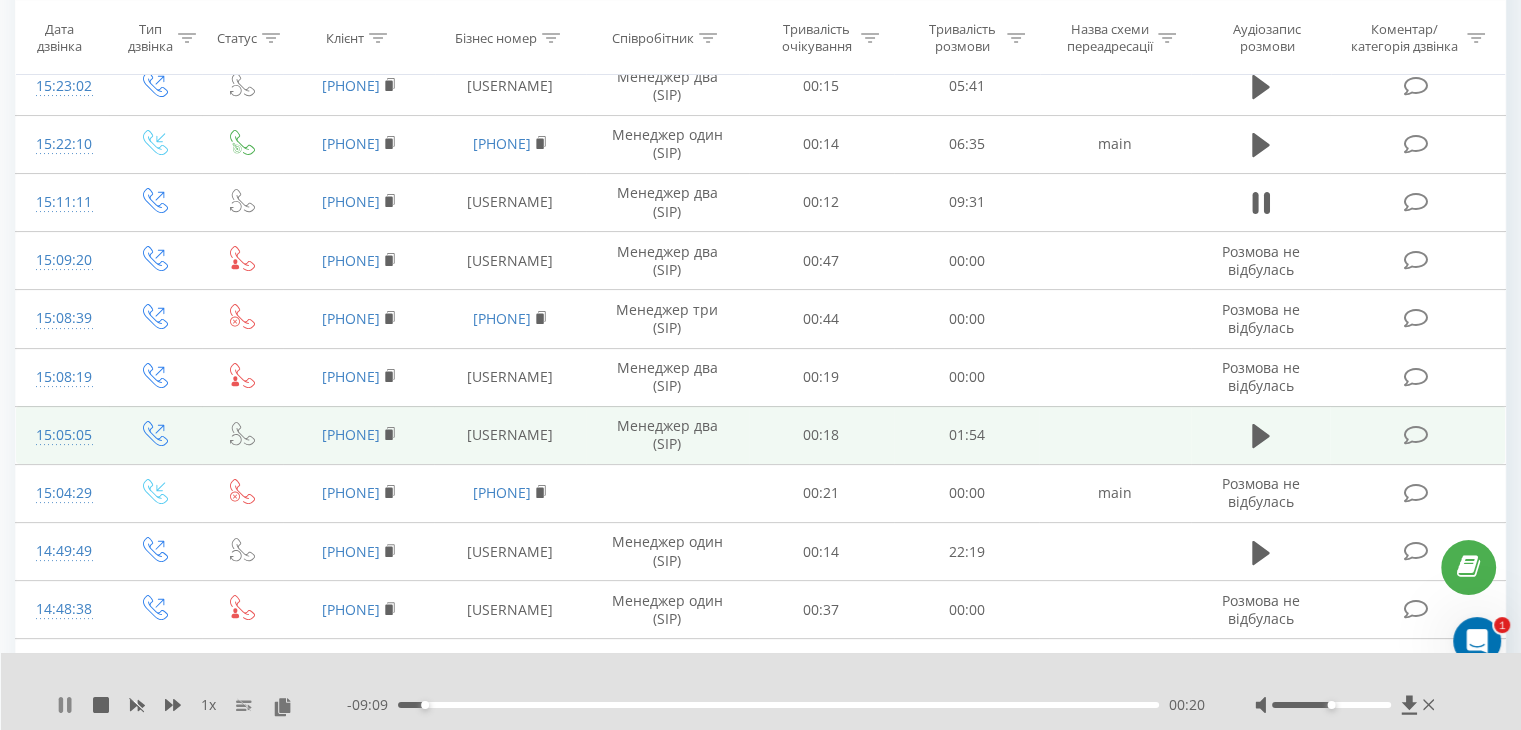 click 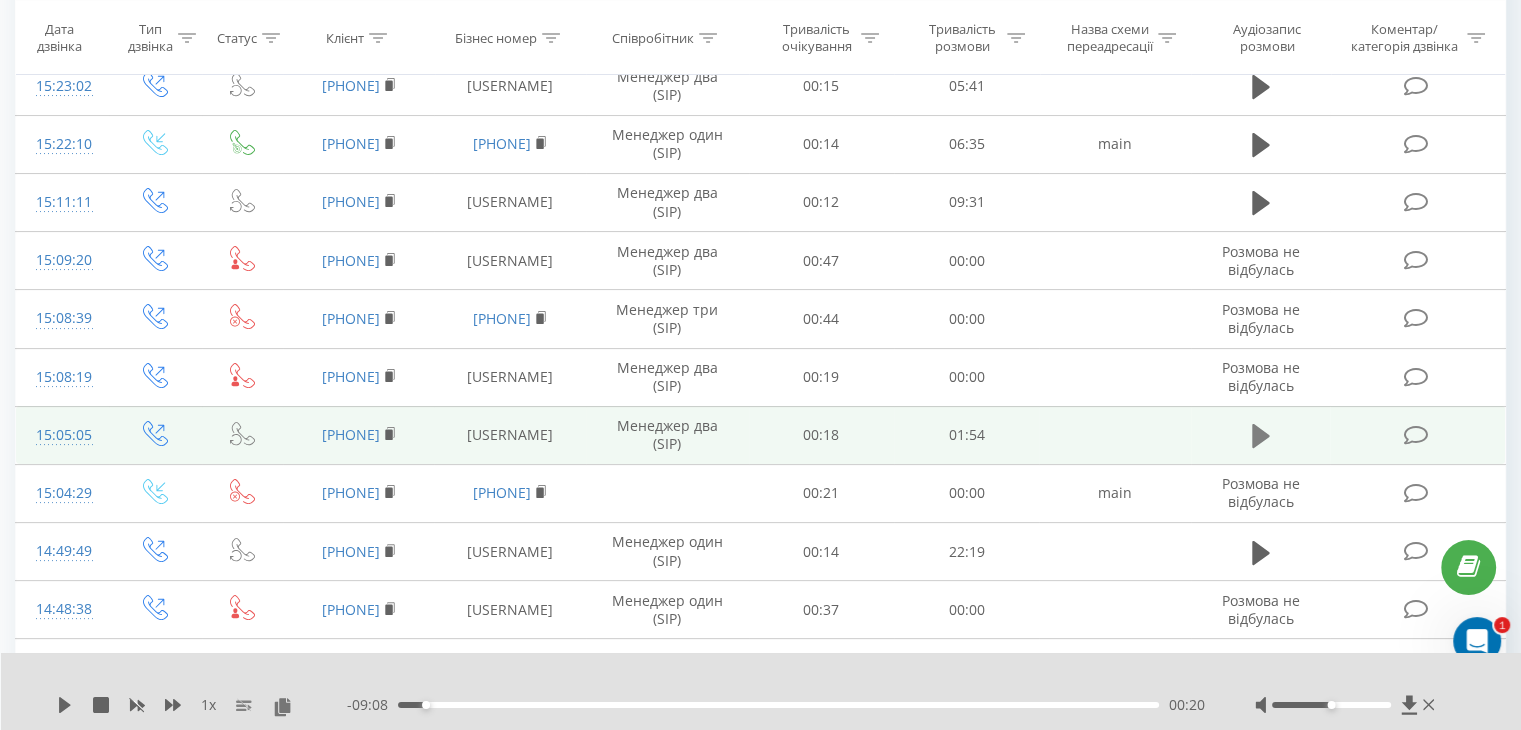 click 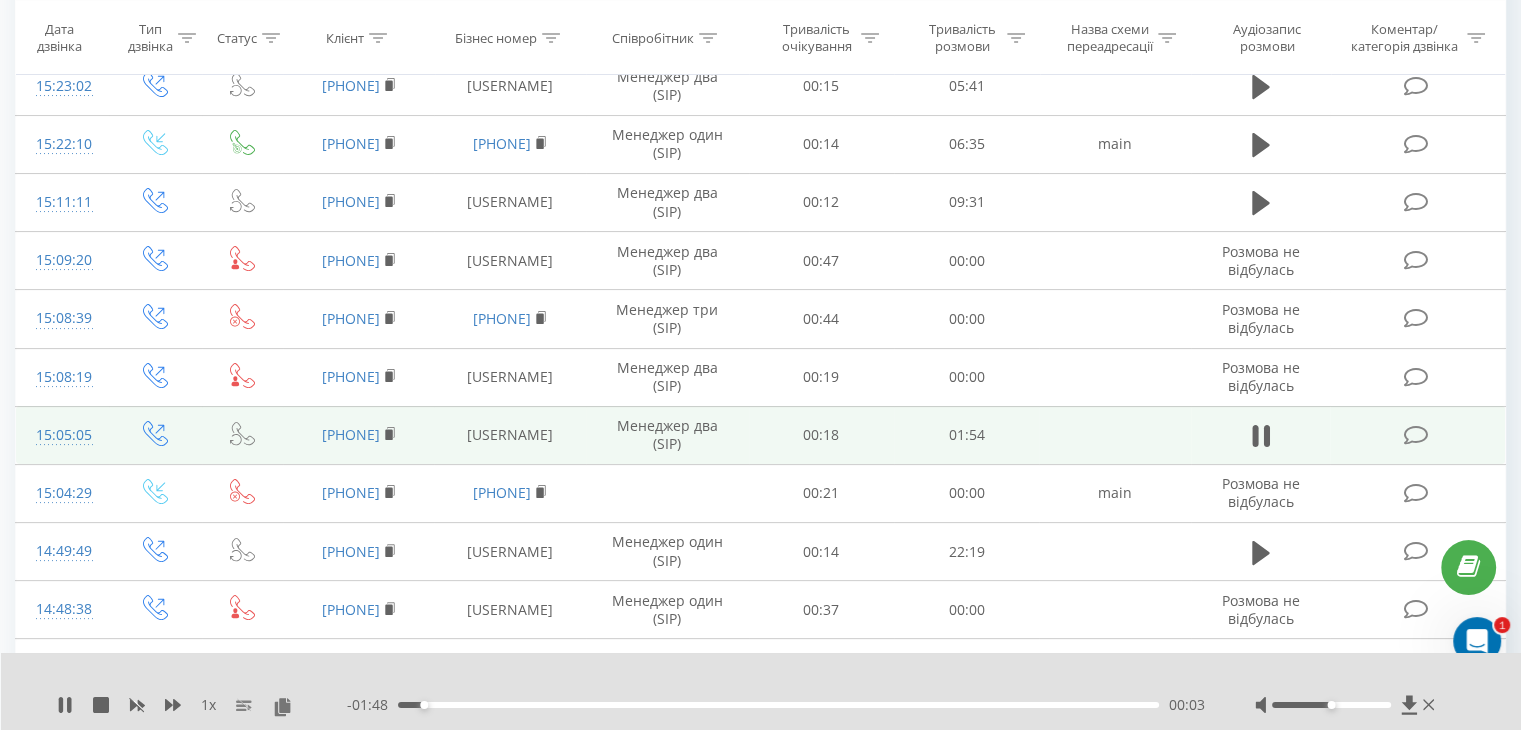 drag, startPoint x: 292, startPoint y: 421, endPoint x: 412, endPoint y: 428, distance: 120.203995 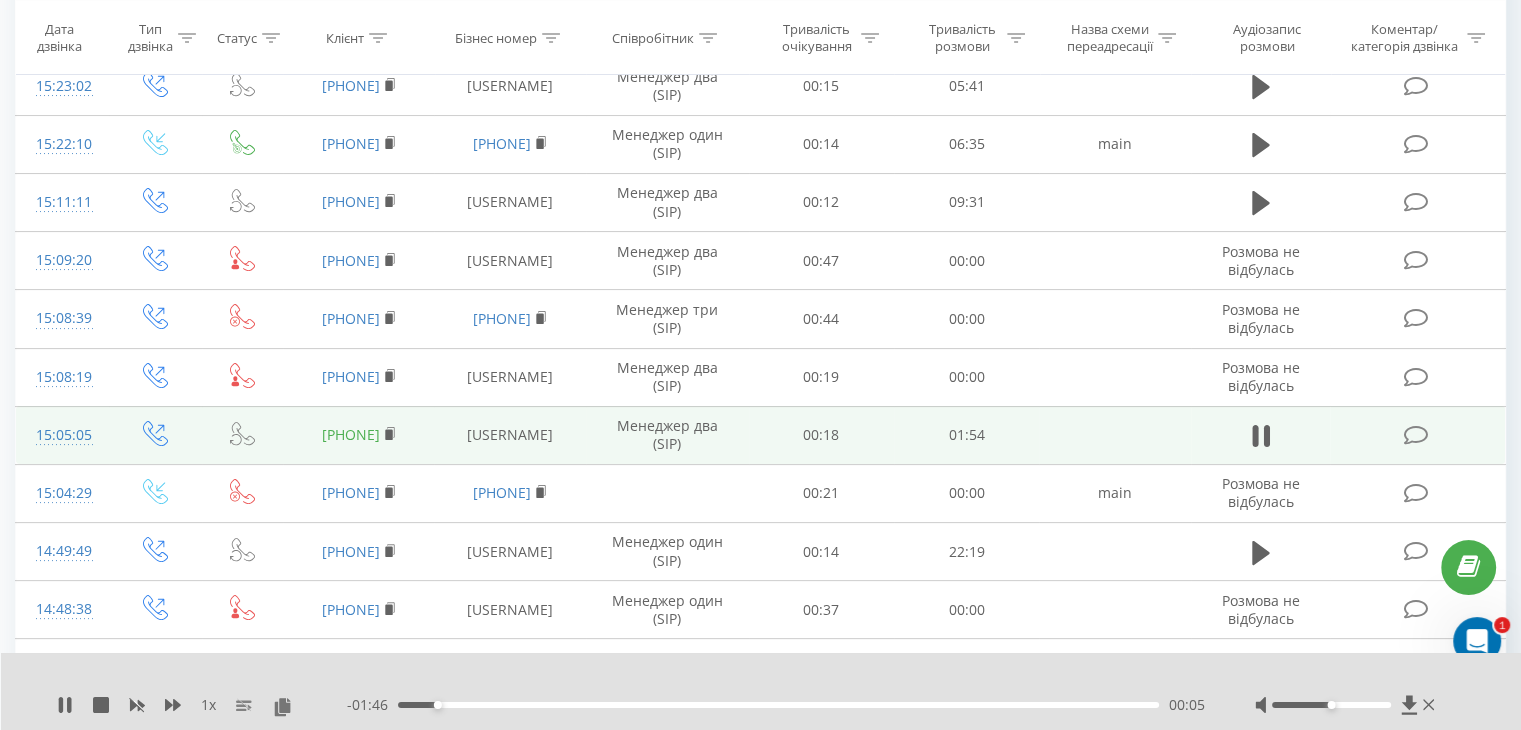 copy on "380978668972" 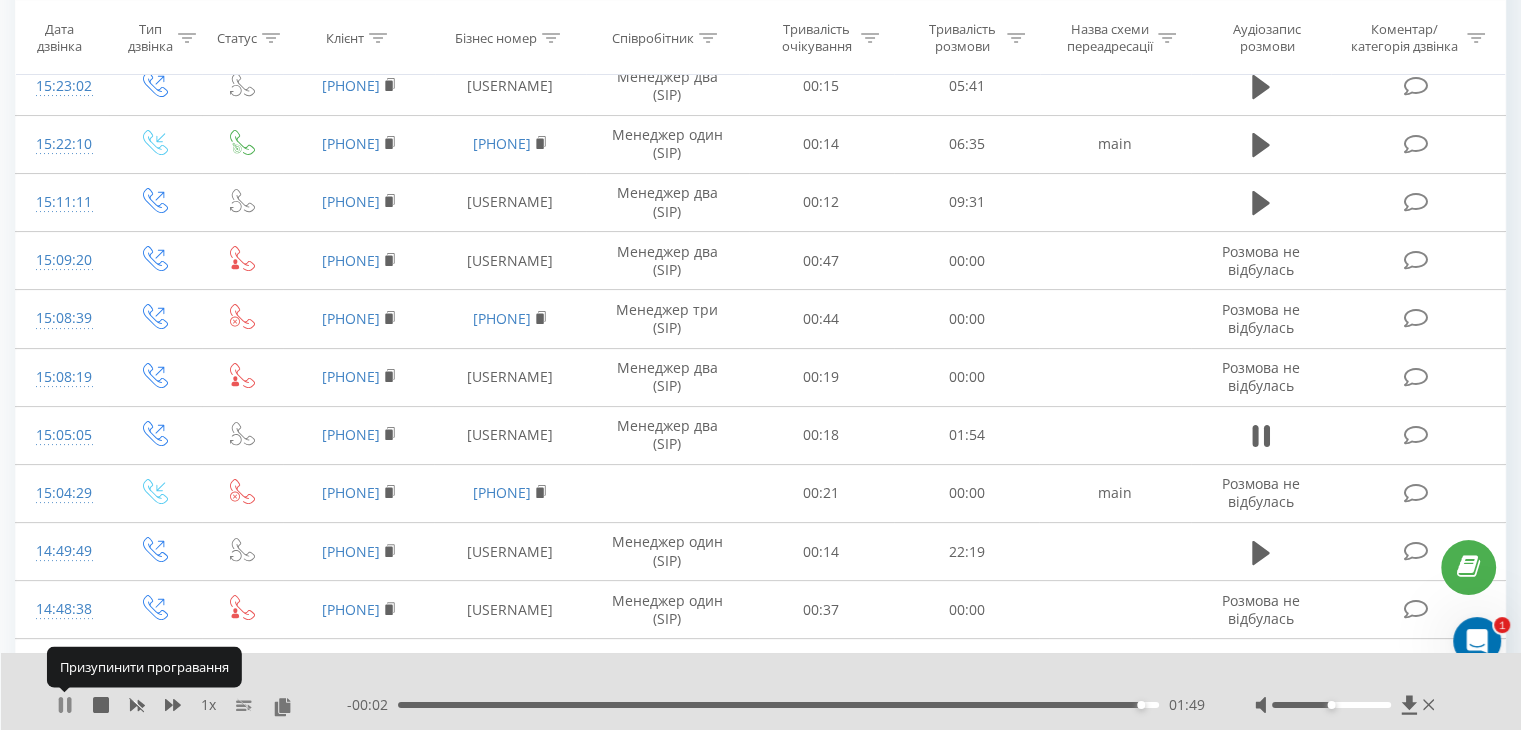 click 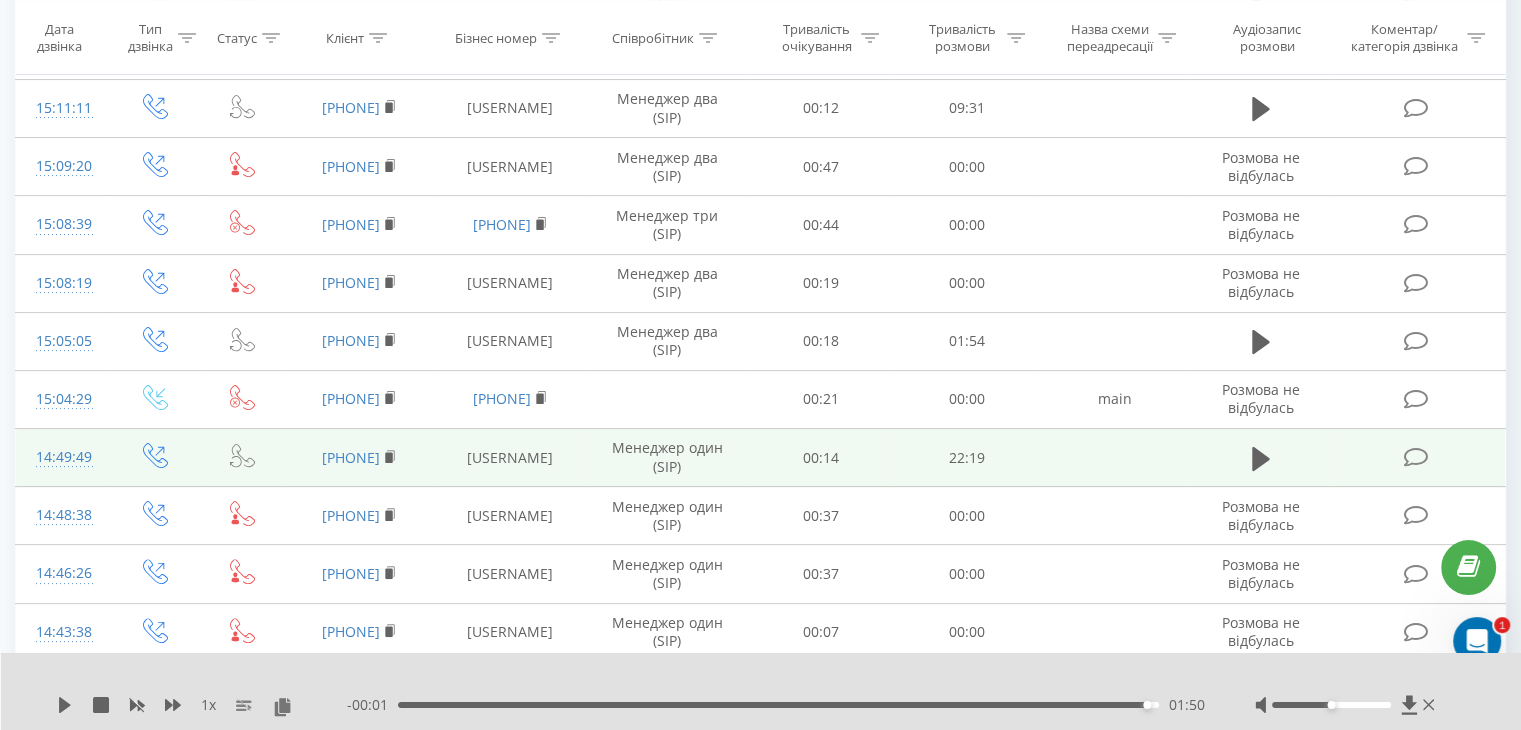 scroll, scrollTop: 400, scrollLeft: 0, axis: vertical 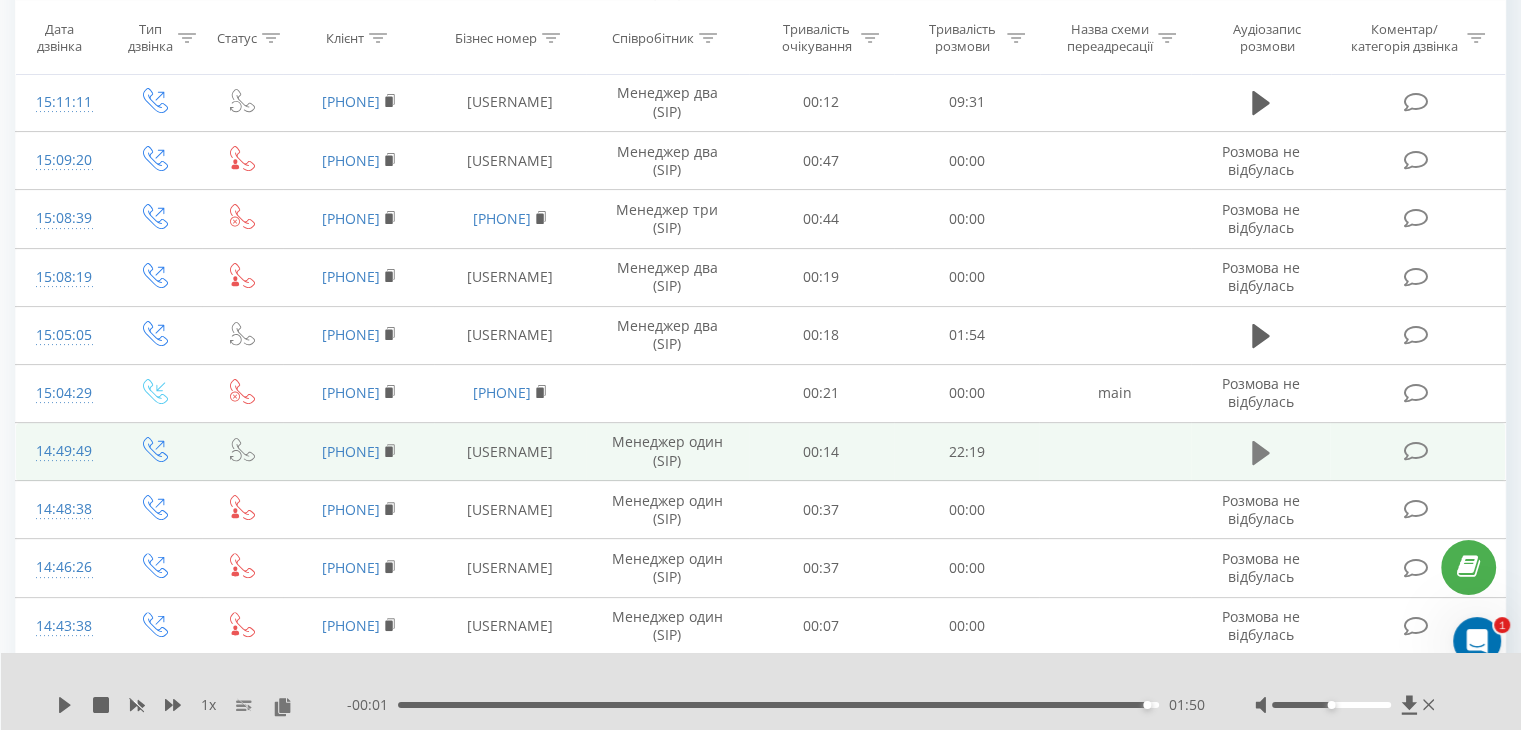 click 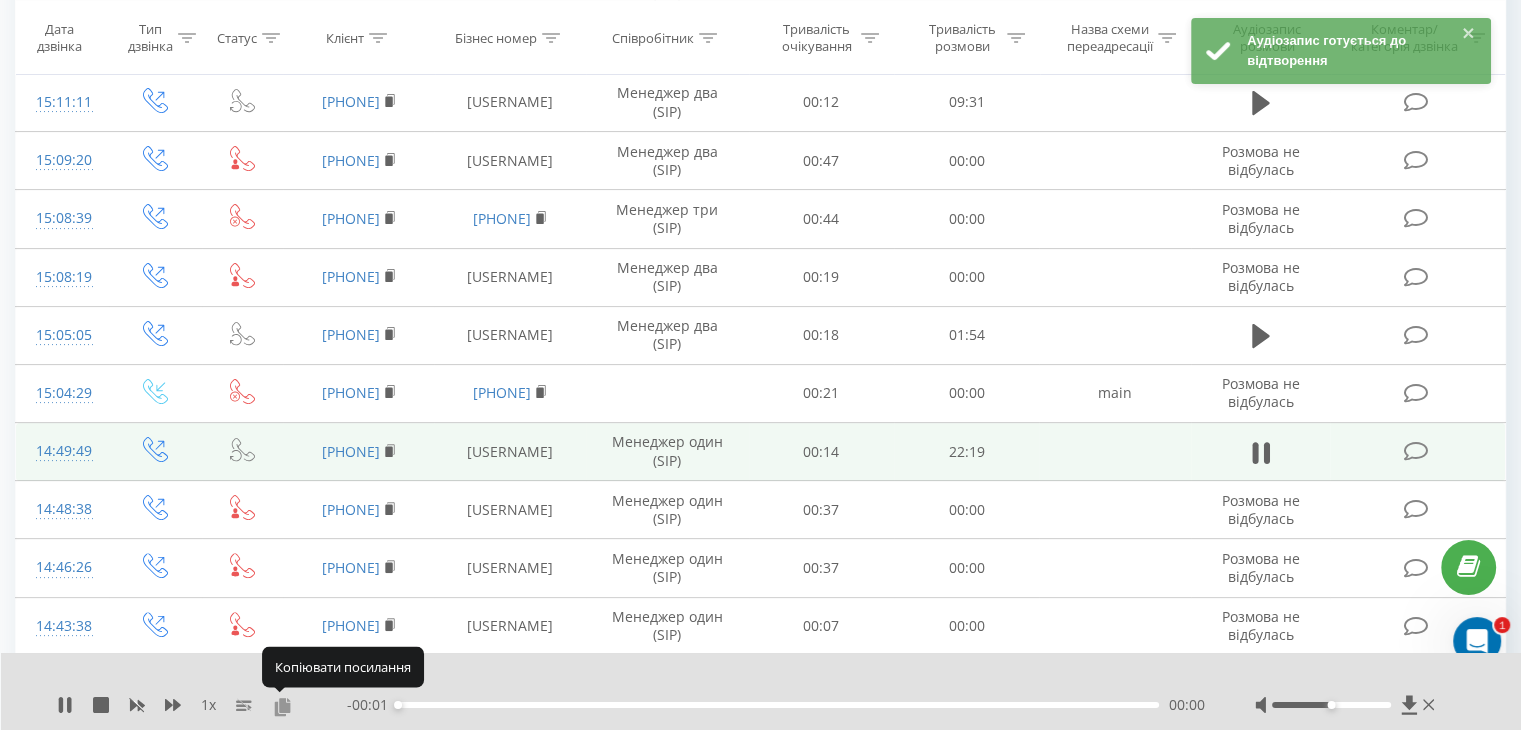 click at bounding box center [282, 706] 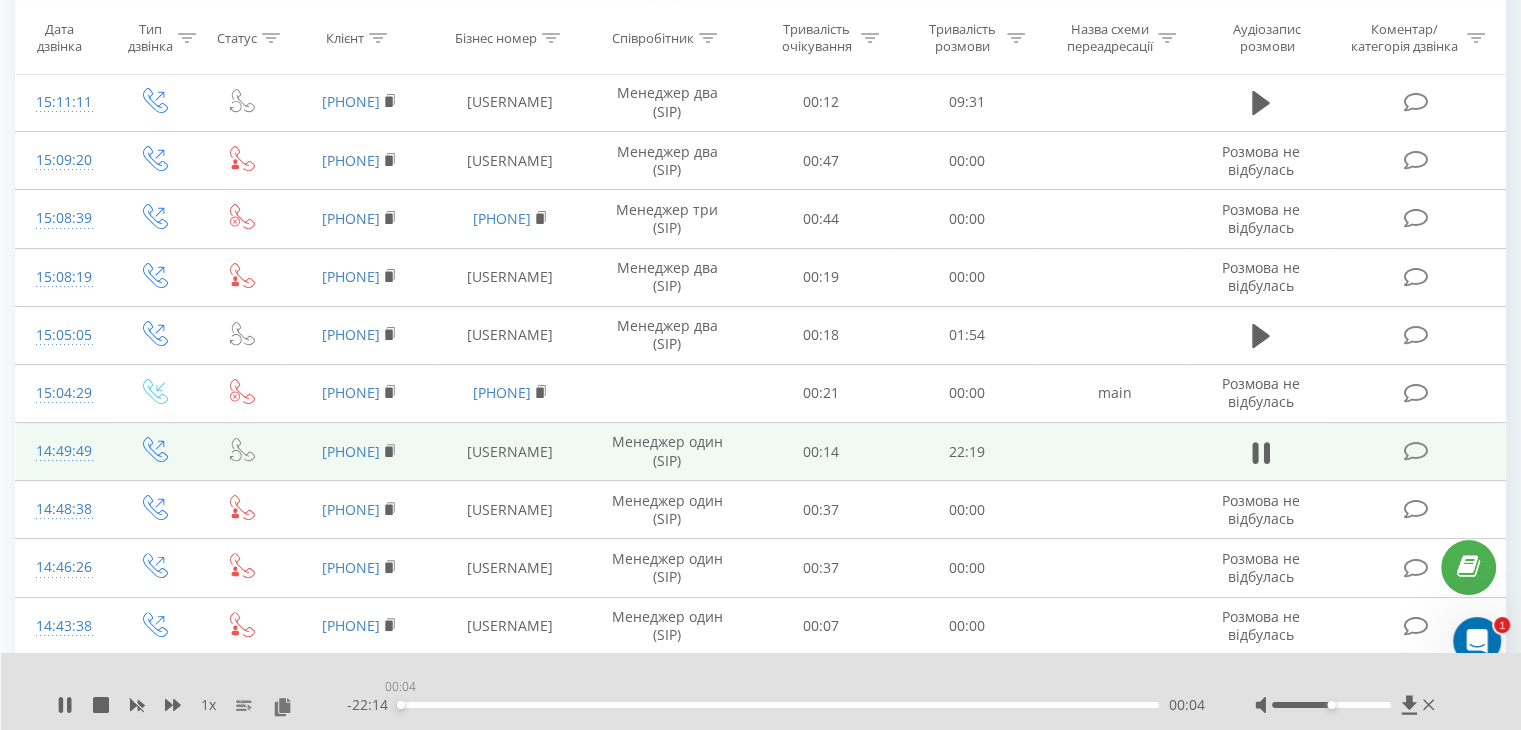 drag, startPoint x: 426, startPoint y: 702, endPoint x: 400, endPoint y: 701, distance: 26.019224 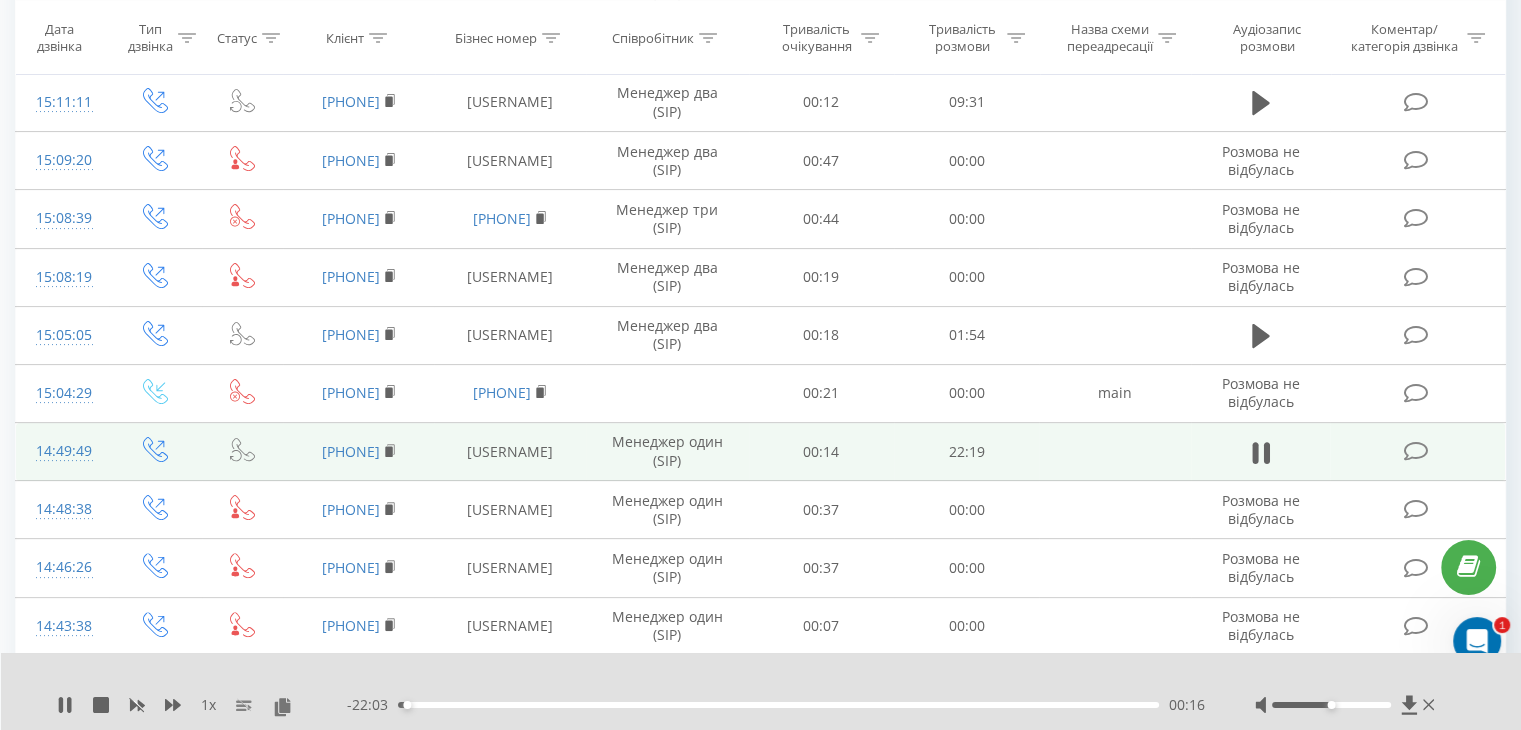 drag, startPoint x: 306, startPoint y: 442, endPoint x: 413, endPoint y: 448, distance: 107.16809 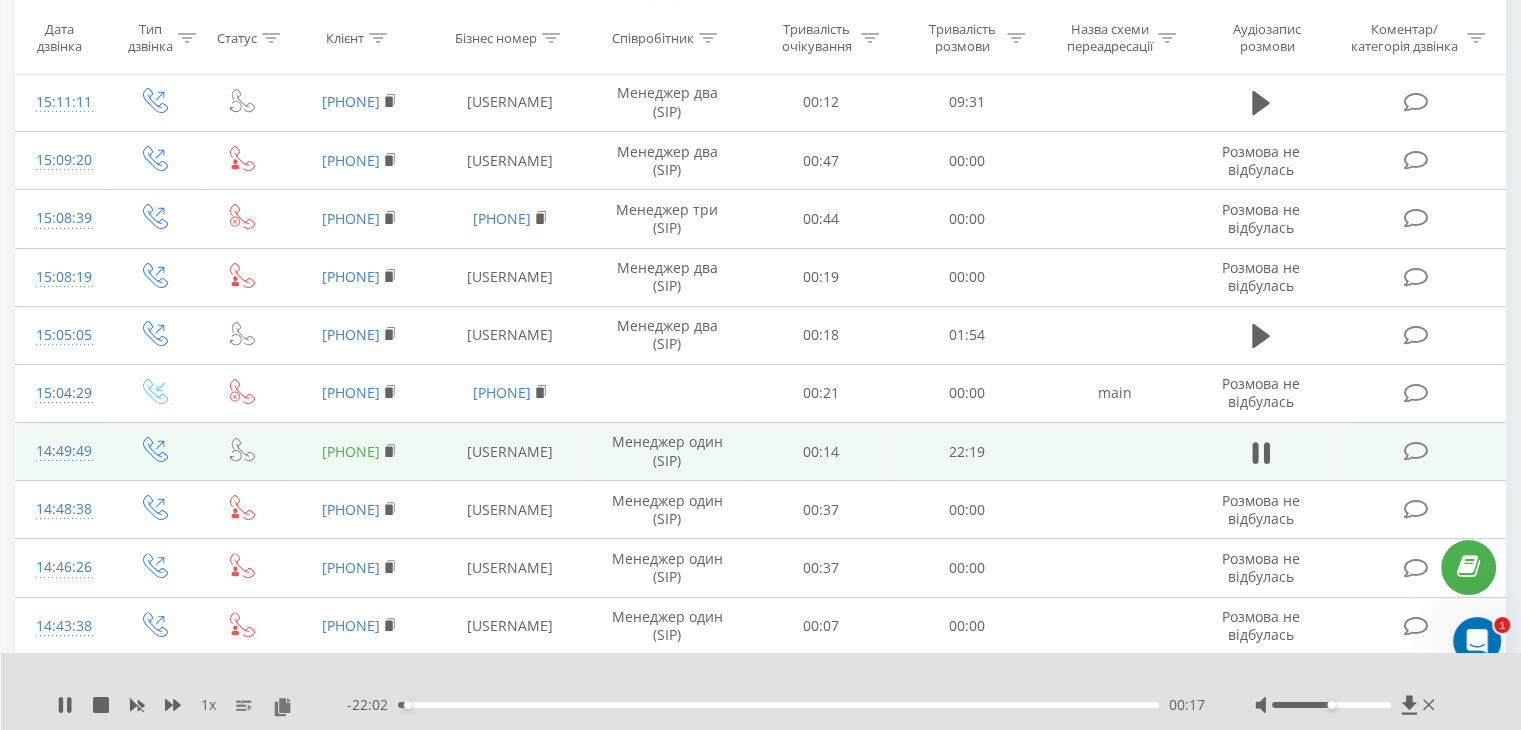copy on "380964042778" 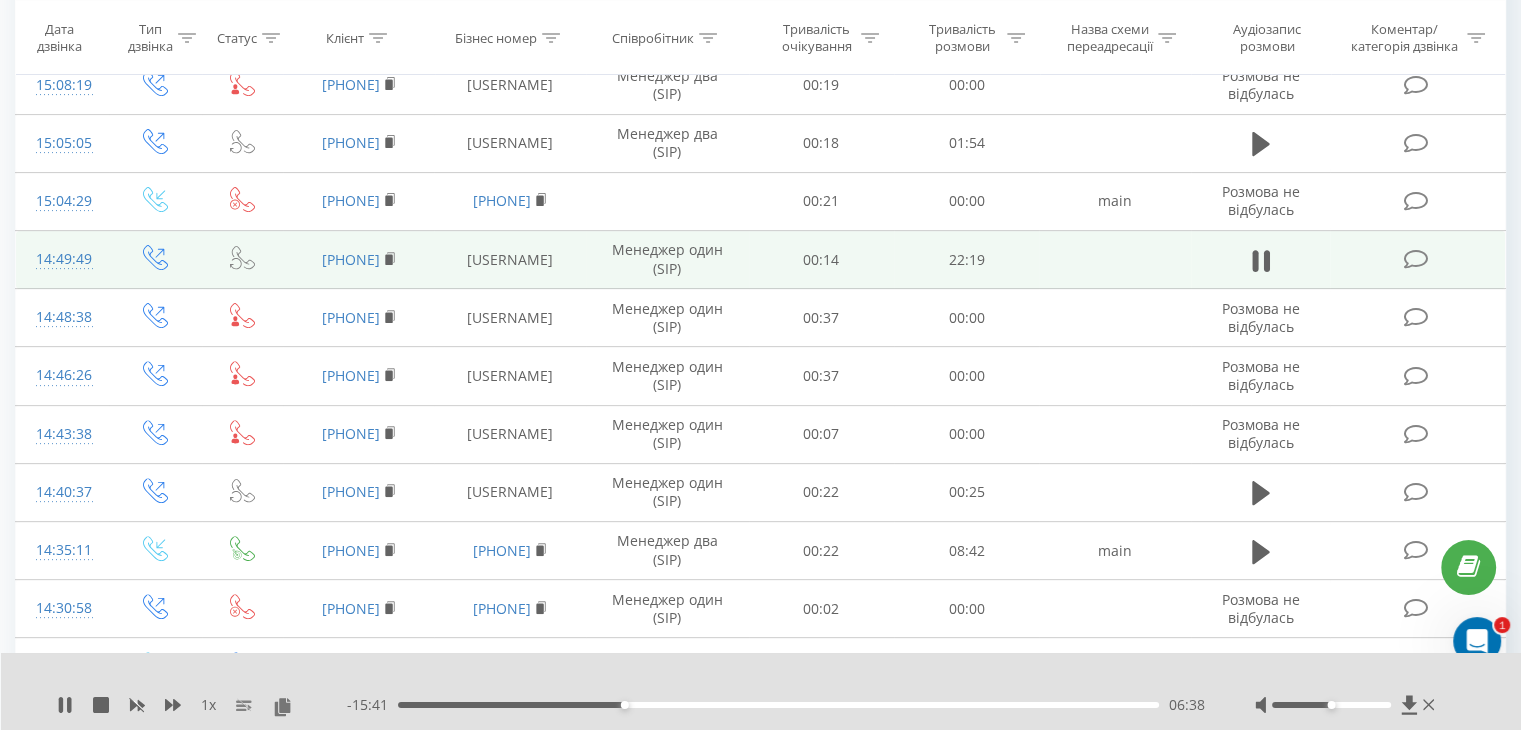 scroll, scrollTop: 600, scrollLeft: 0, axis: vertical 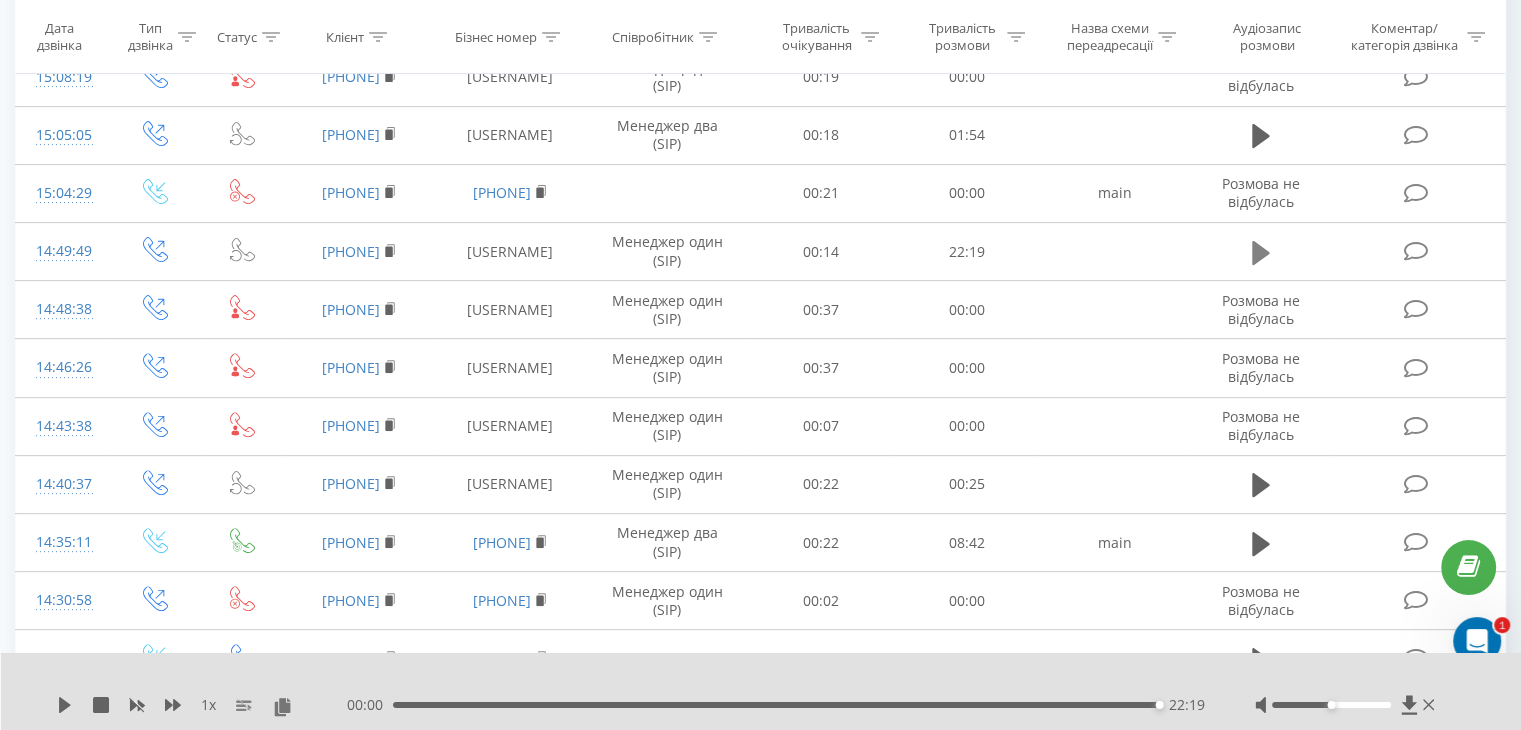 click 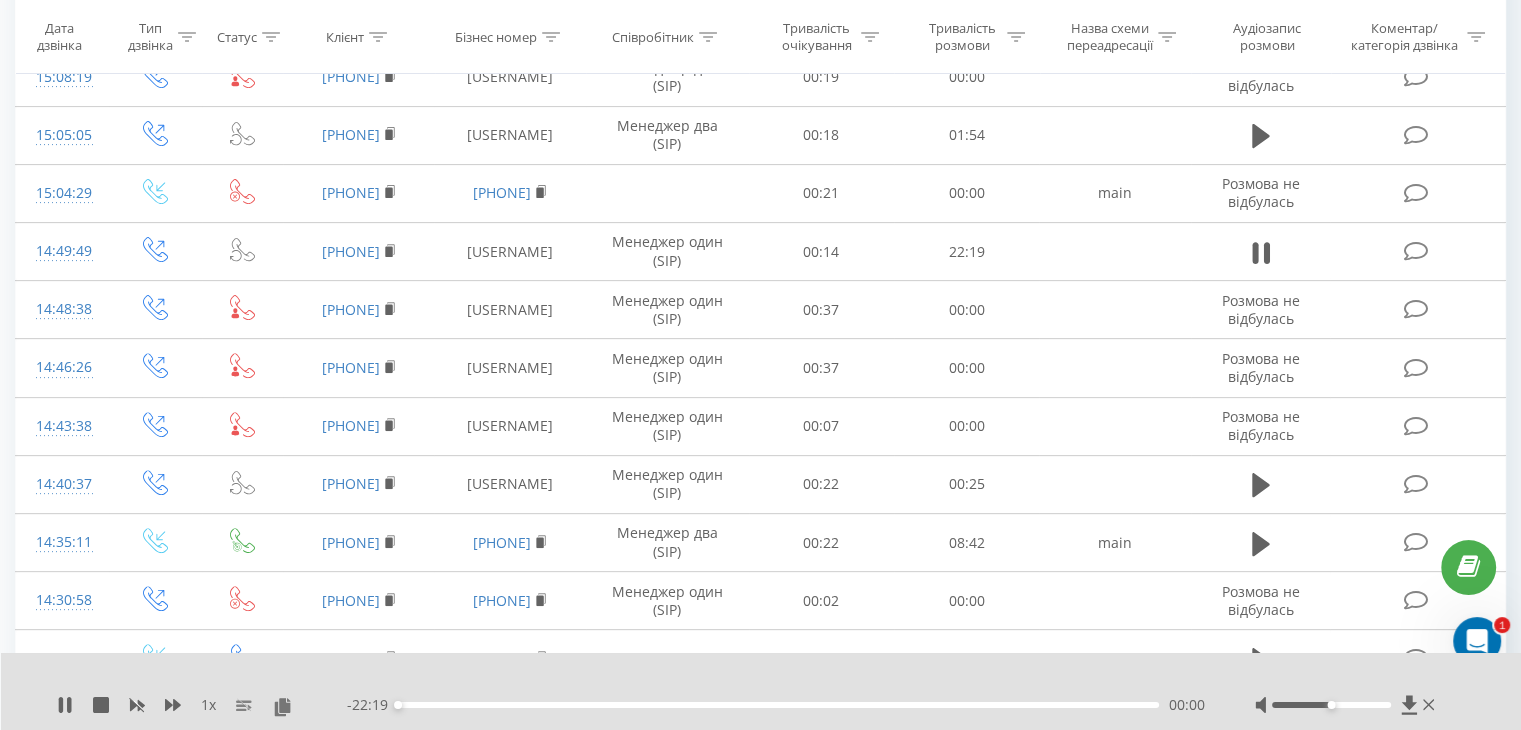click on "- 22:19 00:00   00:00" at bounding box center [776, 705] 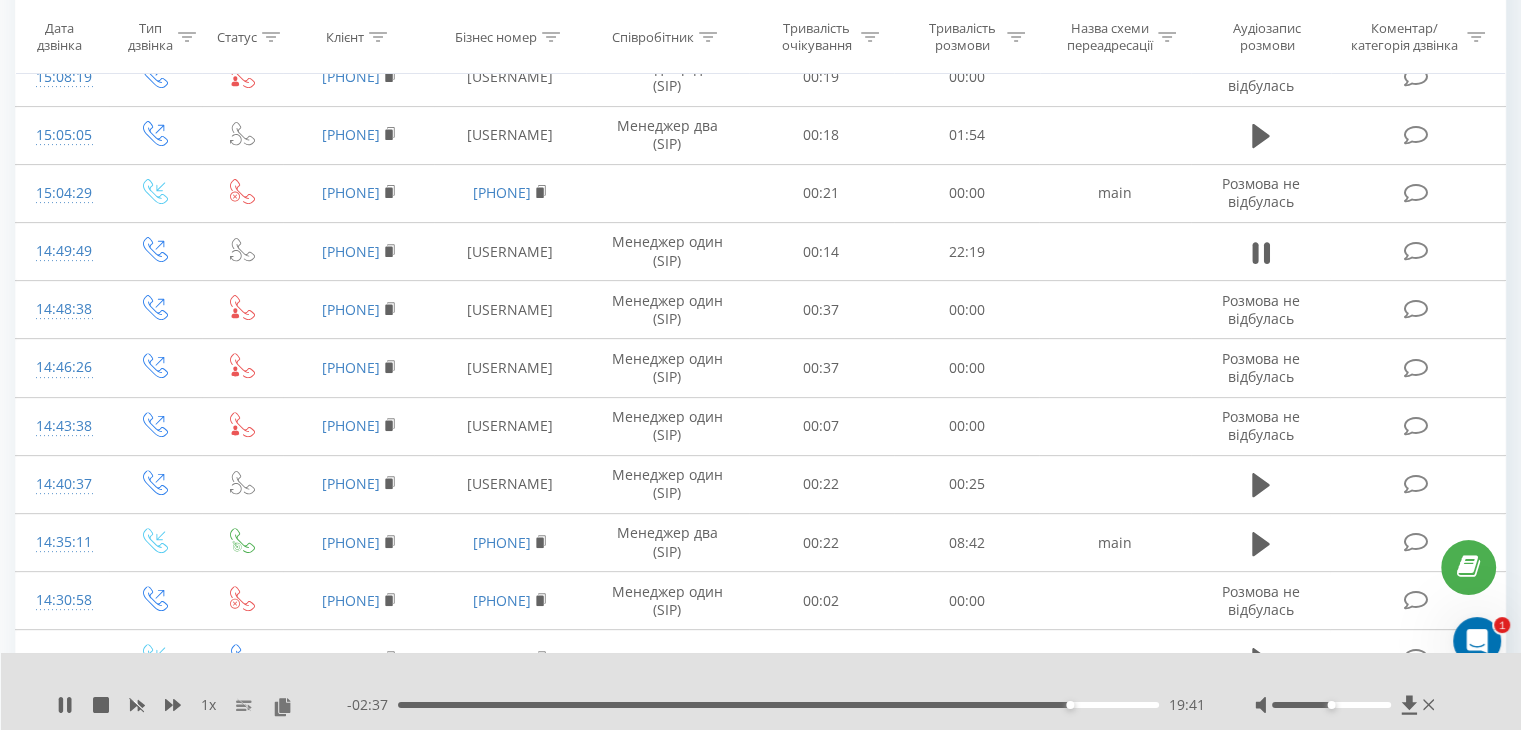 click on "19:41" at bounding box center (778, 705) 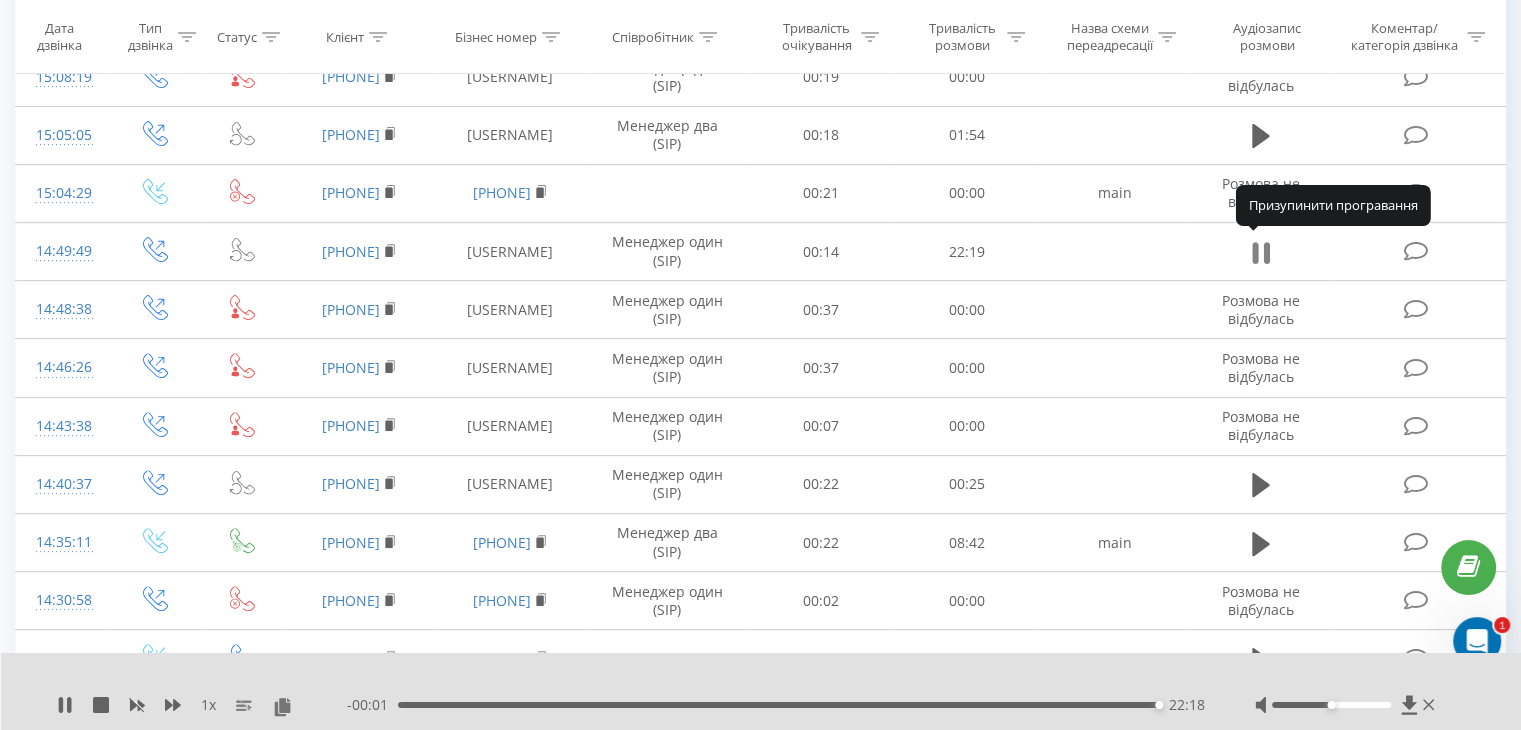click 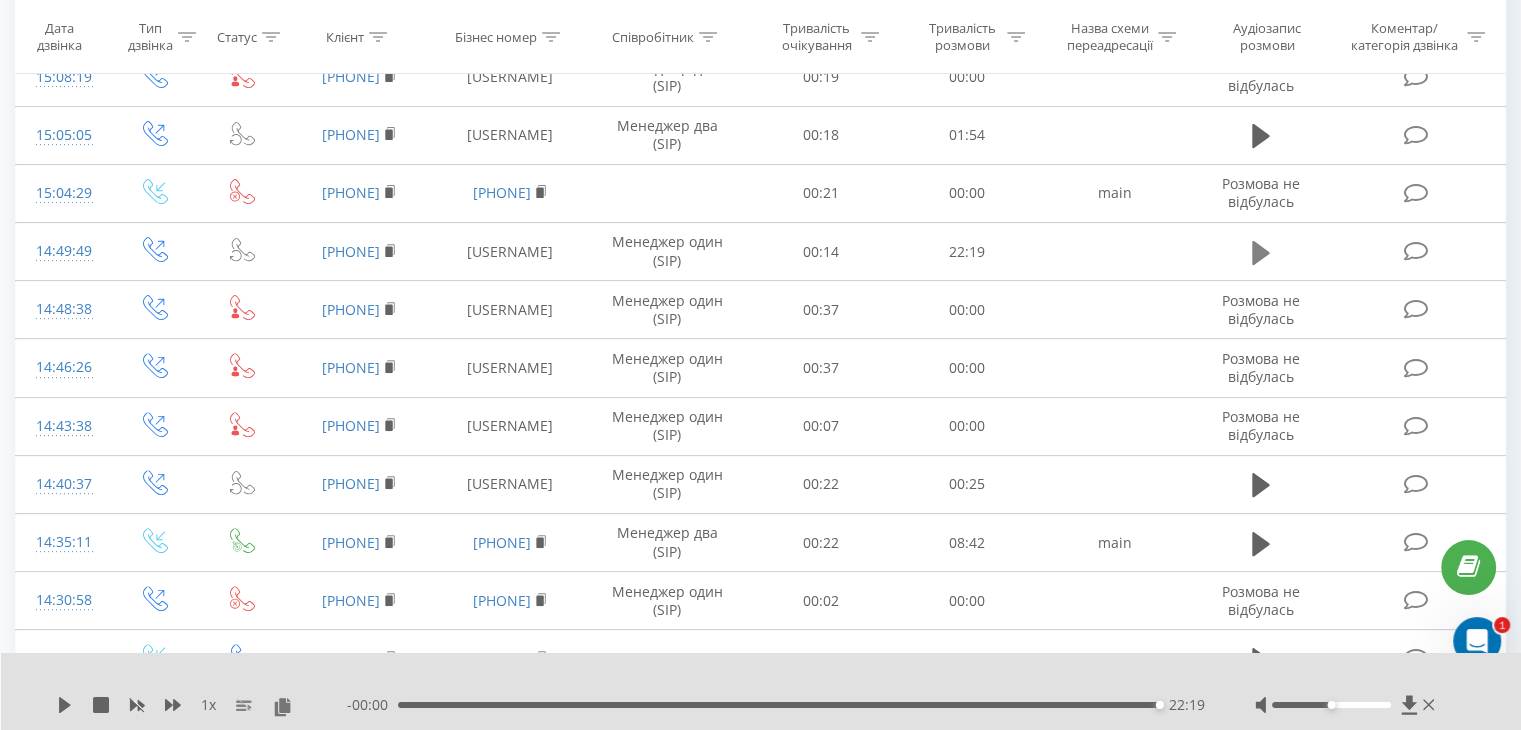 click 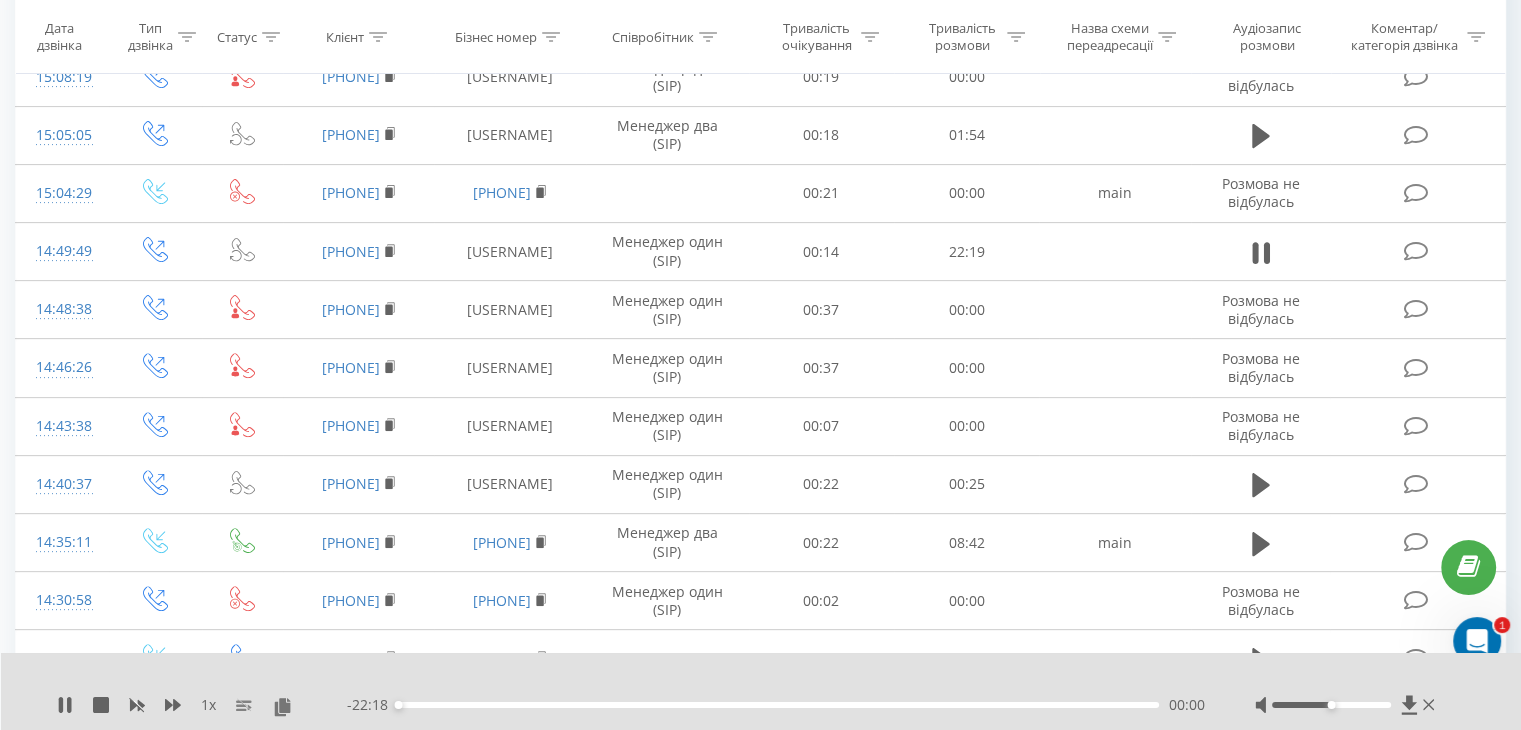 click on "00:00" at bounding box center [778, 705] 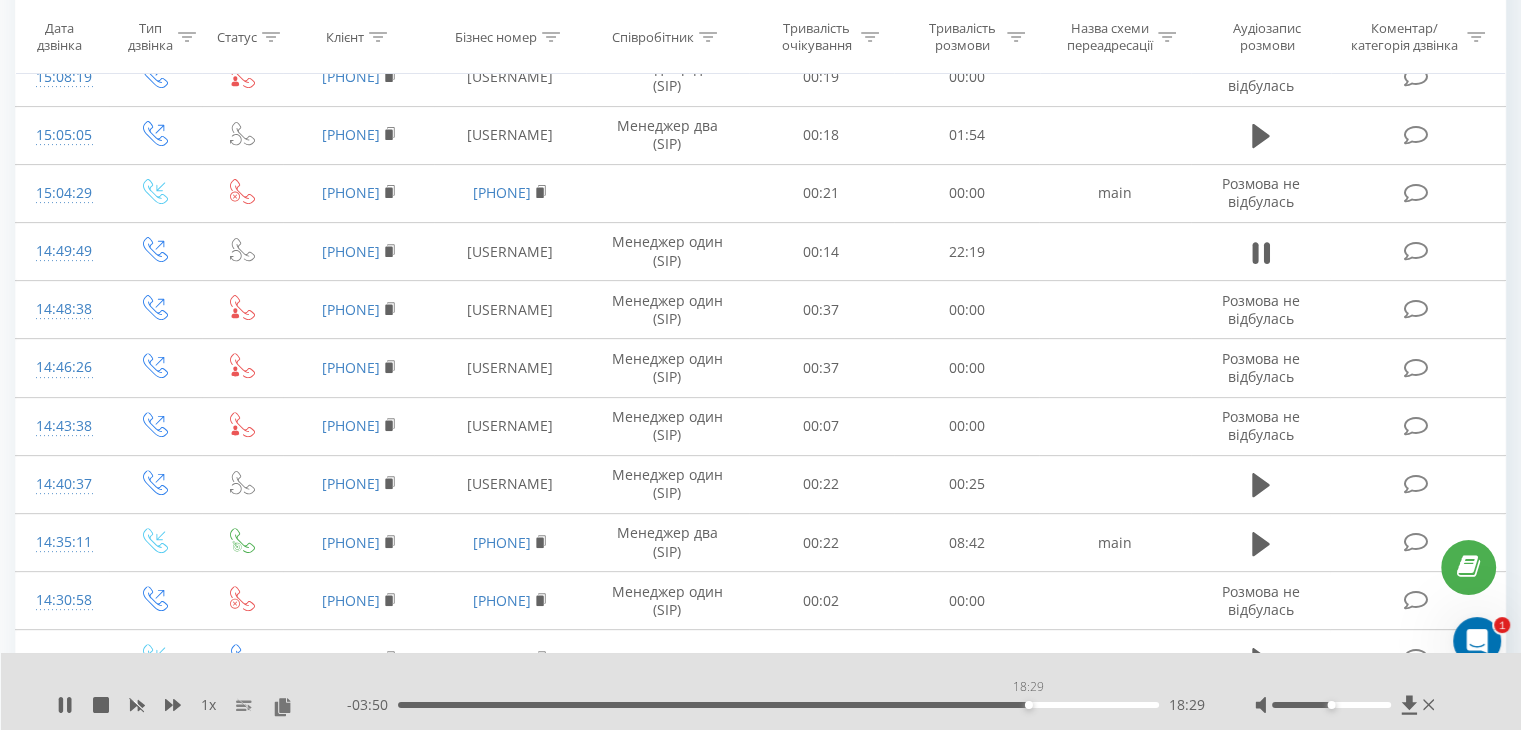 click on "18:29" at bounding box center (778, 705) 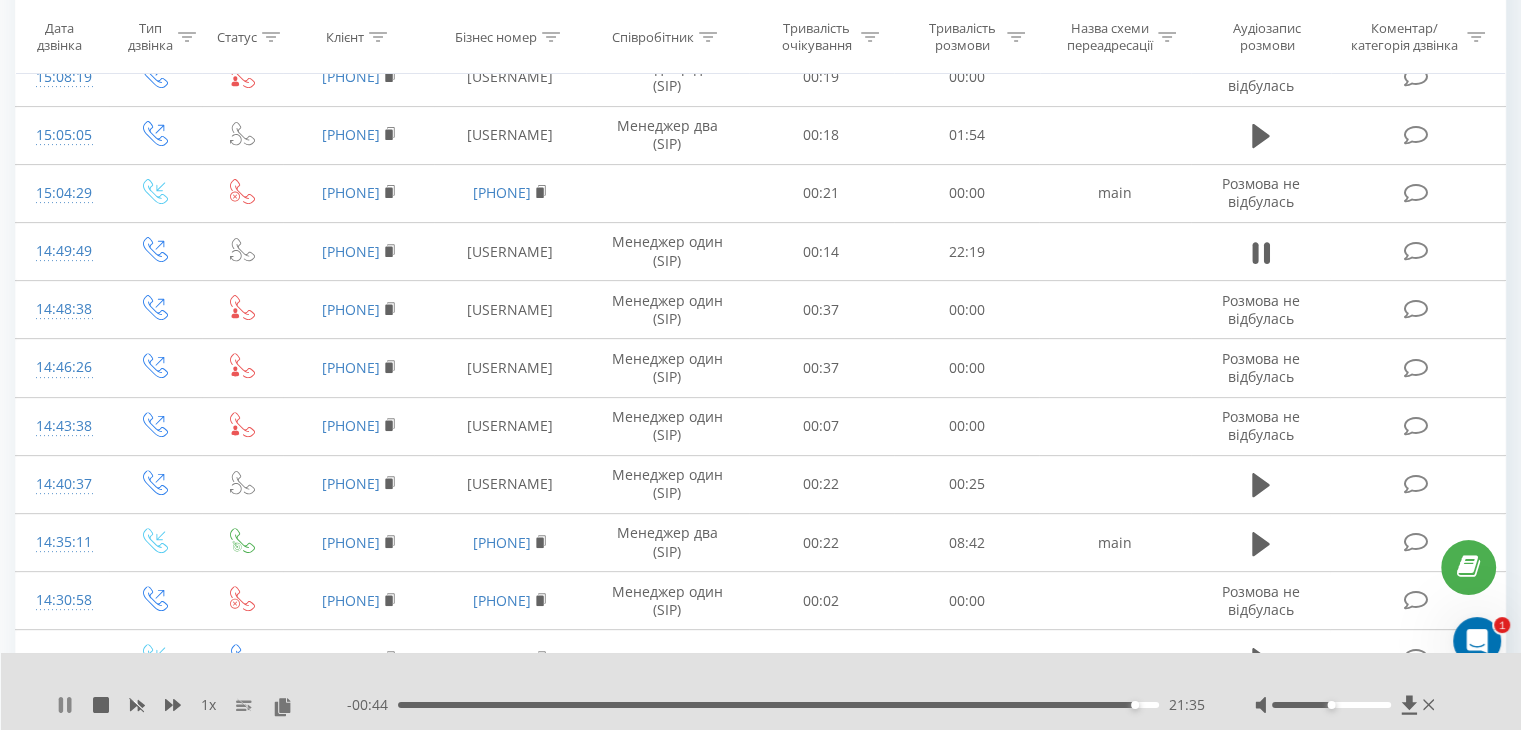 click 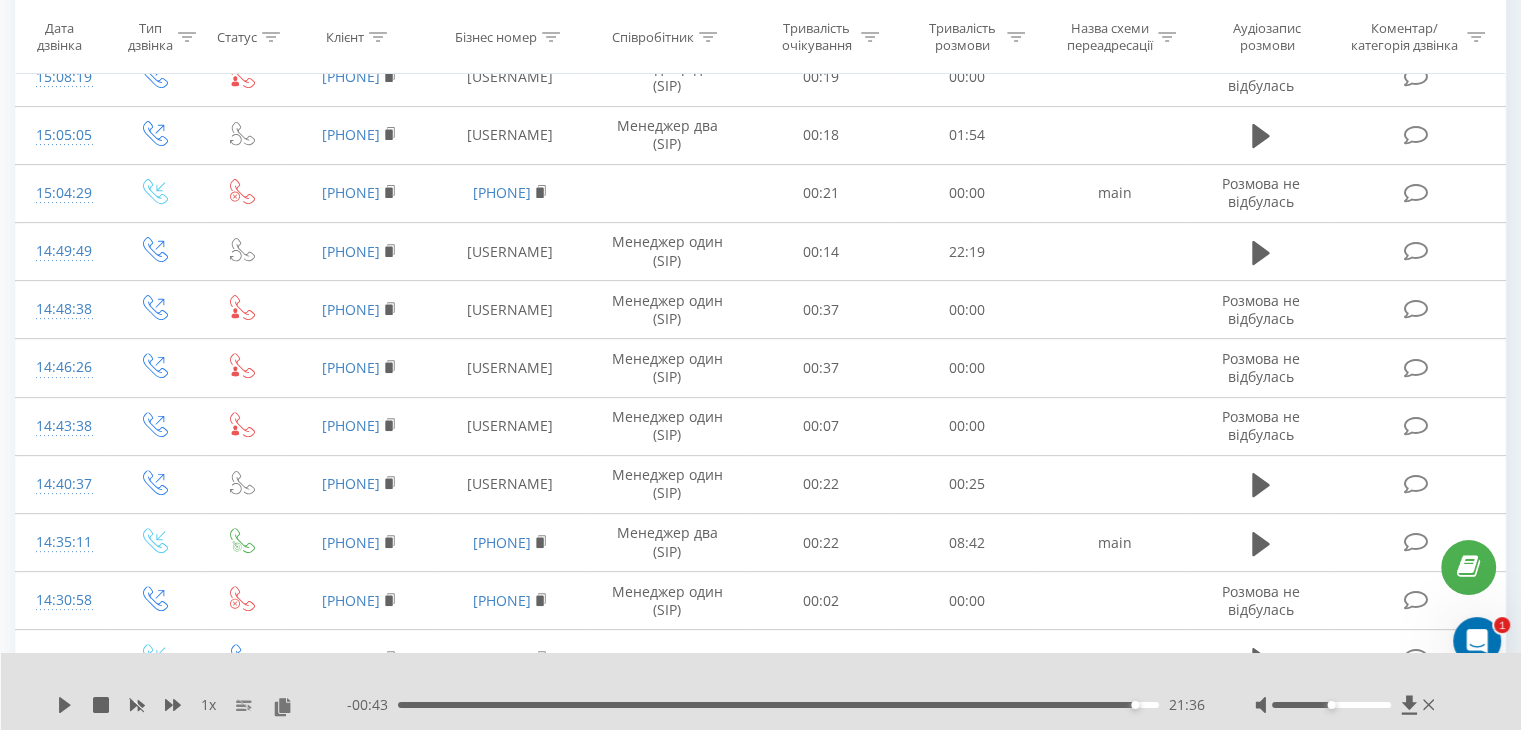 click on "21:36" at bounding box center (778, 705) 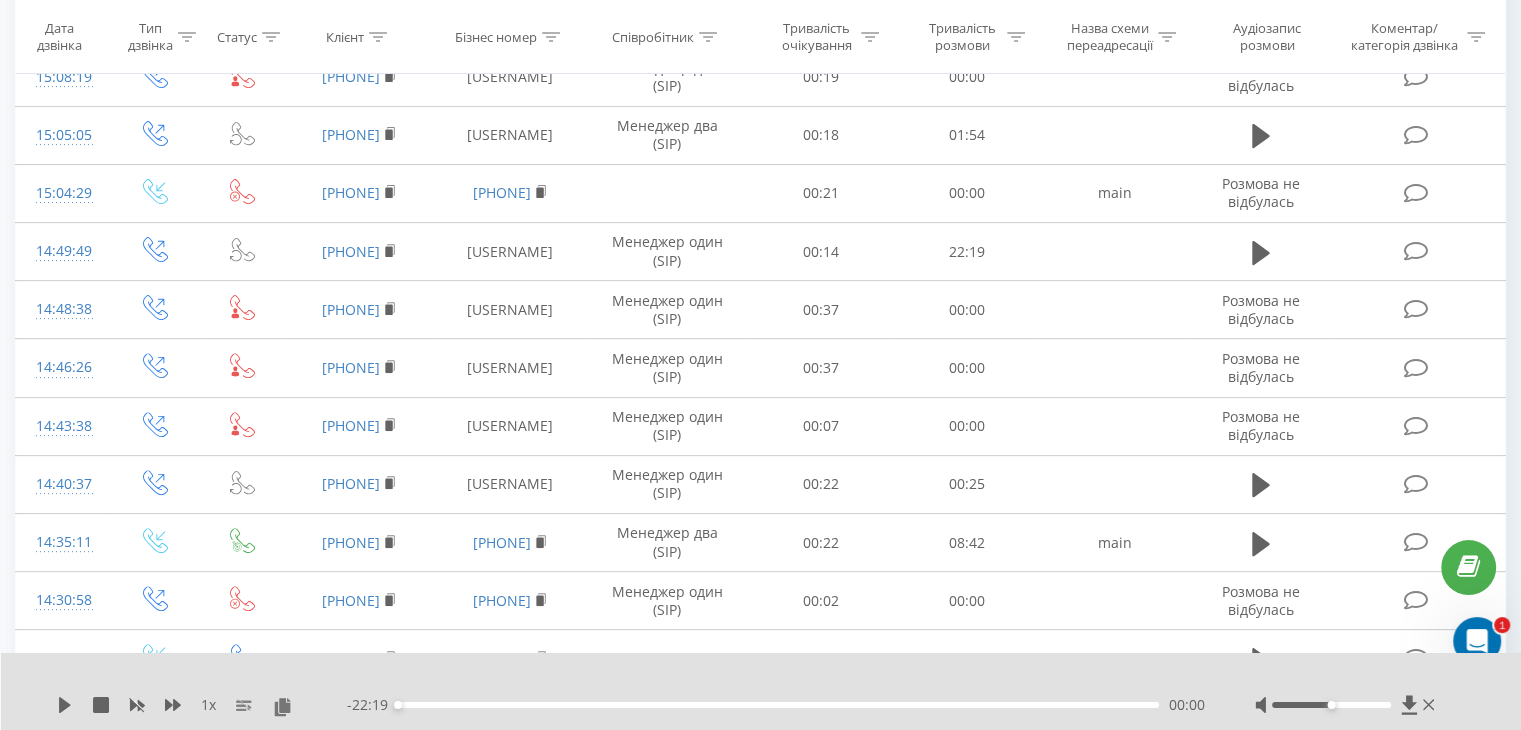 click on "1 x" at bounding box center (202, 705) 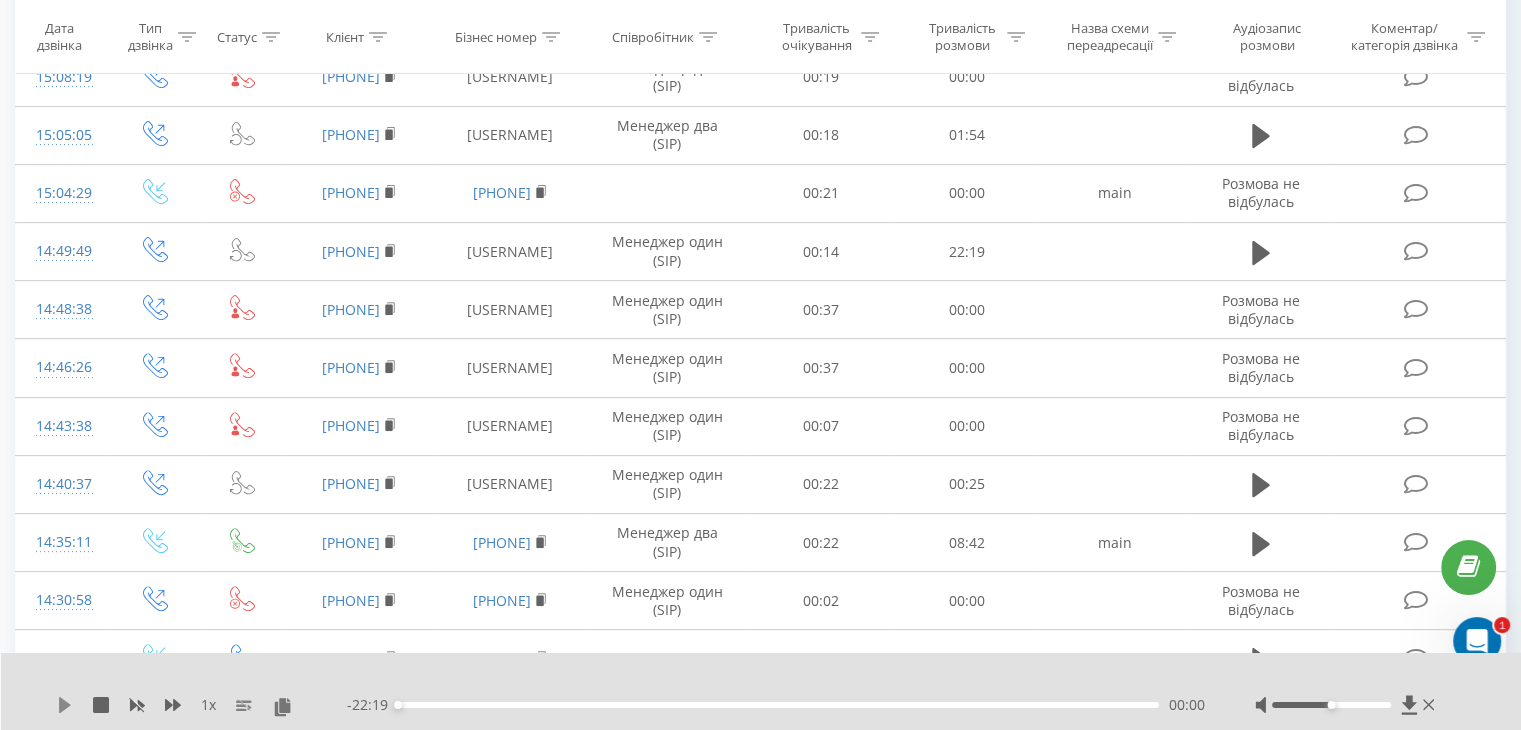 click 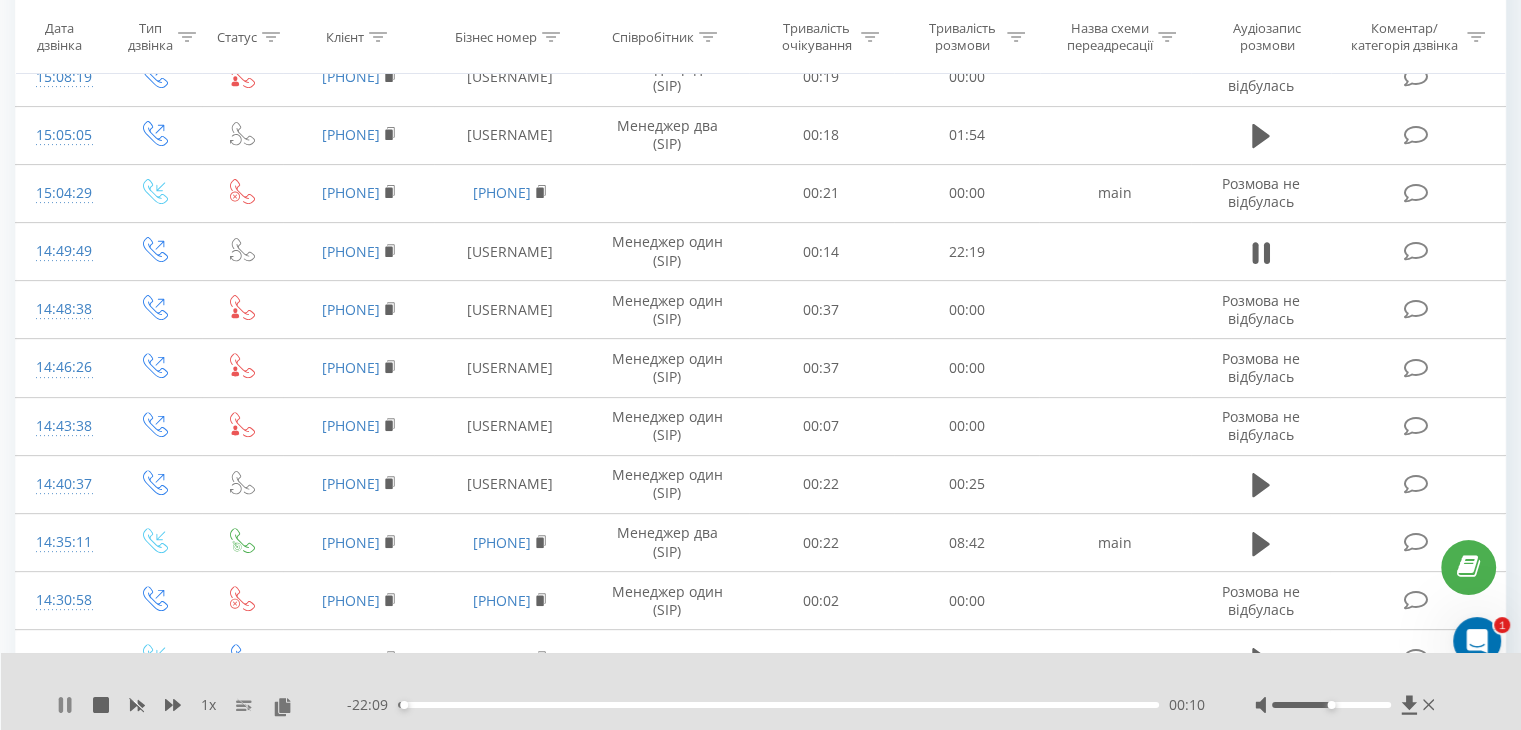 click 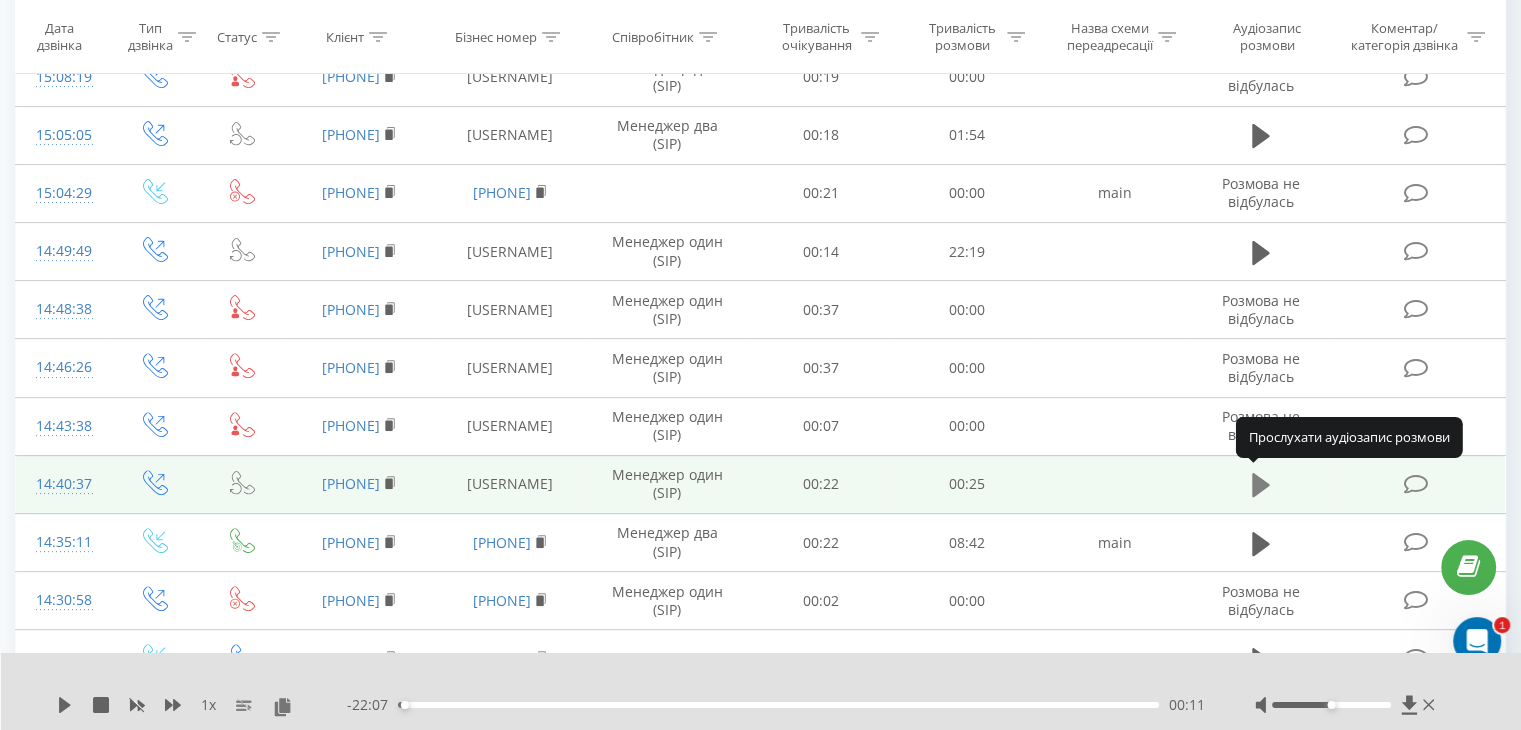 click 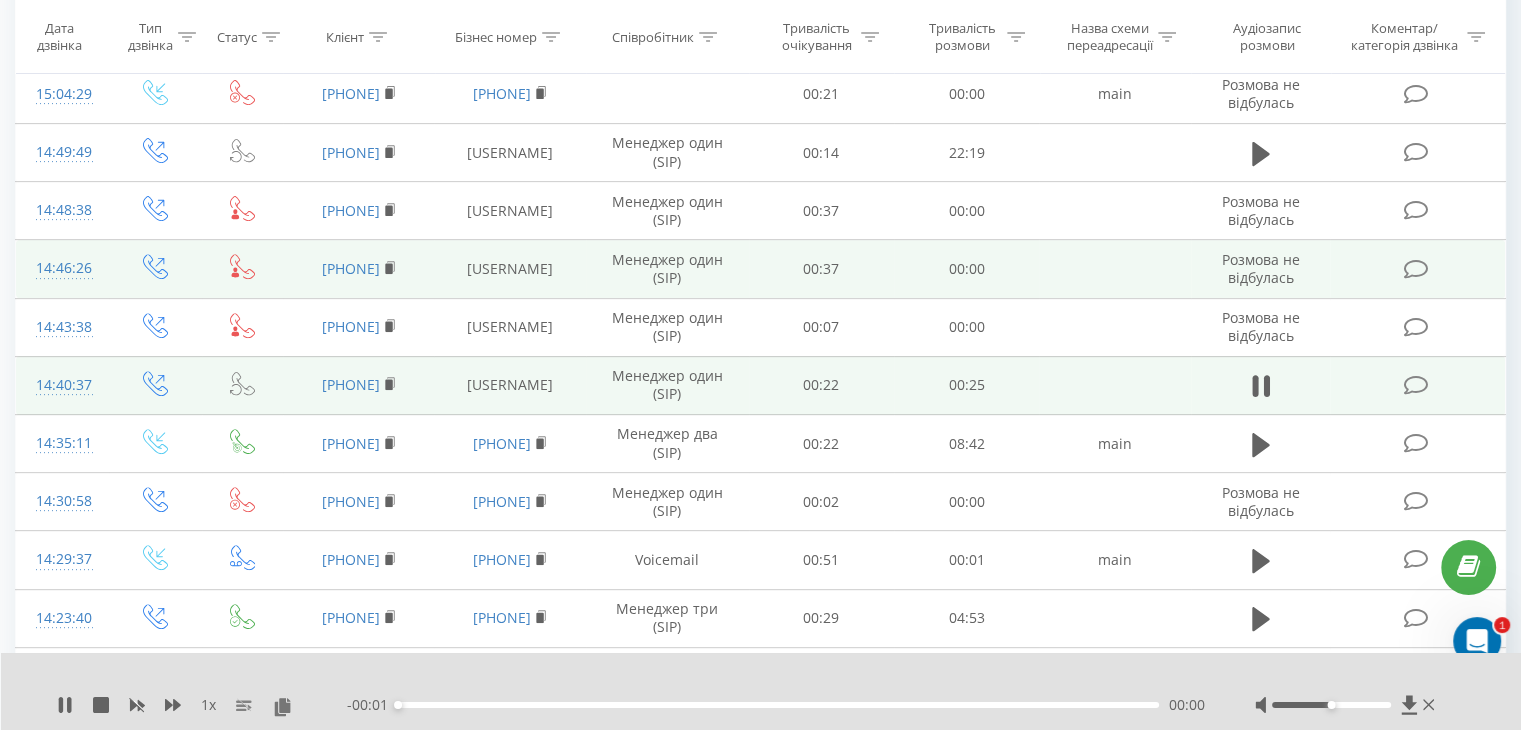 scroll, scrollTop: 700, scrollLeft: 0, axis: vertical 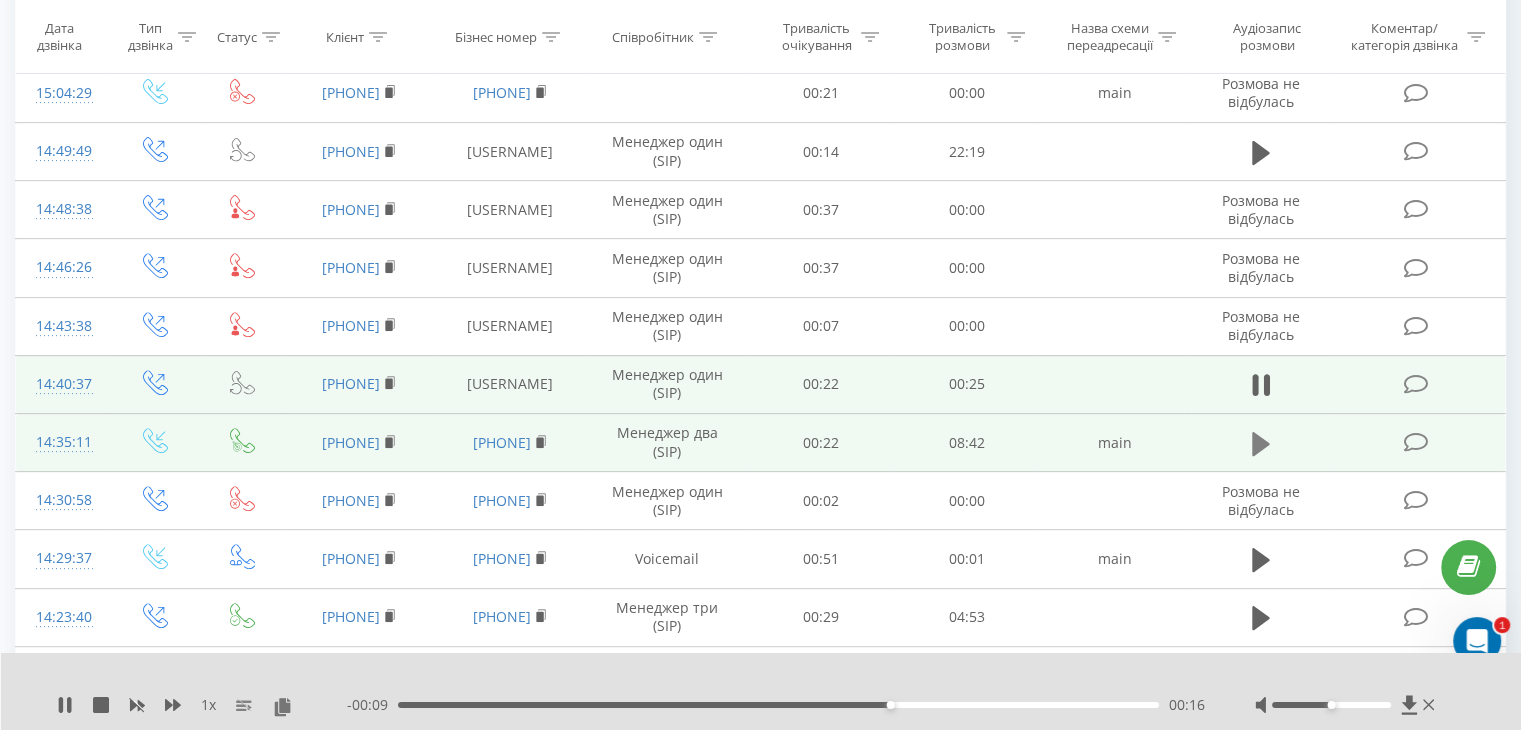 click at bounding box center (1261, 444) 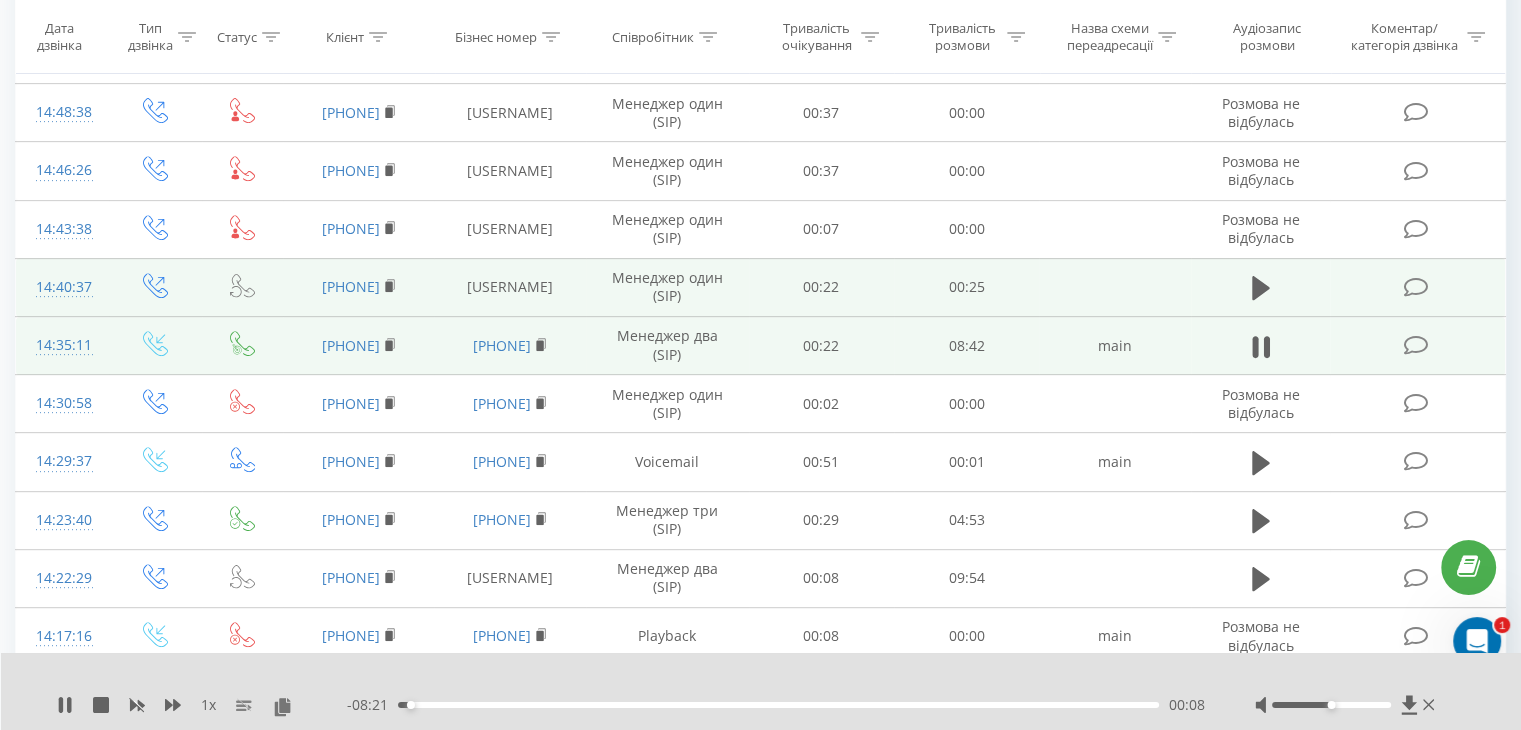 scroll, scrollTop: 800, scrollLeft: 0, axis: vertical 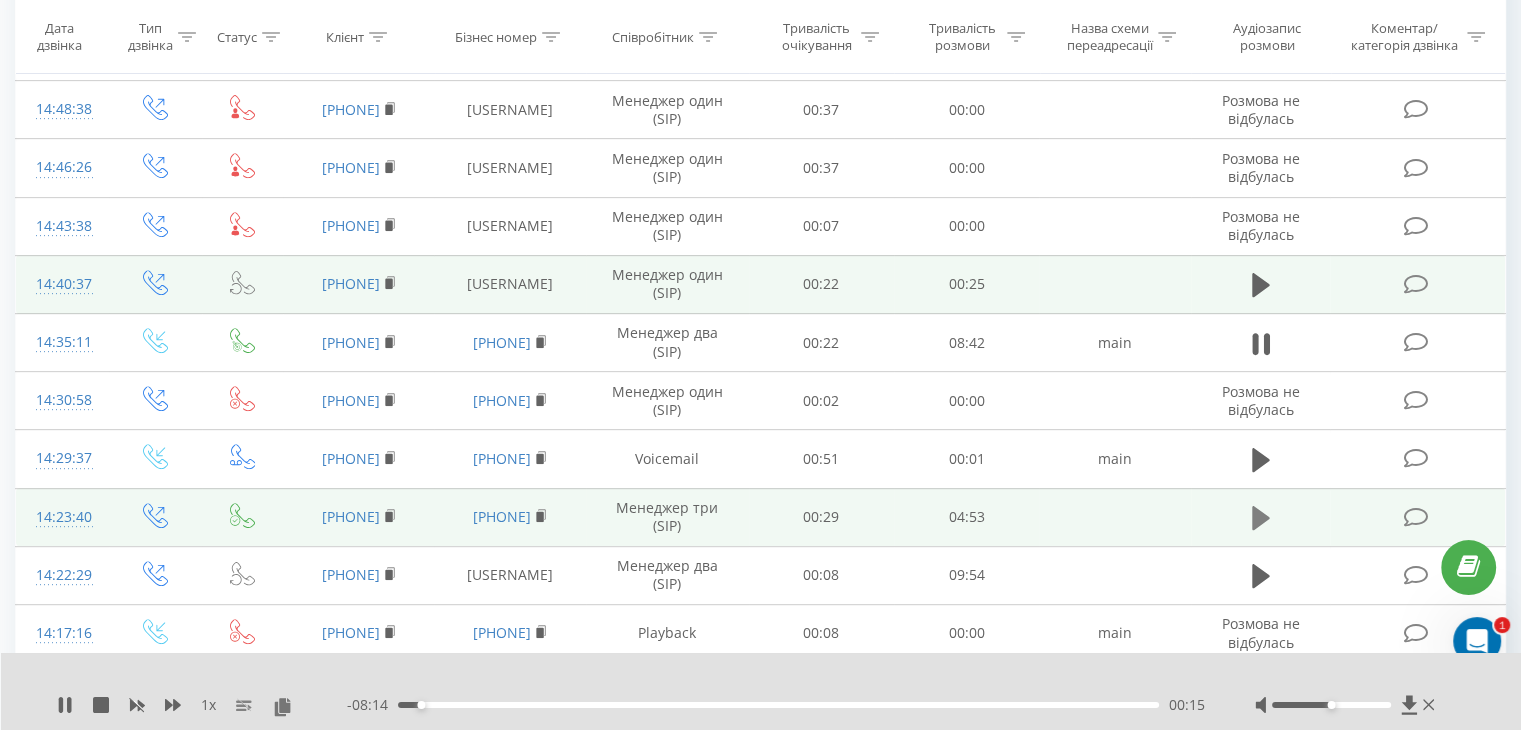 click 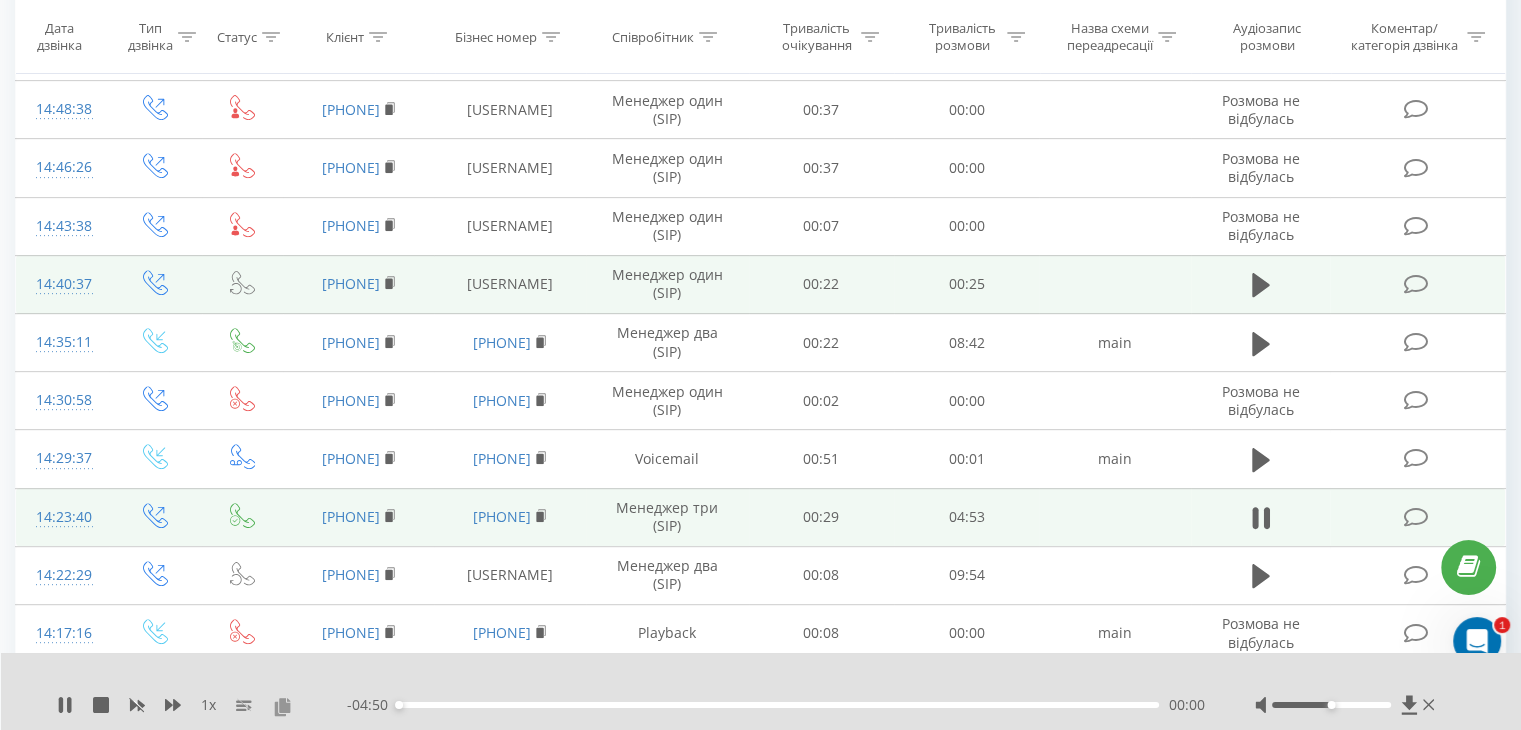 click at bounding box center (282, 706) 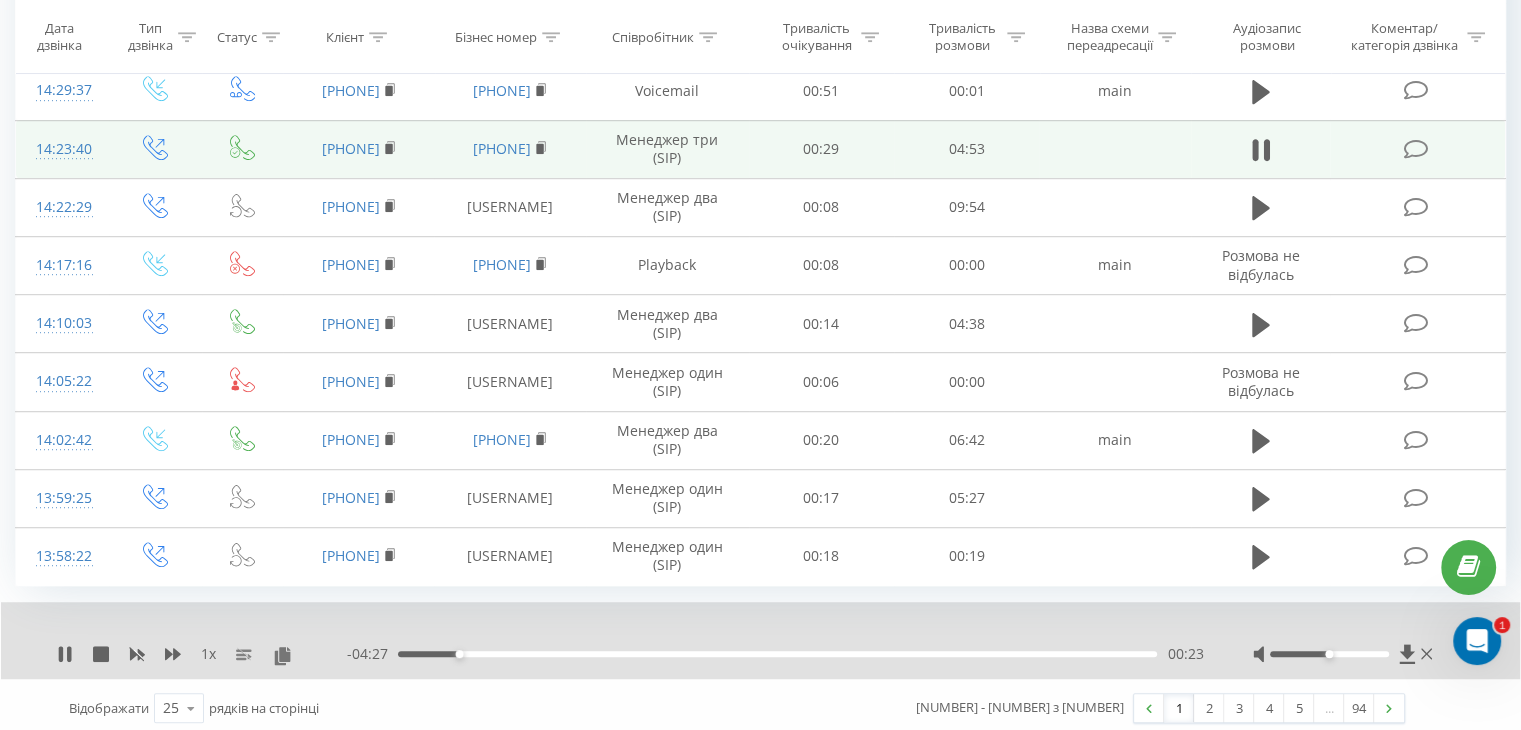 scroll, scrollTop: 1170, scrollLeft: 0, axis: vertical 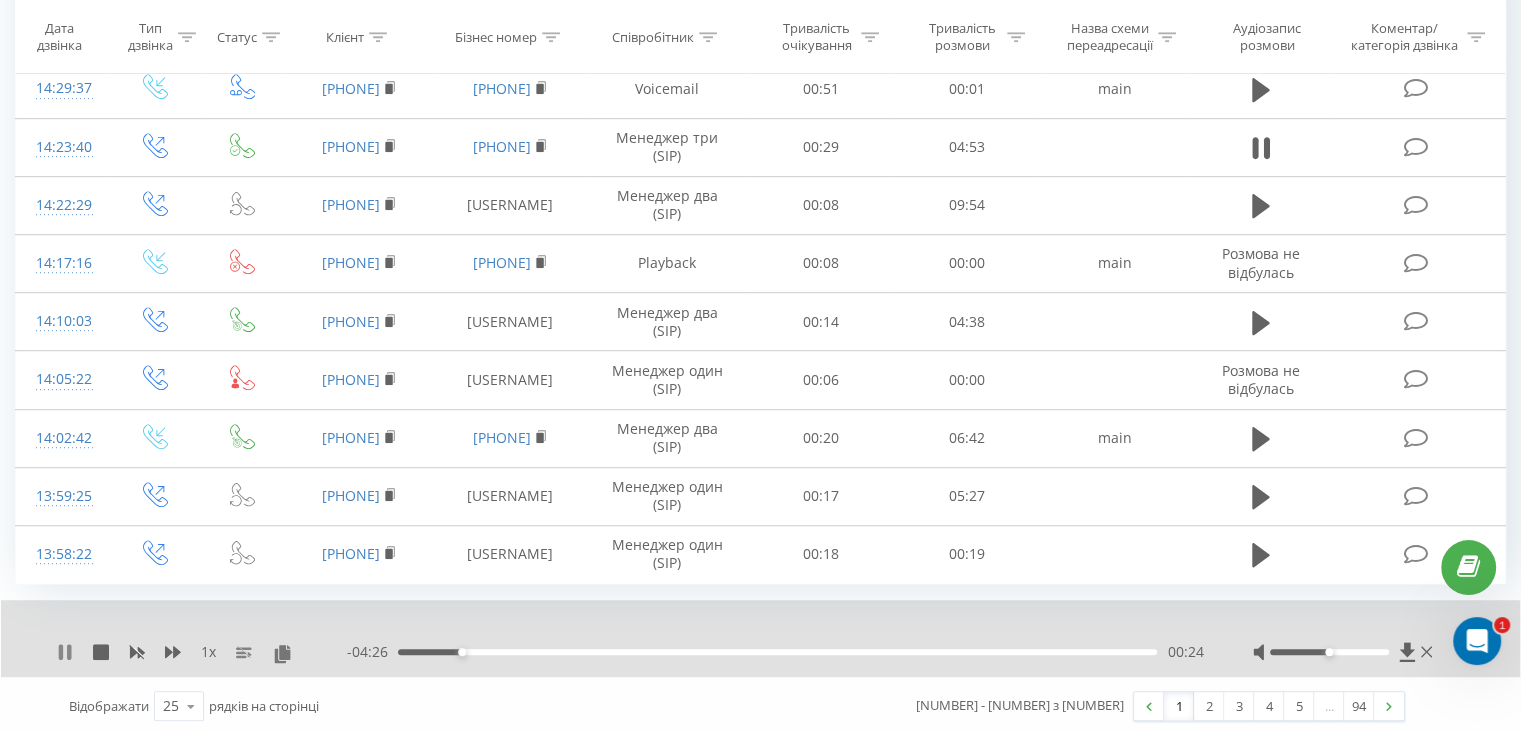 click 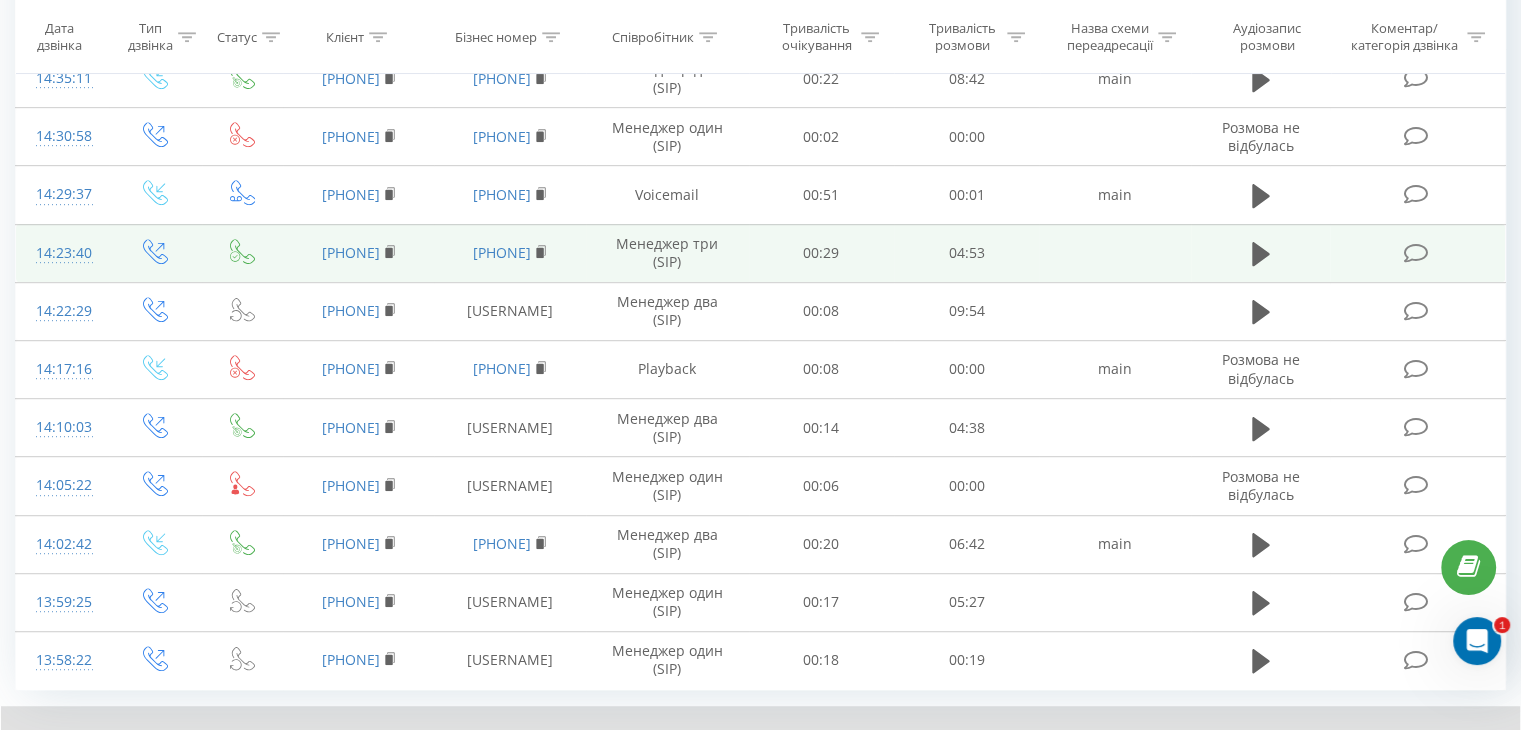 scroll, scrollTop: 1070, scrollLeft: 0, axis: vertical 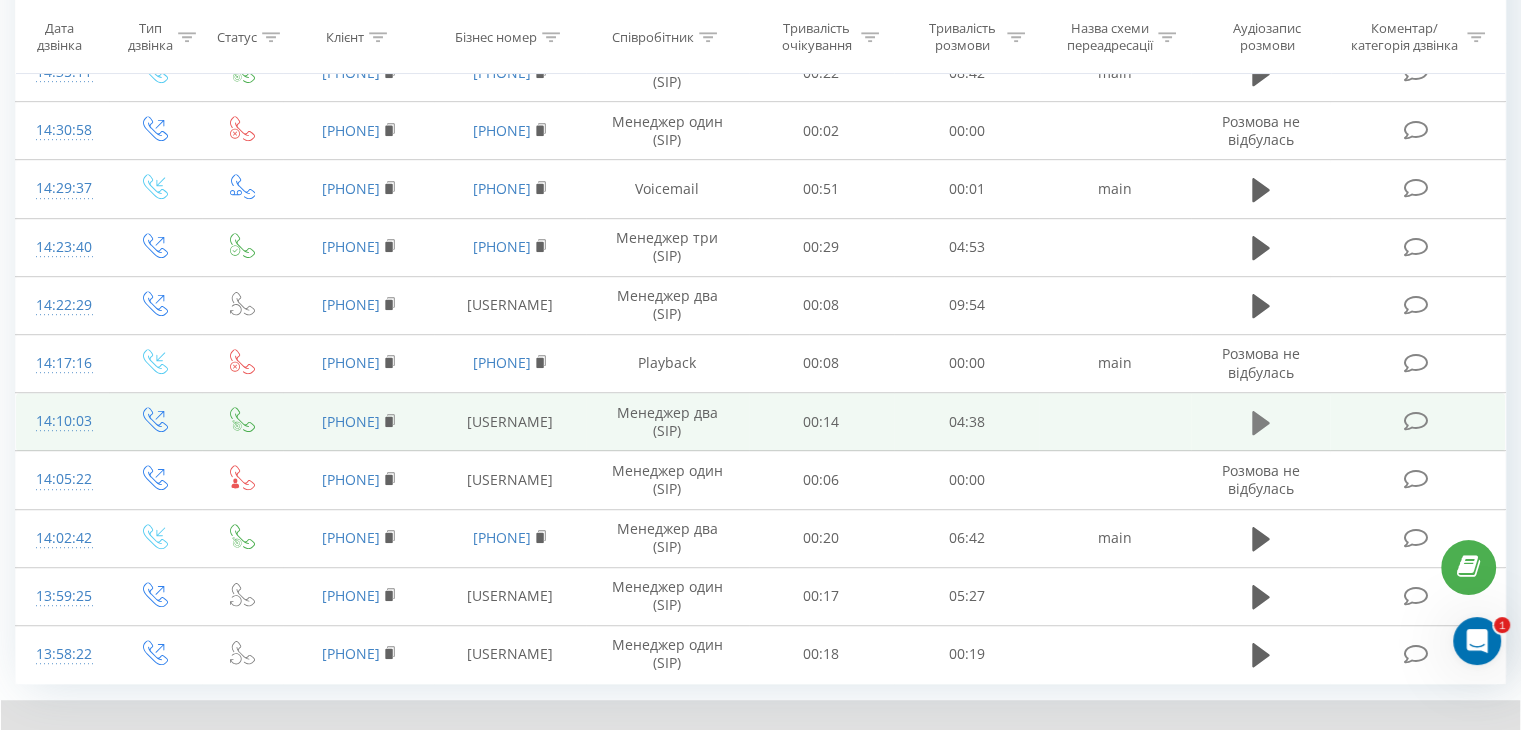 click 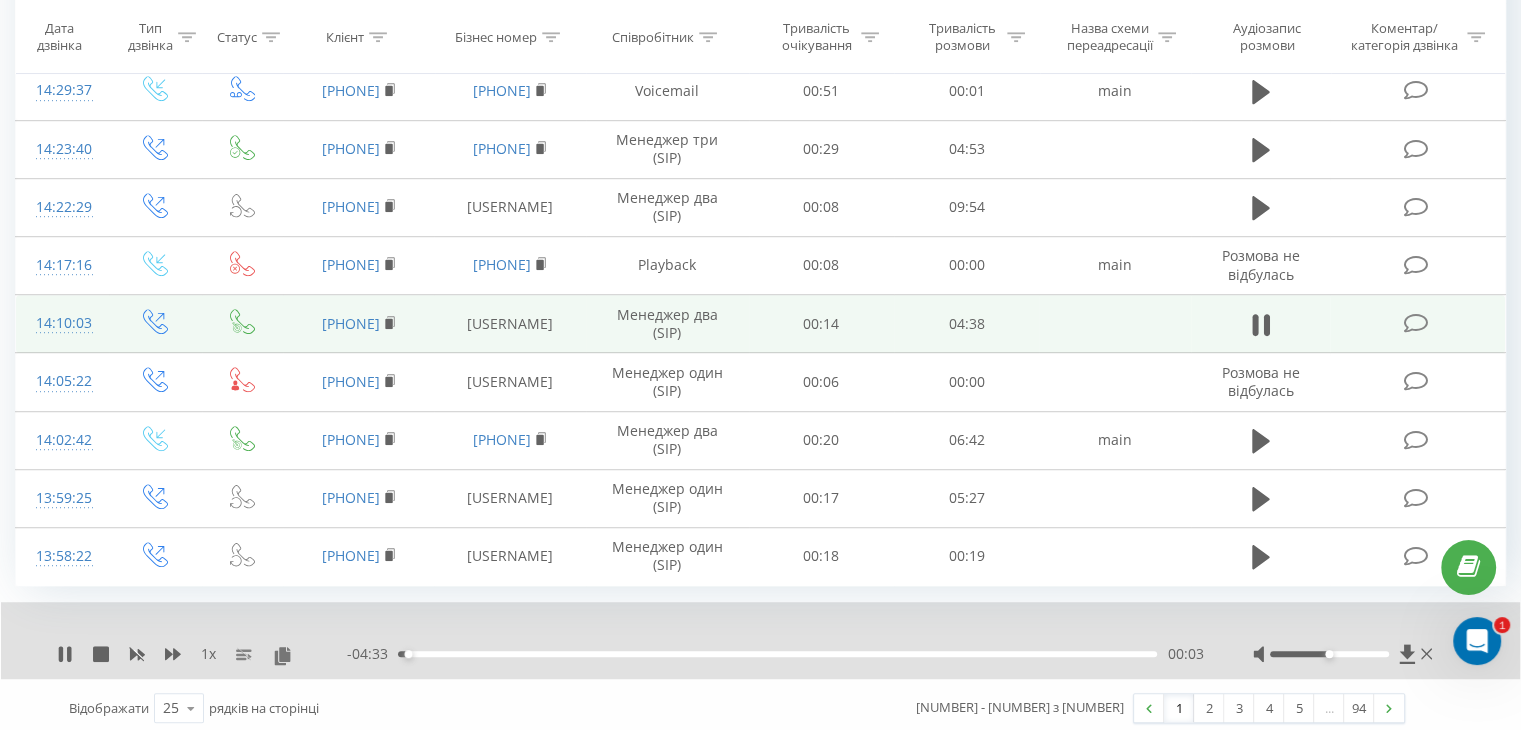 scroll, scrollTop: 1170, scrollLeft: 0, axis: vertical 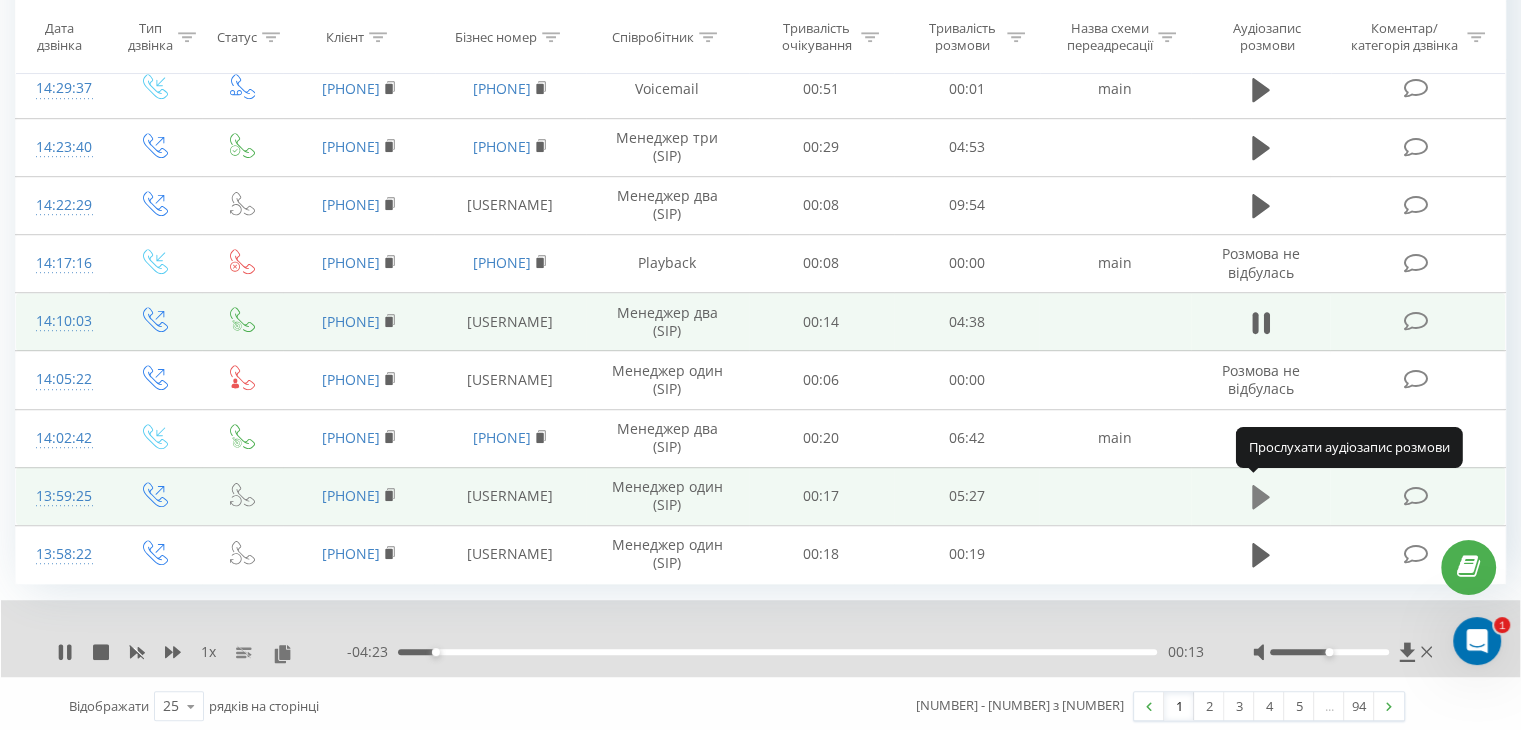 click at bounding box center (1261, 497) 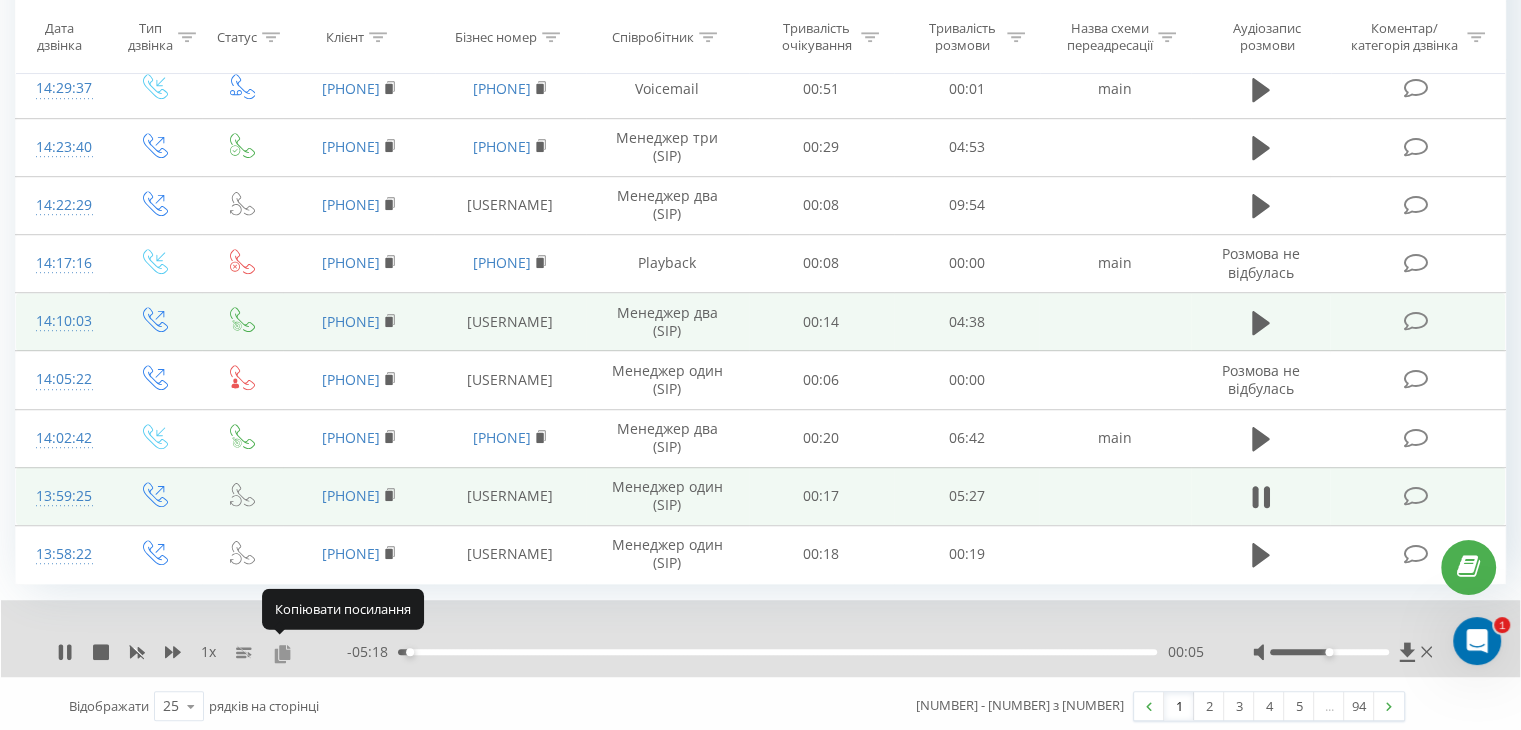 click at bounding box center [282, 653] 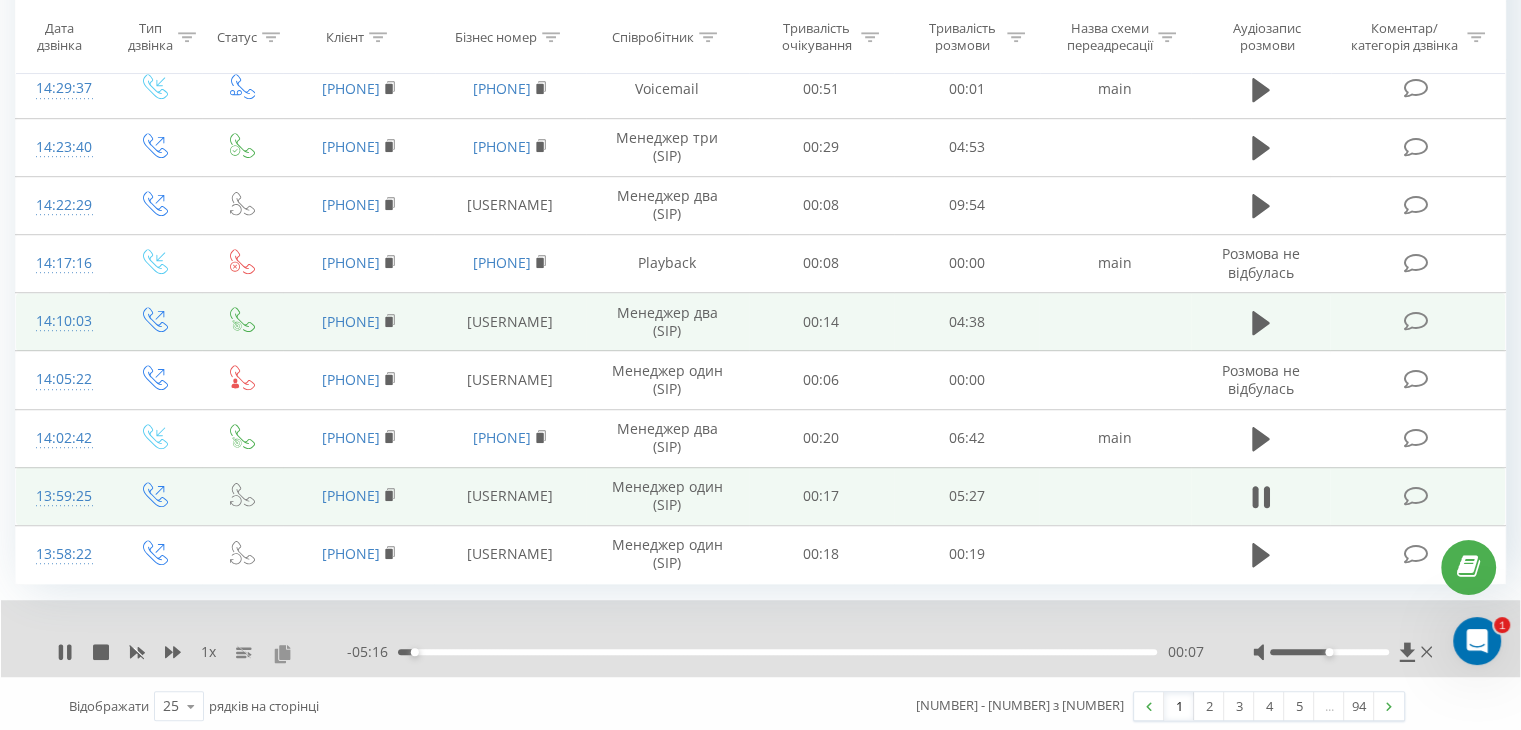 click at bounding box center [282, 653] 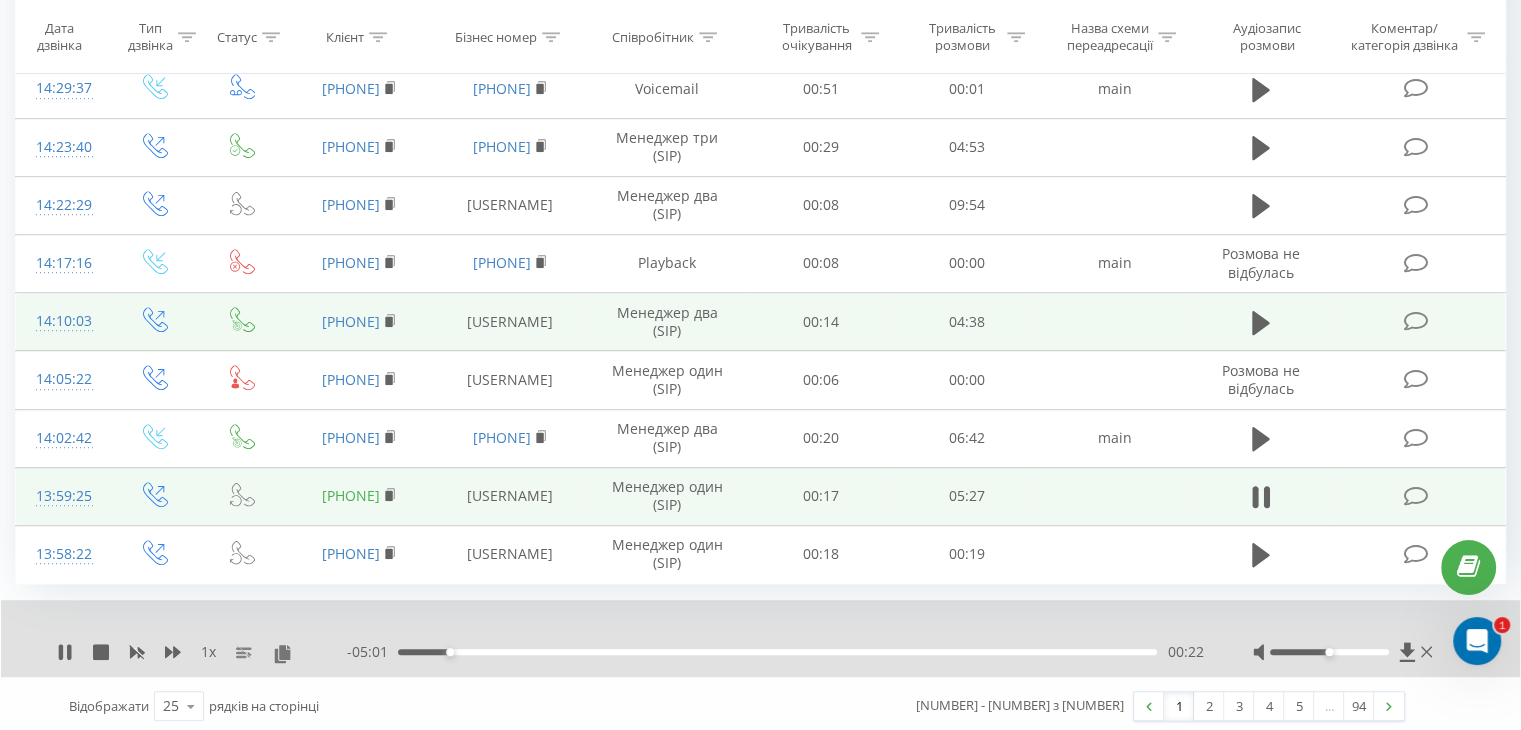 drag, startPoint x: 300, startPoint y: 481, endPoint x: 405, endPoint y: 485, distance: 105.076164 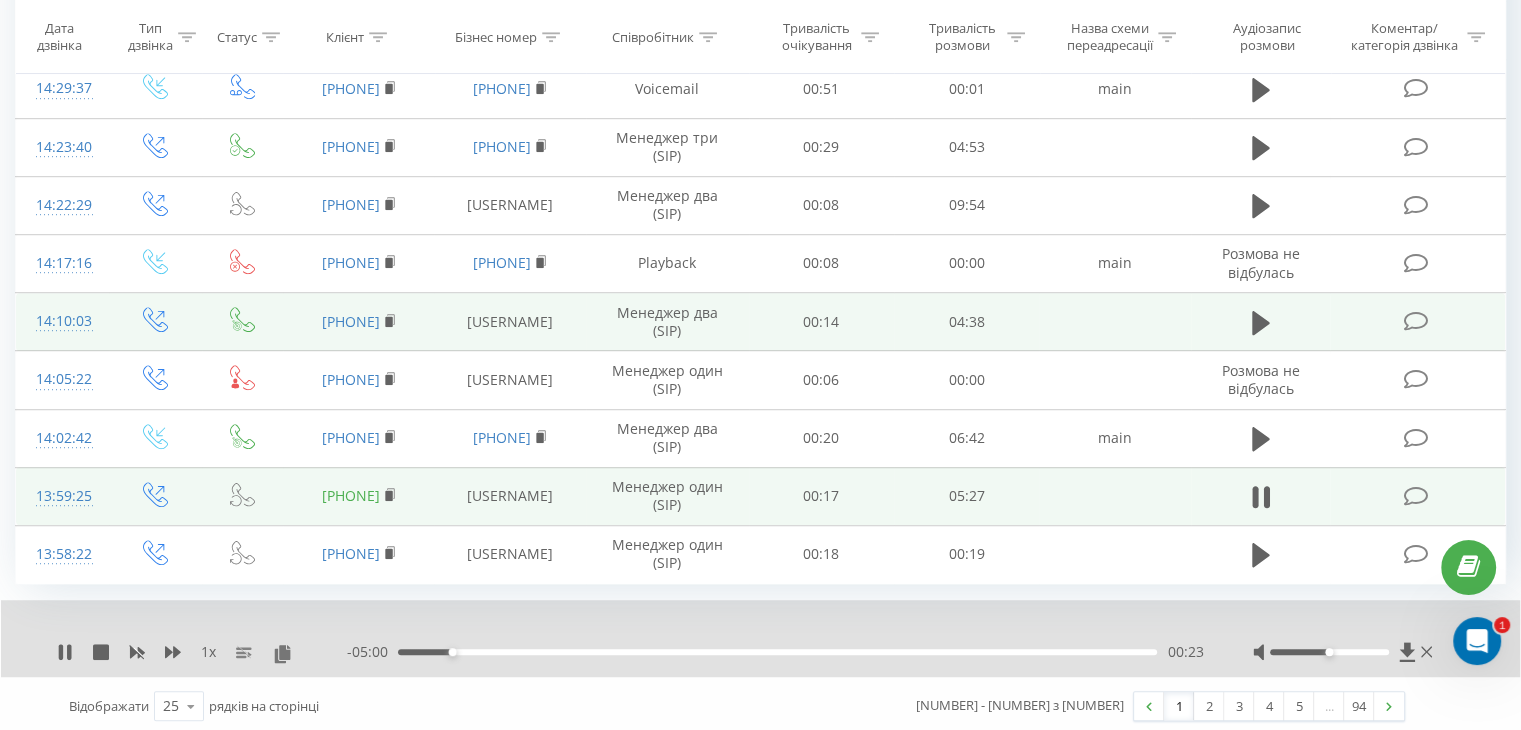 copy on "380985267366" 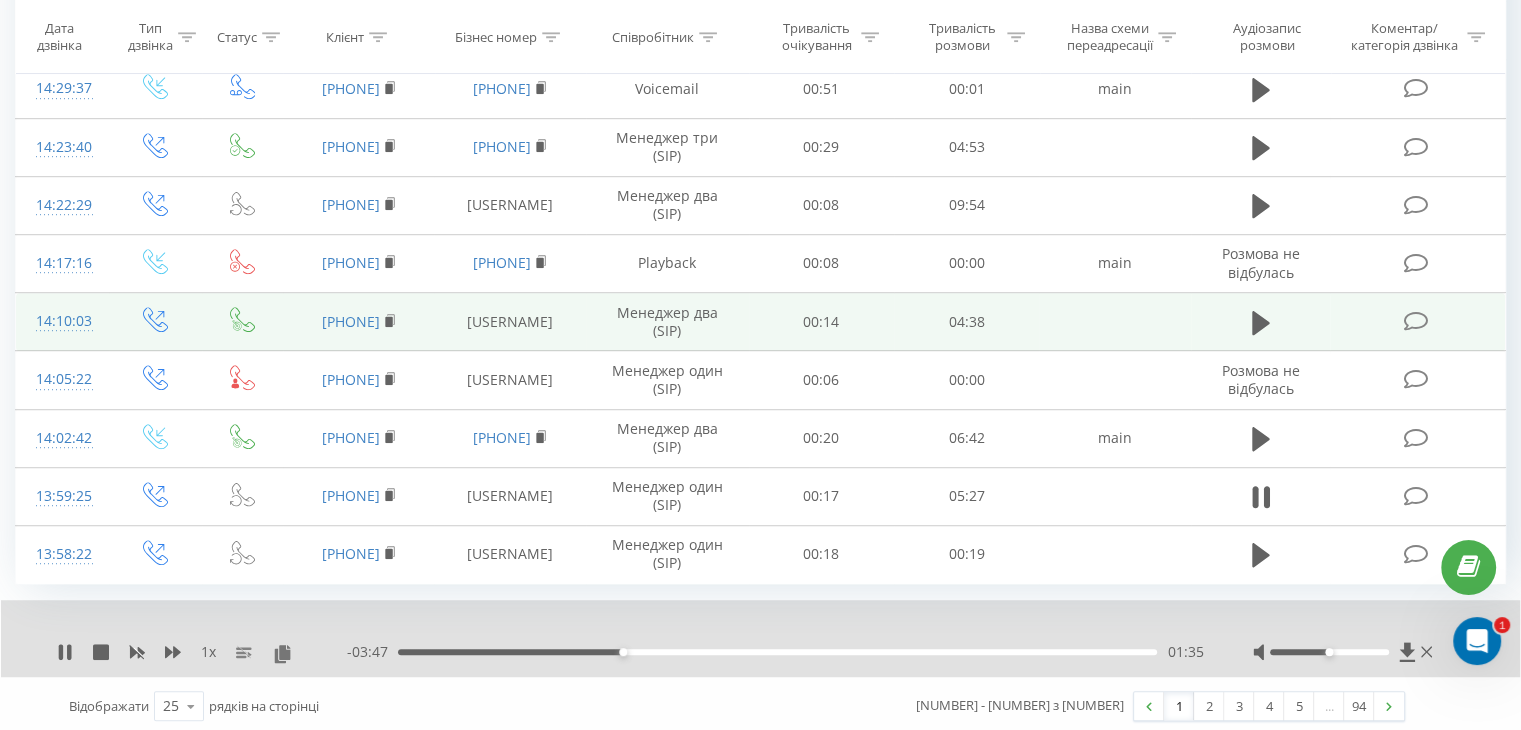 click on "01:35" at bounding box center [777, 652] 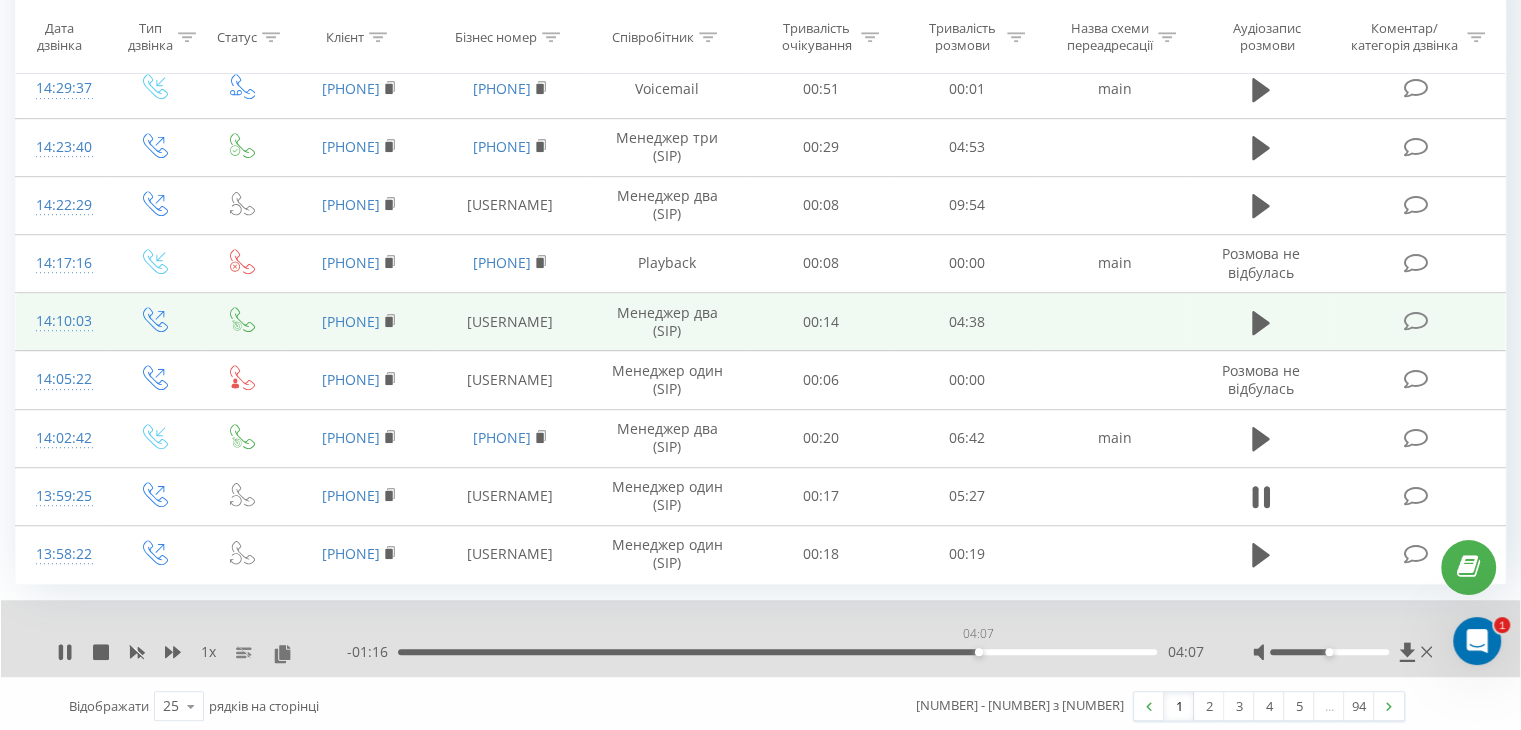 drag, startPoint x: 981, startPoint y: 648, endPoint x: 935, endPoint y: 649, distance: 46.010868 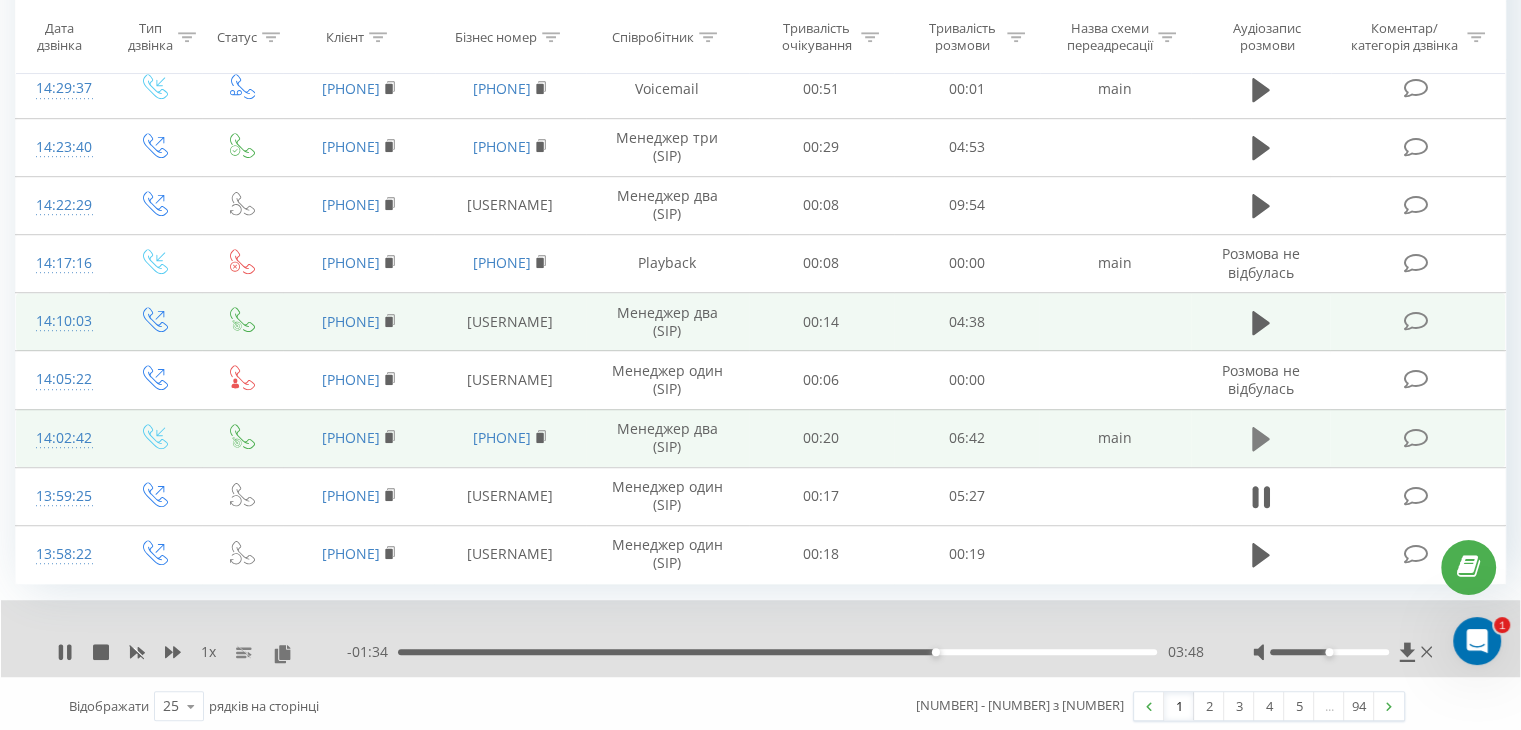 click 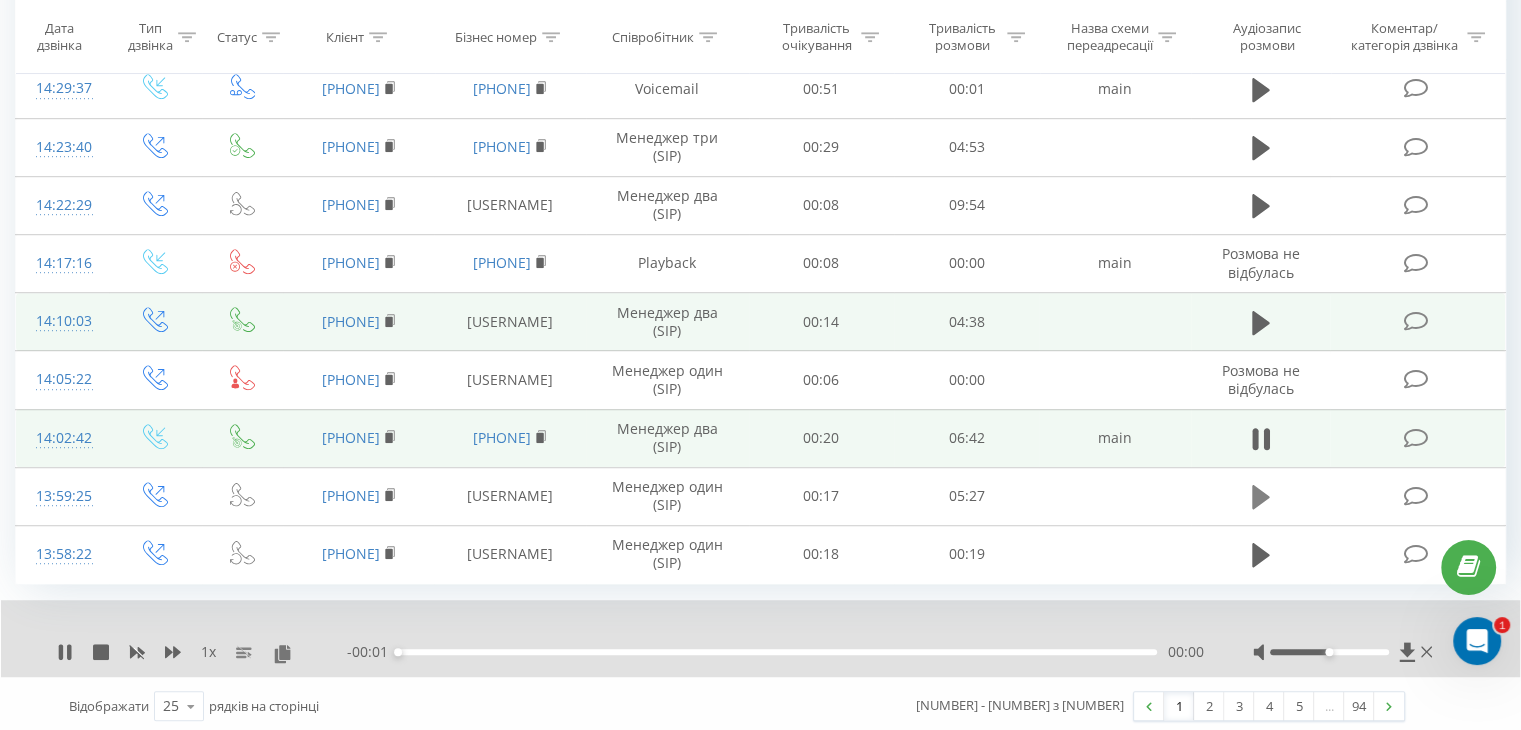 click 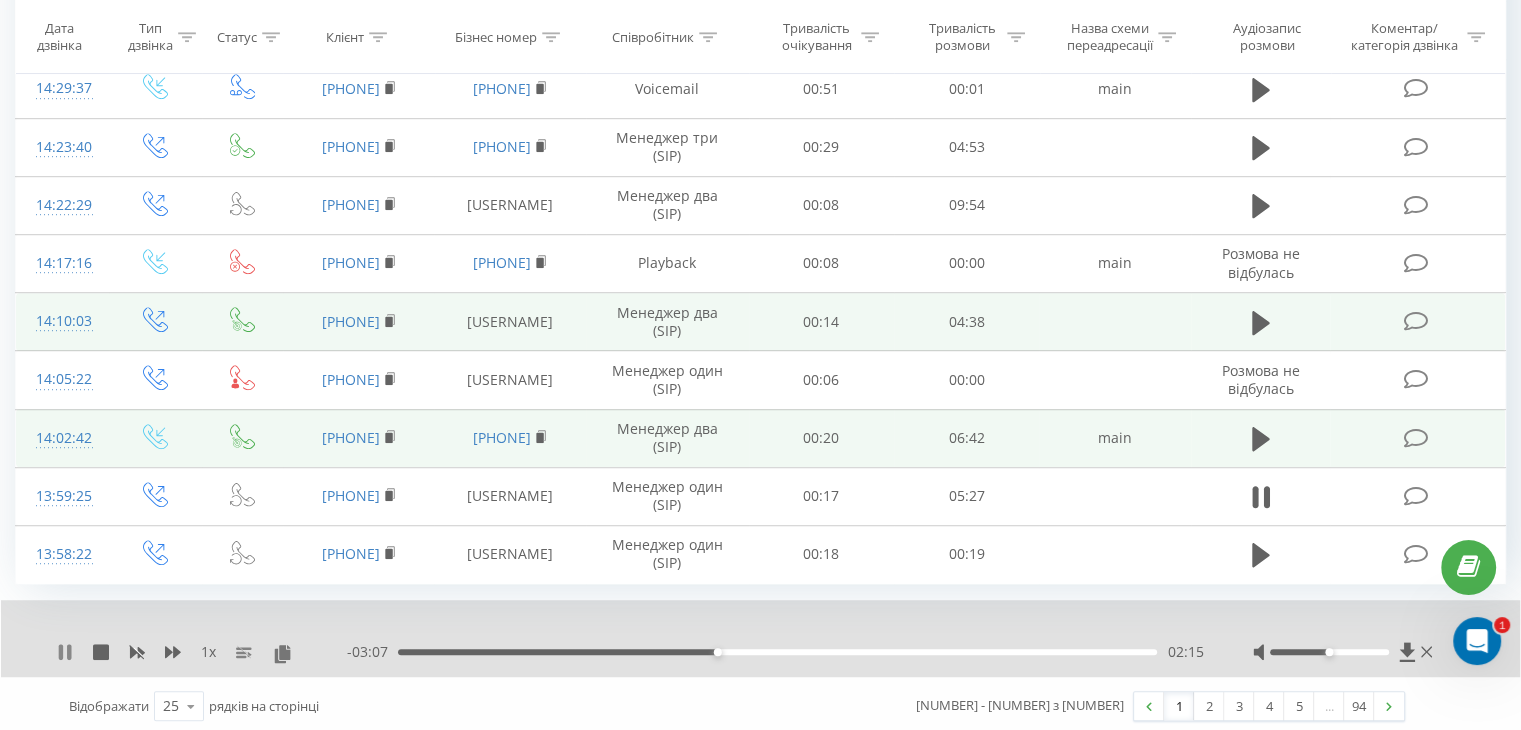 click 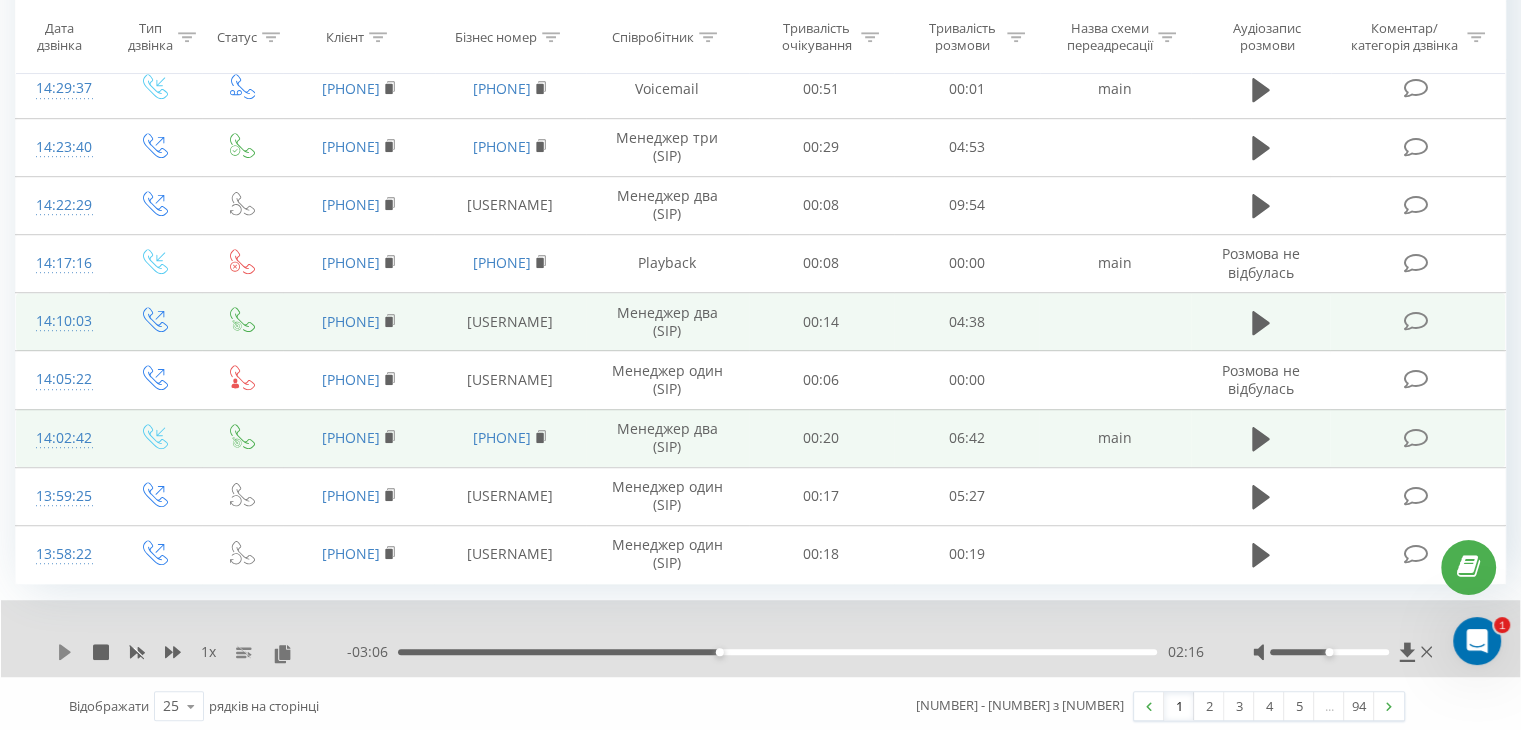 click 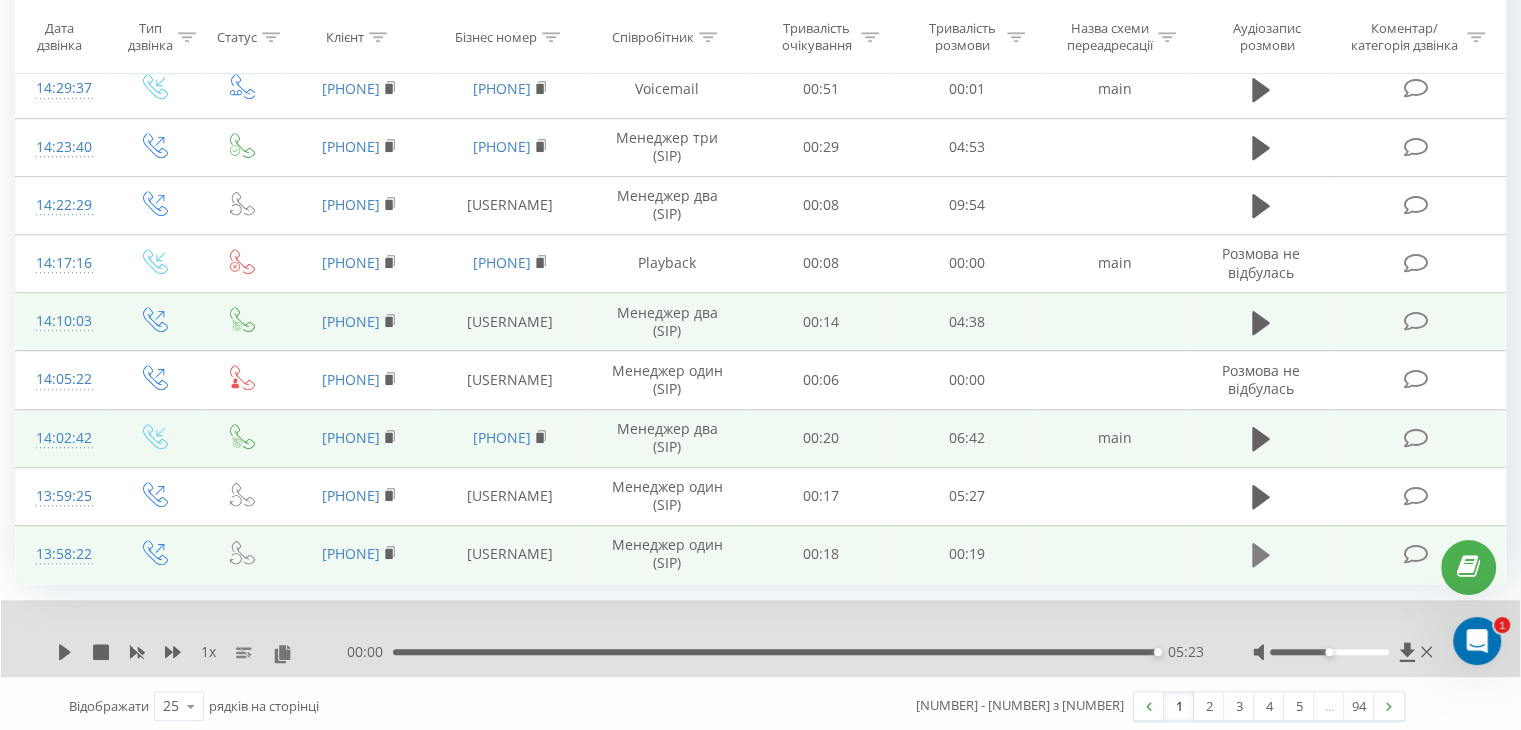 click 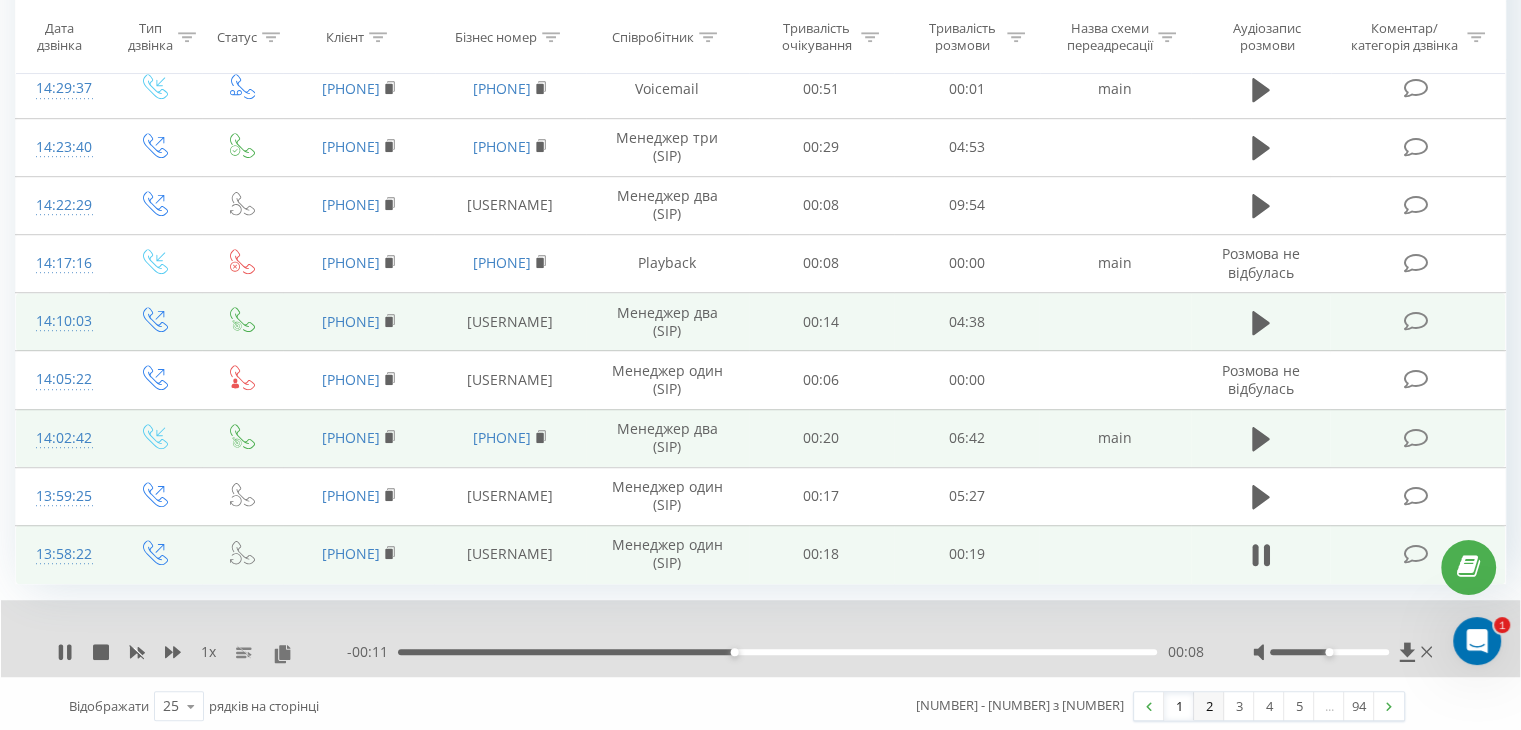 click on "2" at bounding box center (1209, 706) 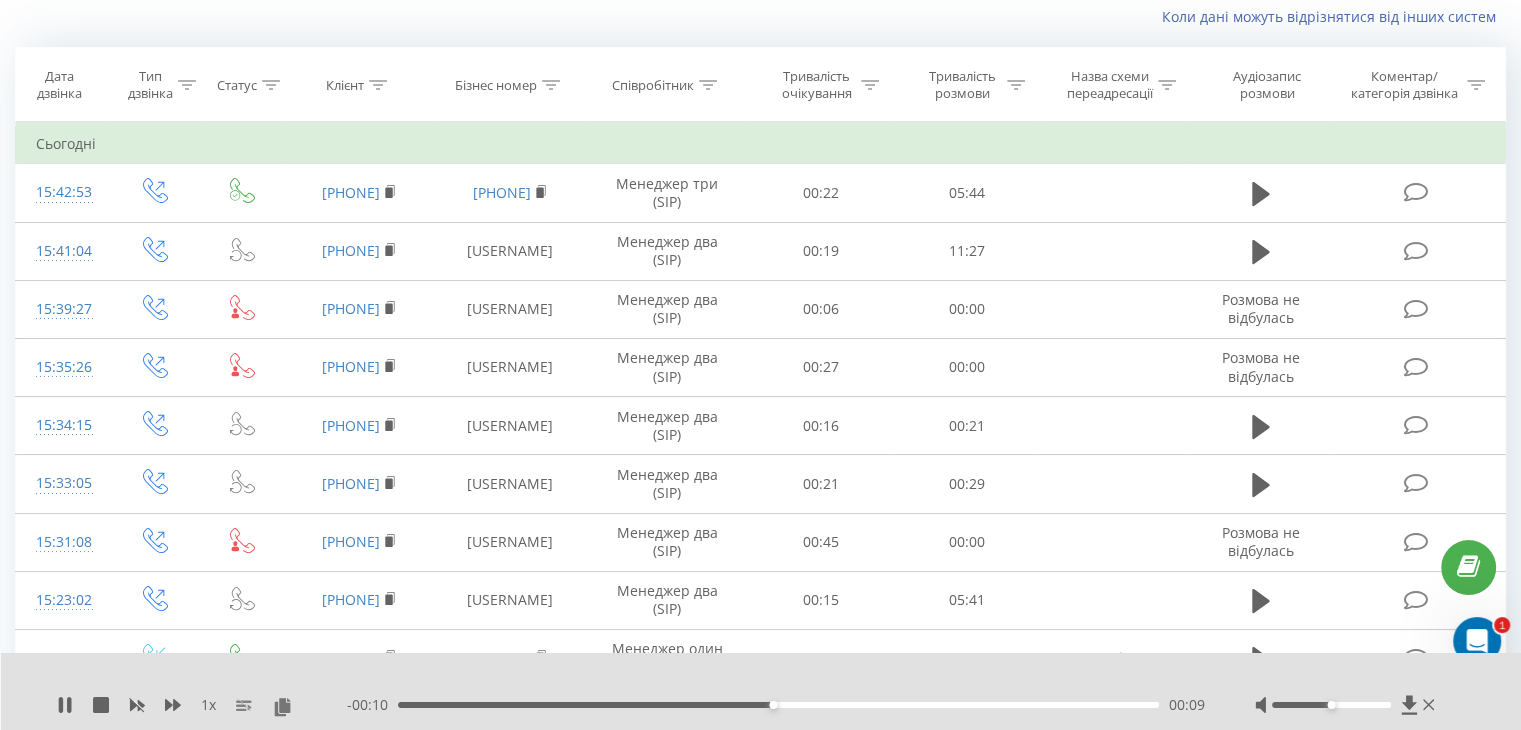 scroll, scrollTop: 132, scrollLeft: 0, axis: vertical 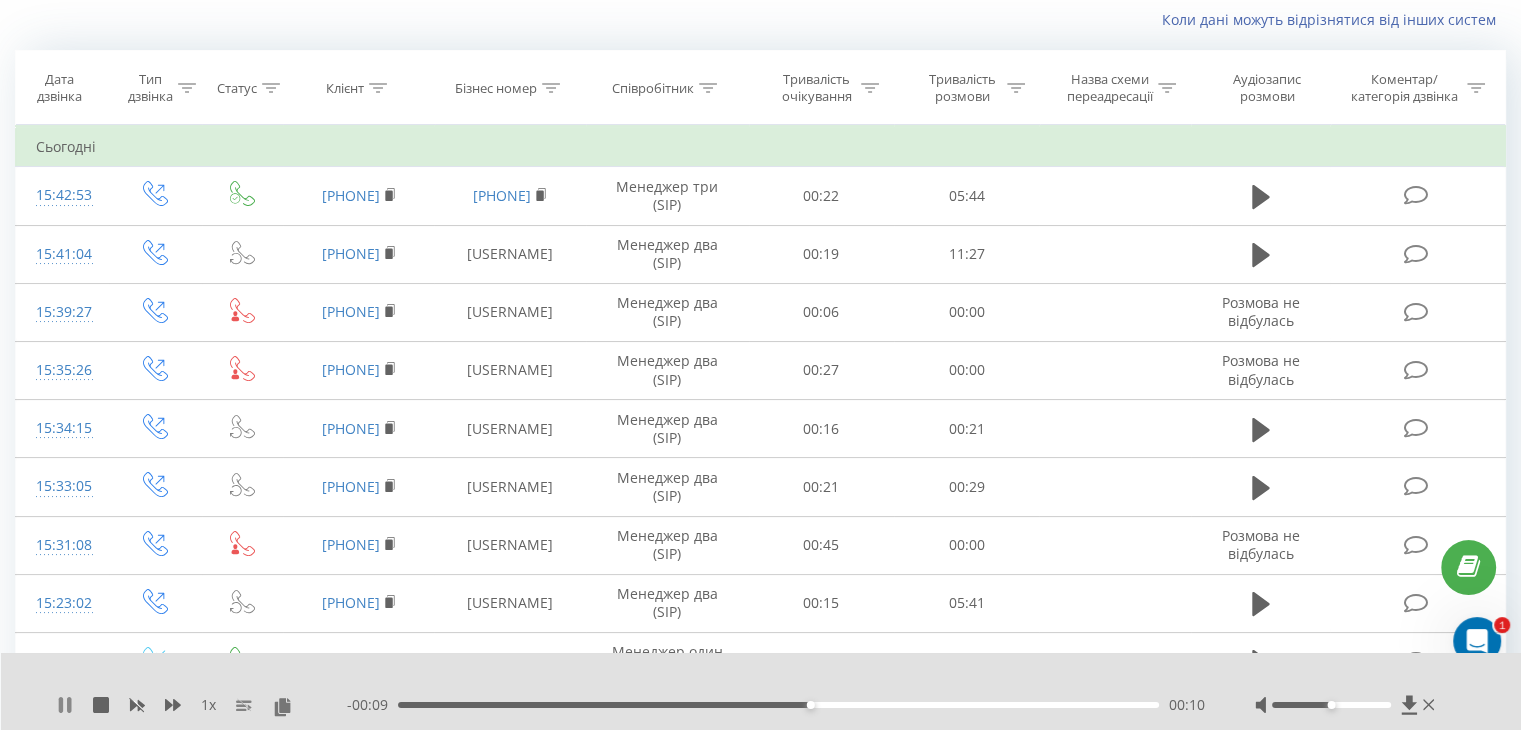 click 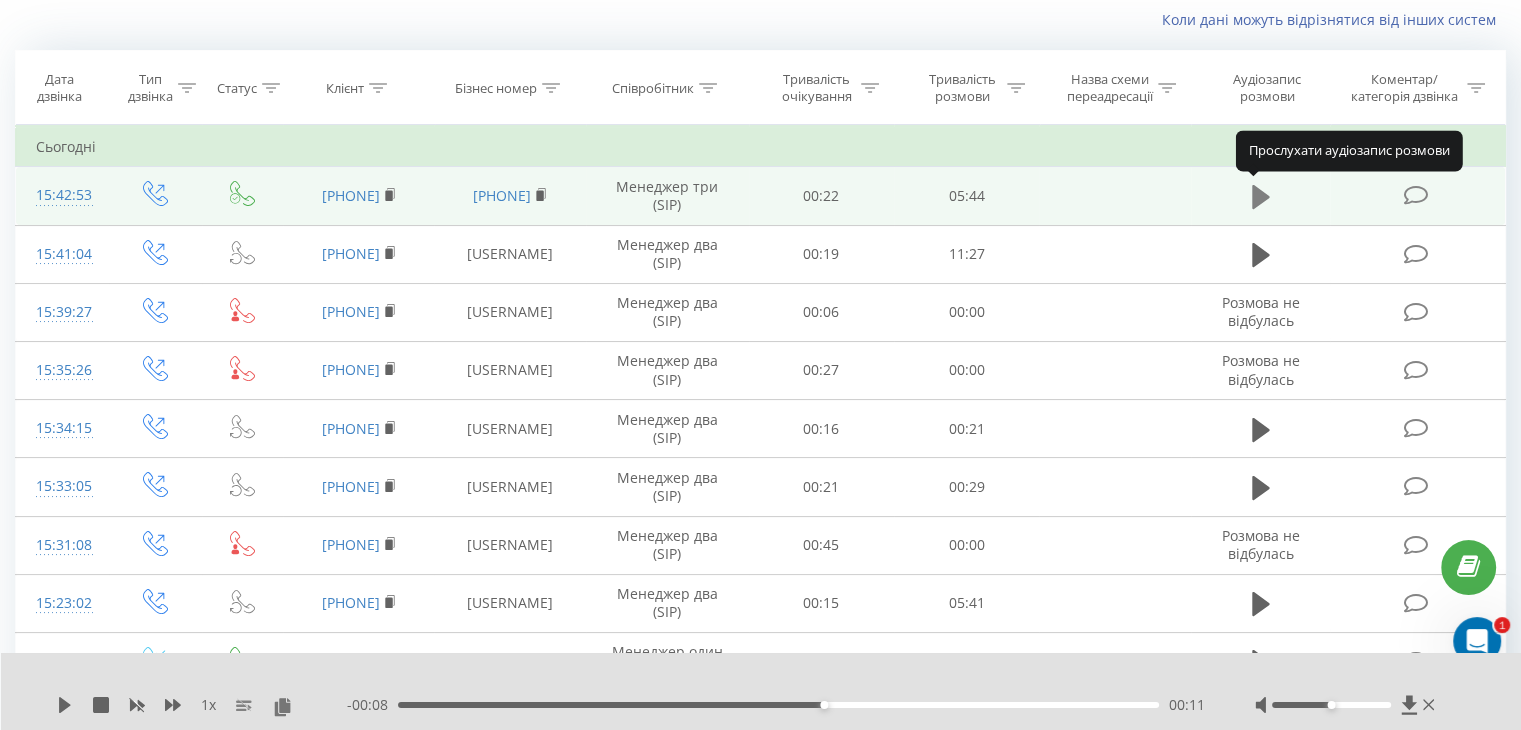 click 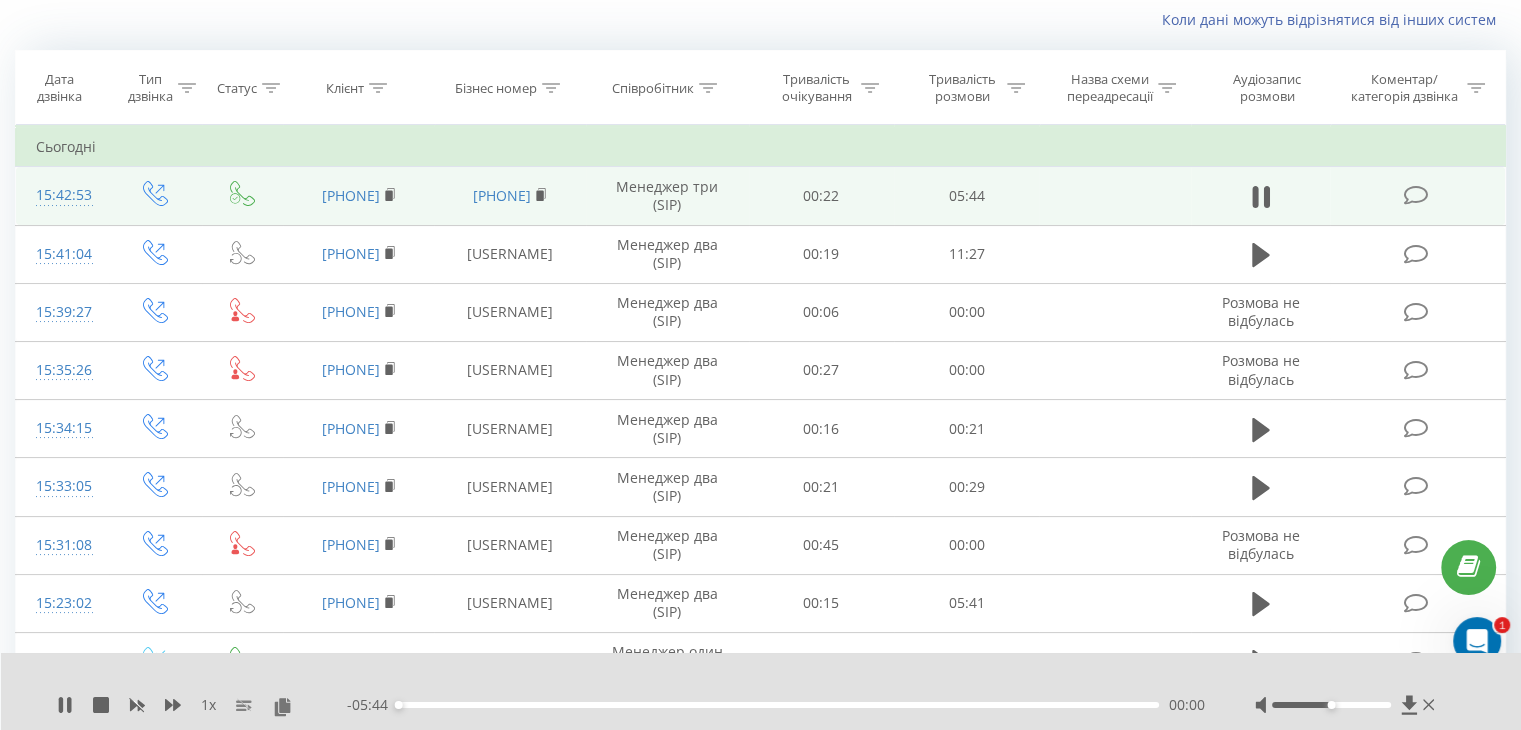 drag, startPoint x: 284, startPoint y: 186, endPoint x: 414, endPoint y: 190, distance: 130.06152 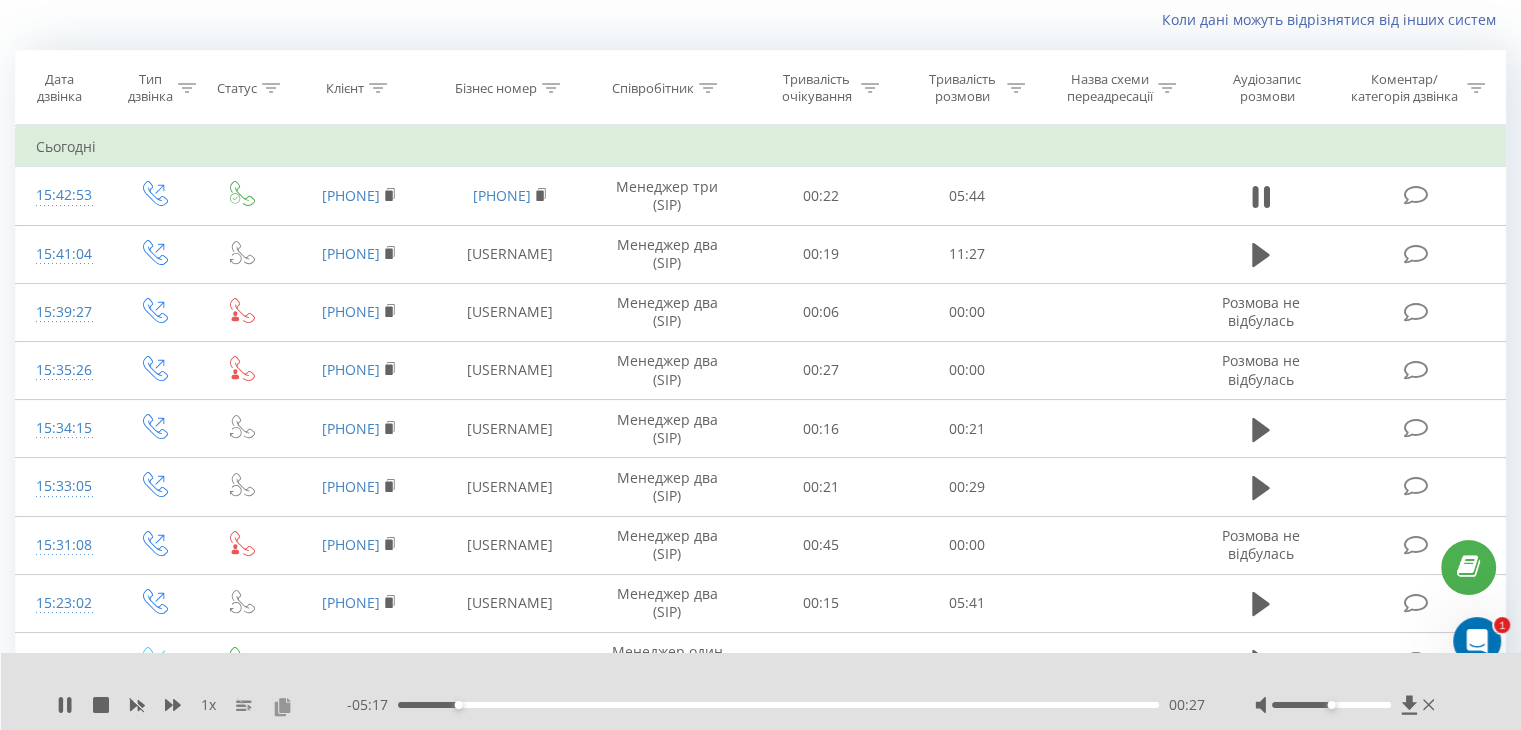 click at bounding box center (282, 706) 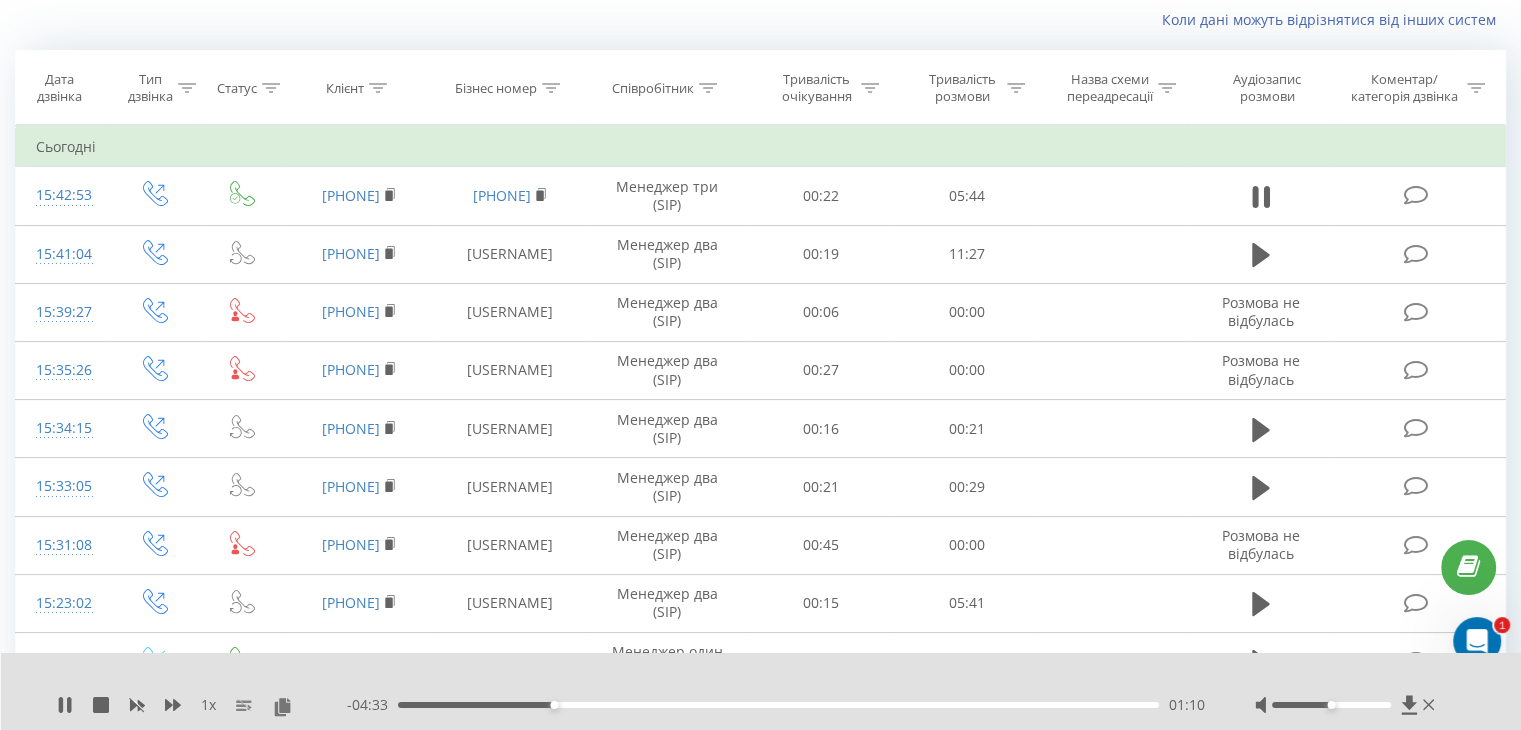 click on "01:10" at bounding box center [778, 705] 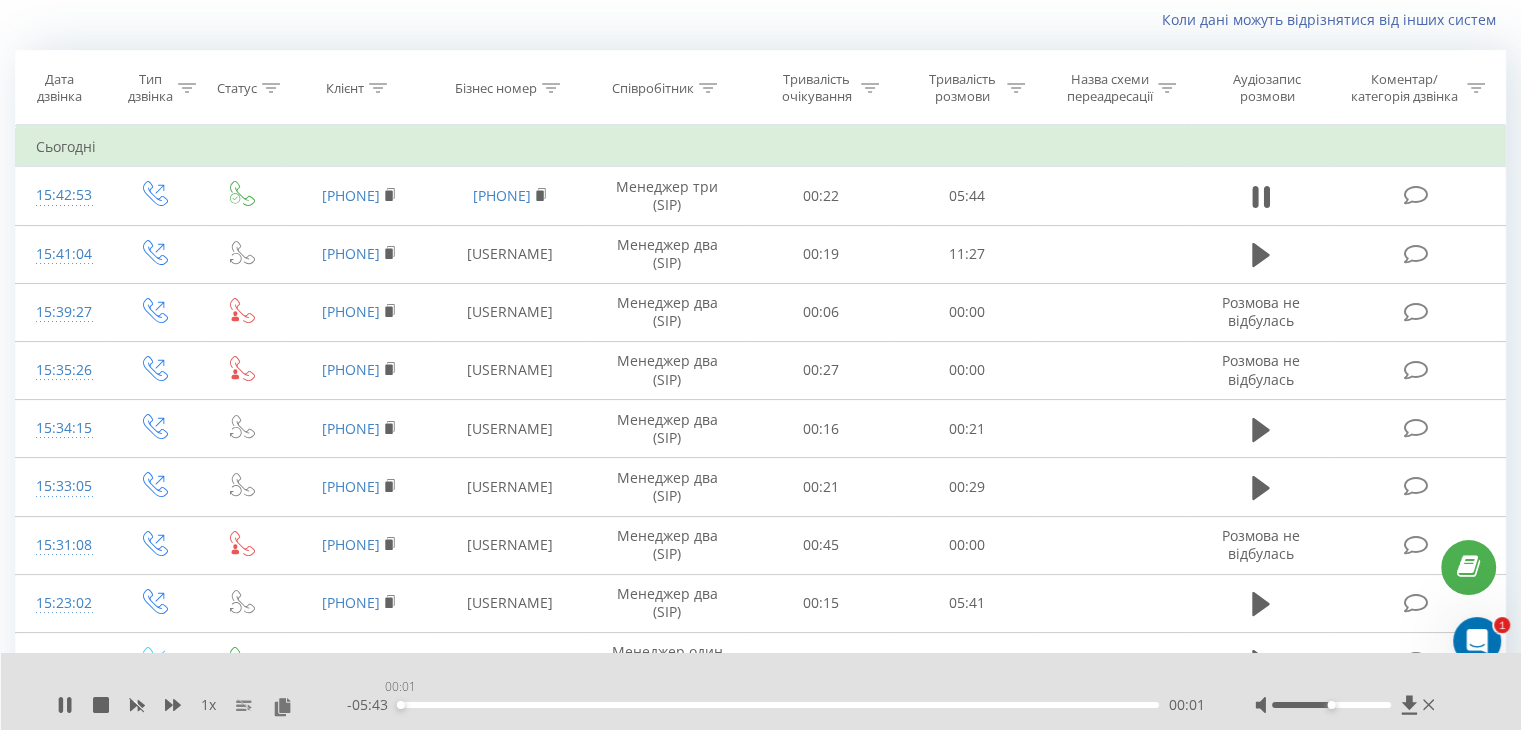 click on "00:01" at bounding box center [778, 705] 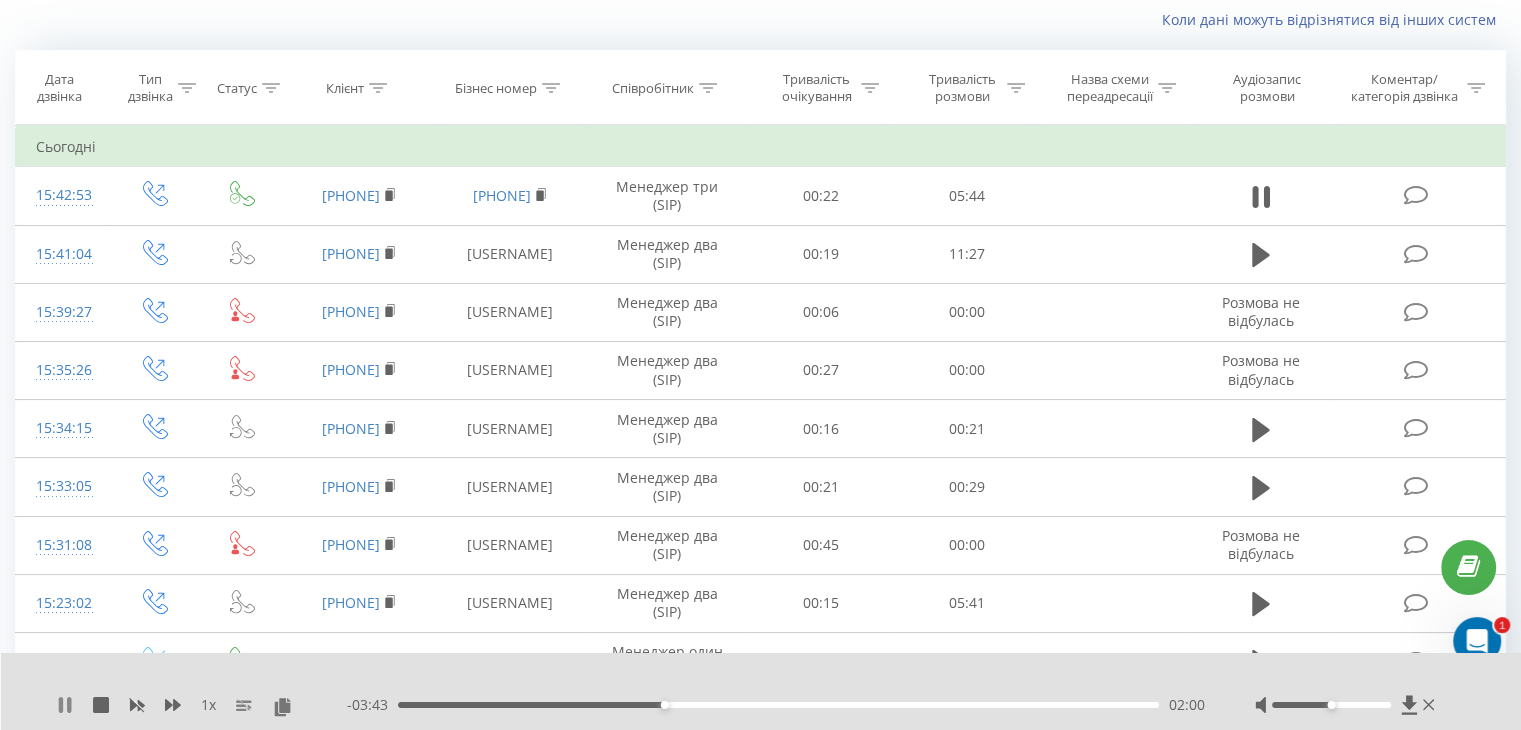 click on "1 x  - 03:43 02:00   02:00" at bounding box center (761, 691) 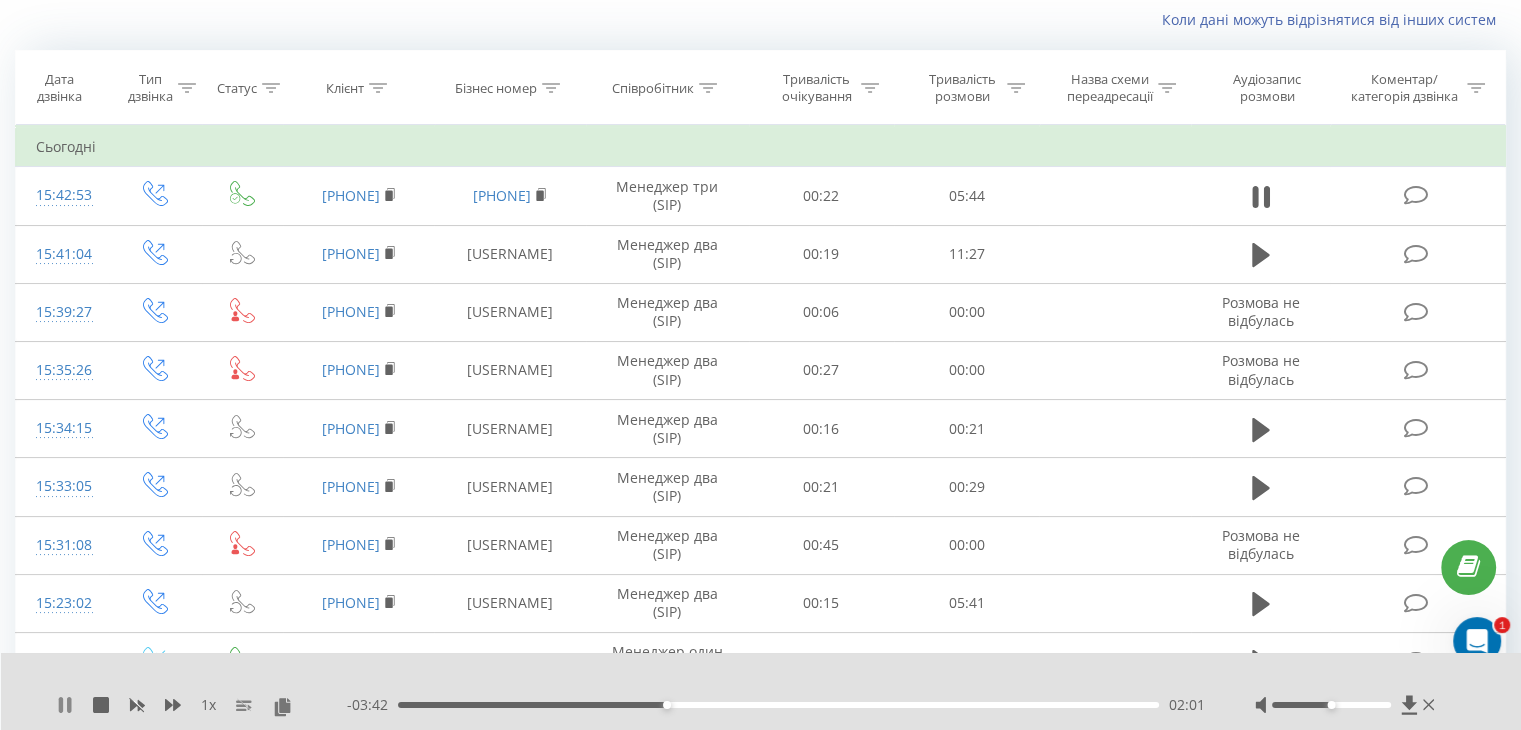 click 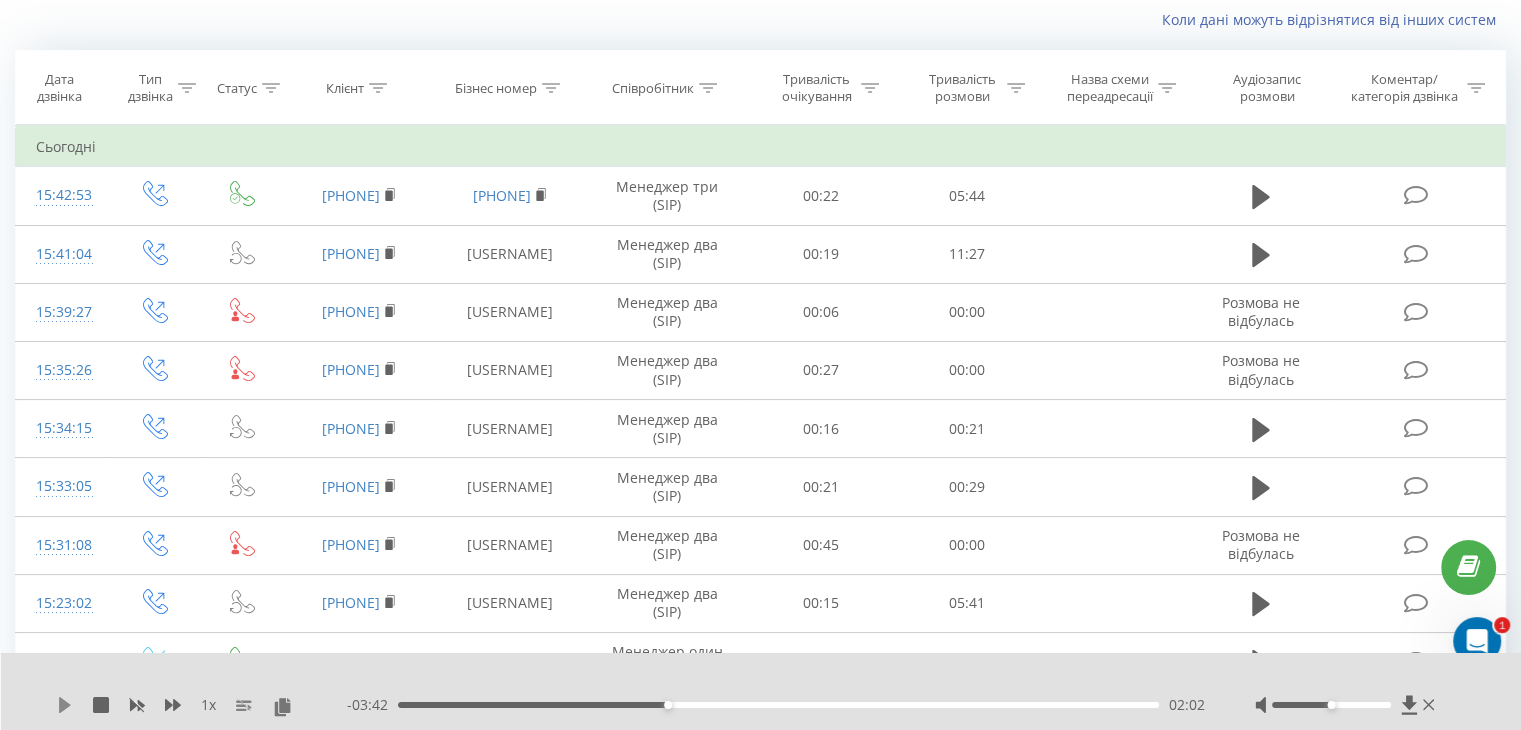 click 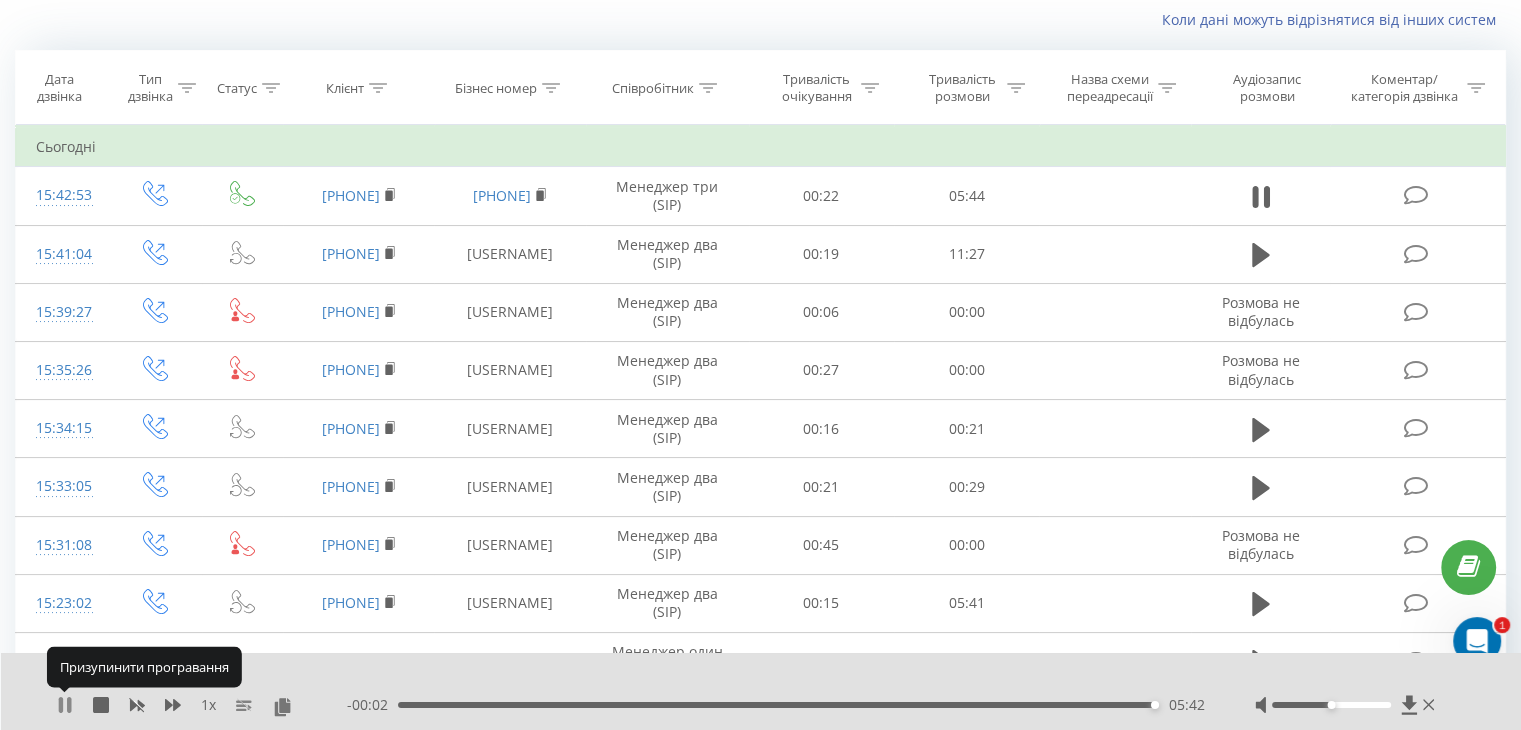 click 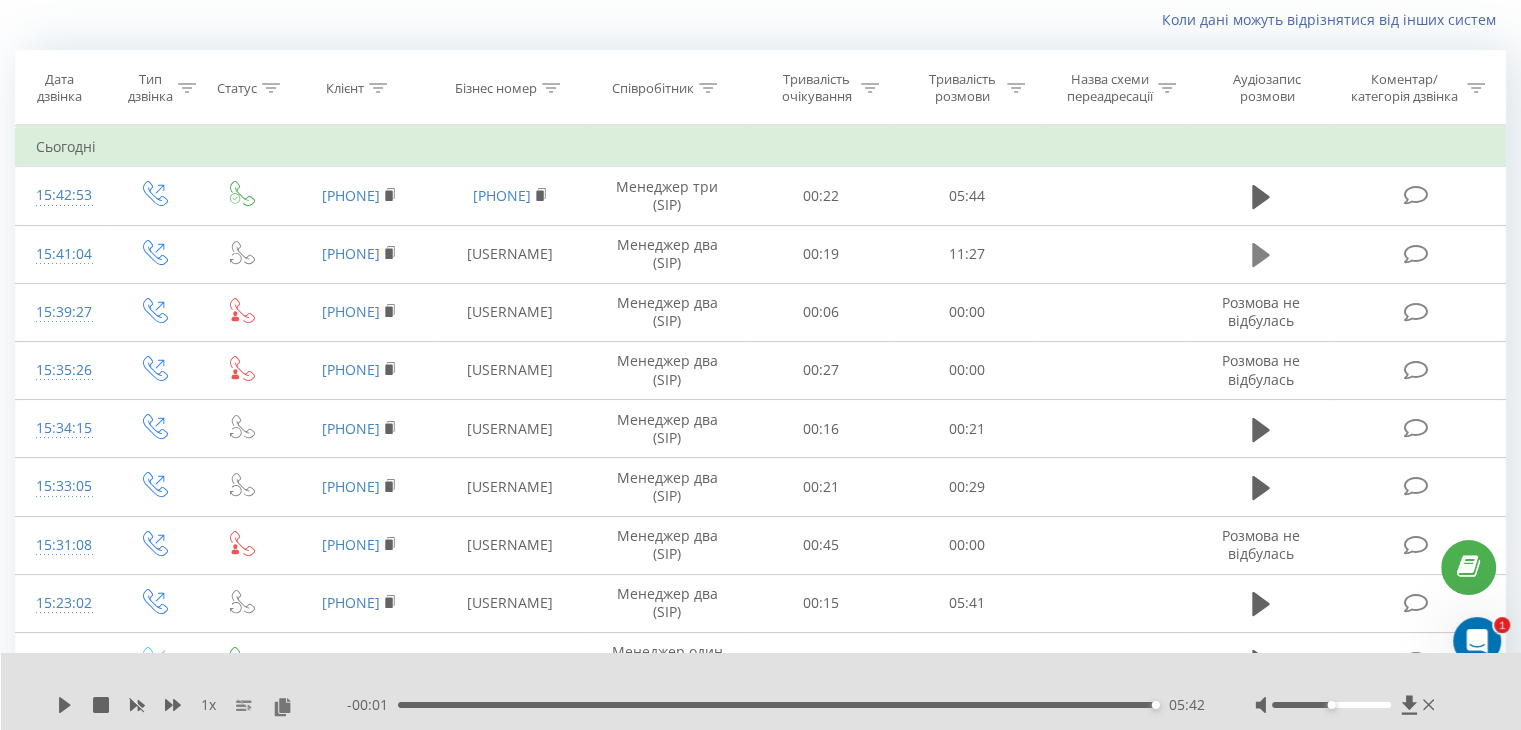 click 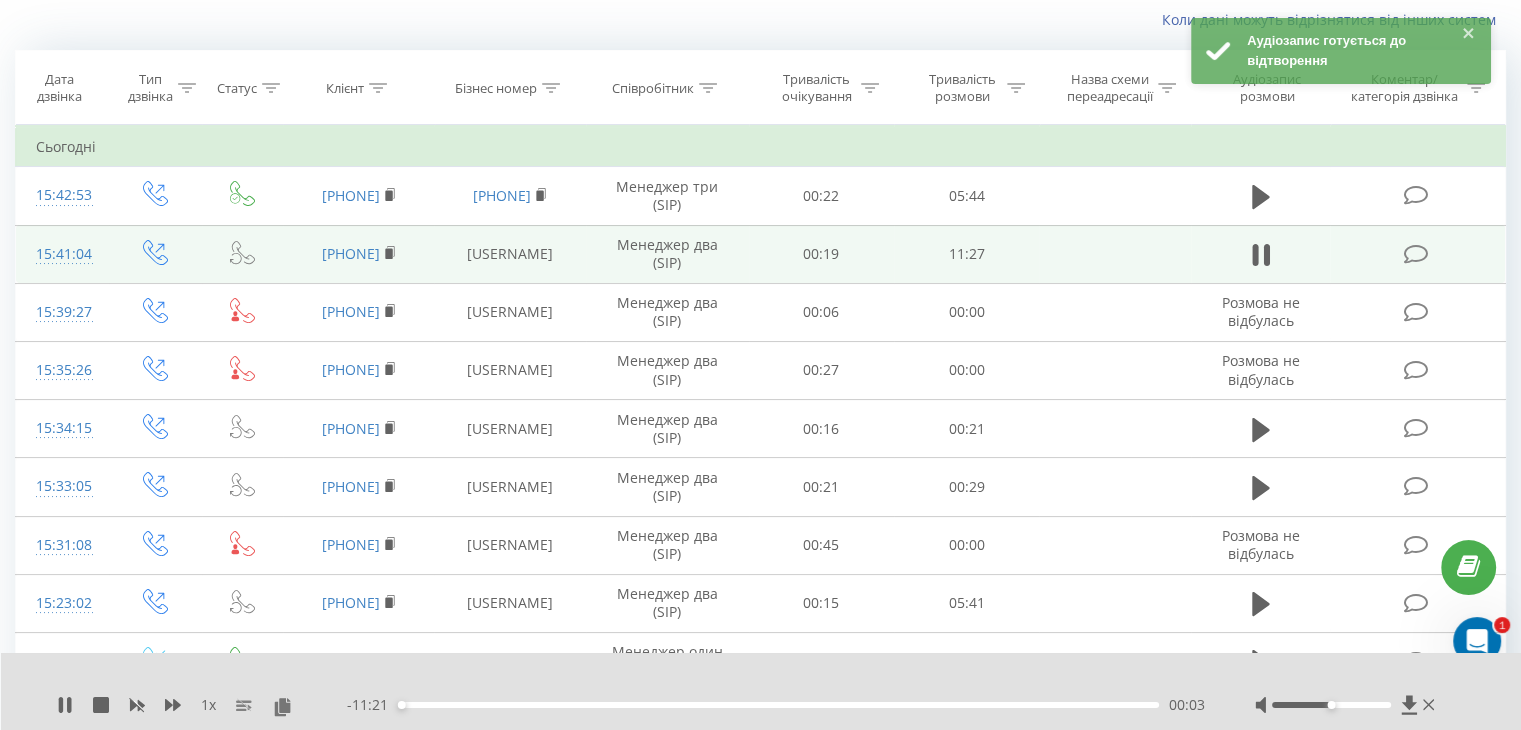 drag, startPoint x: 295, startPoint y: 241, endPoint x: 417, endPoint y: 247, distance: 122.14745 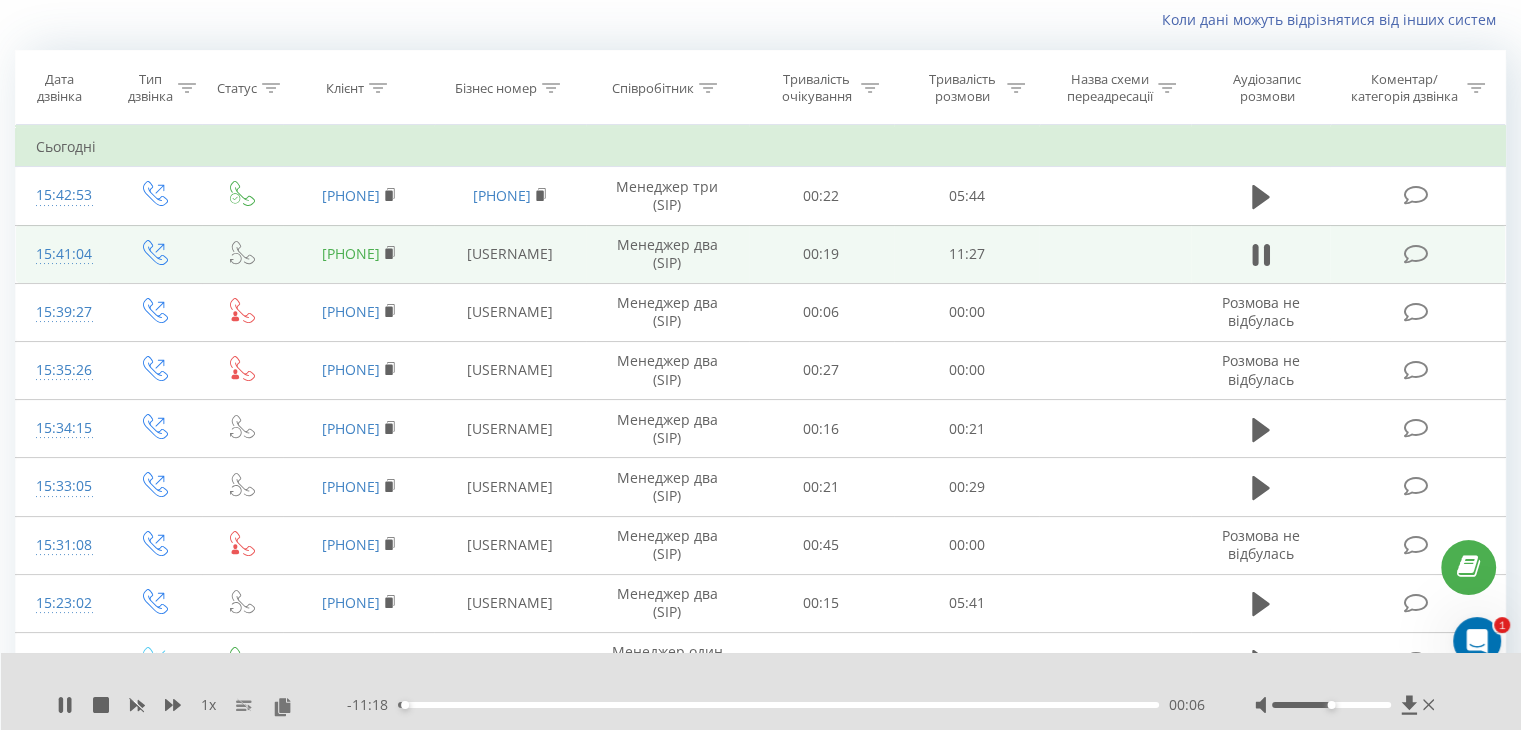 copy on "380678790715" 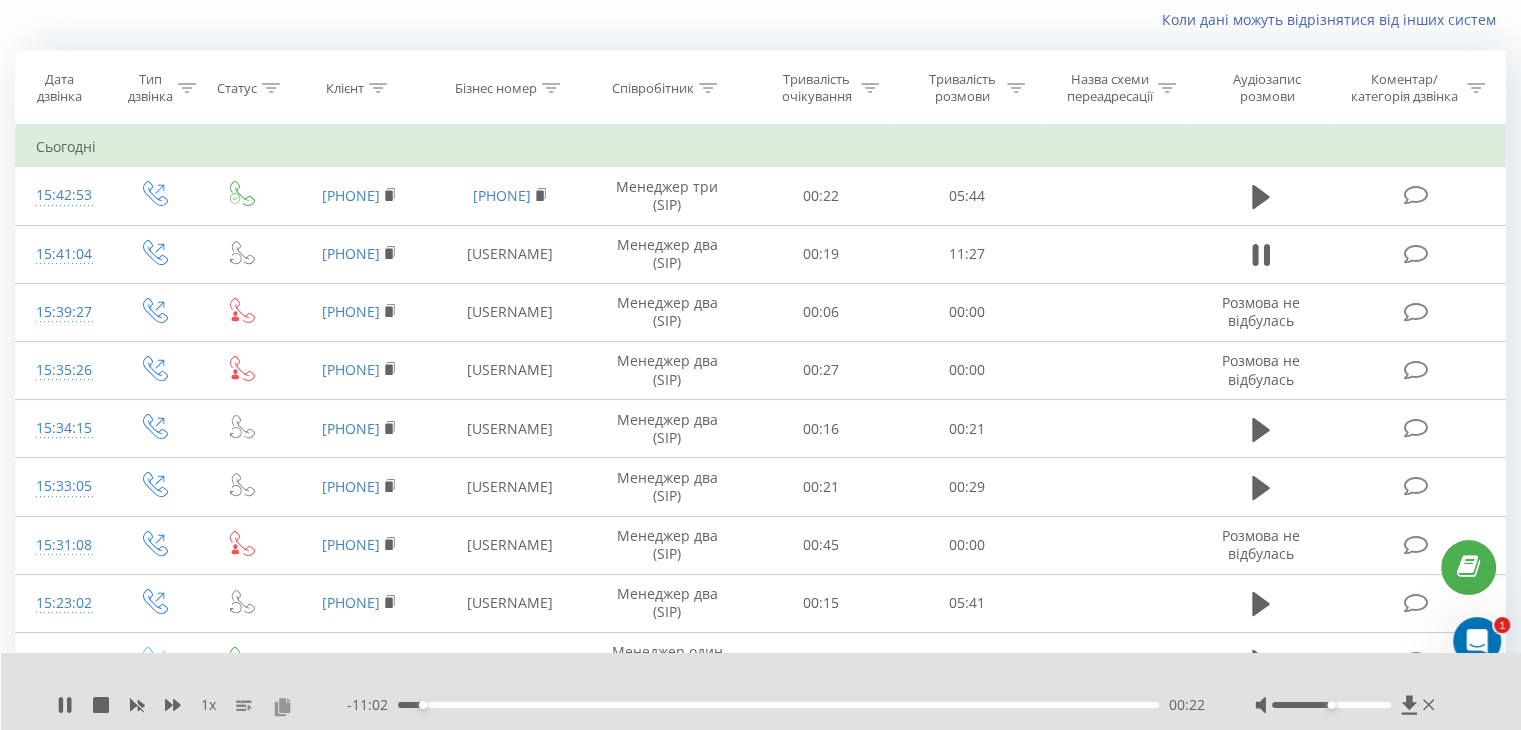 click at bounding box center [282, 706] 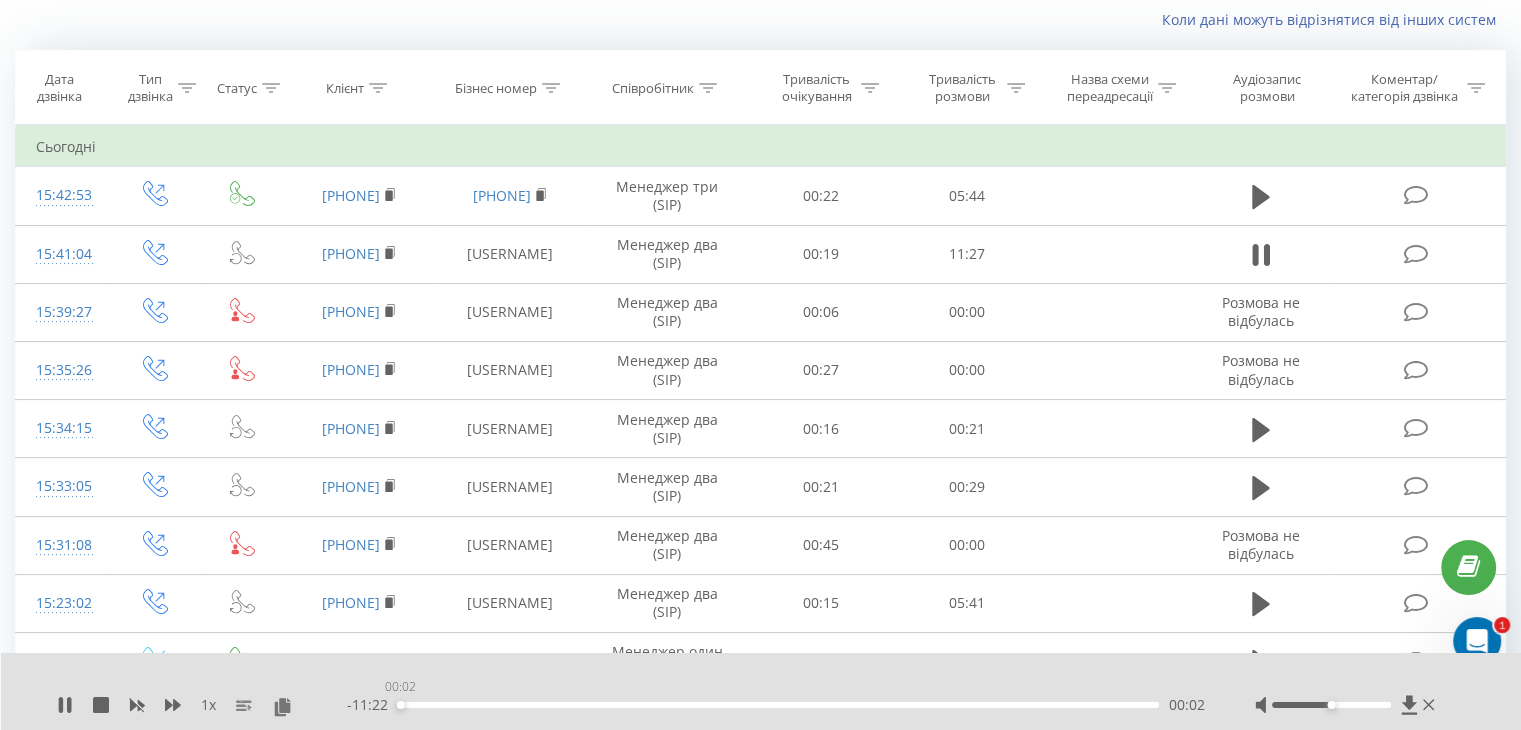 click on "00:02" at bounding box center [778, 705] 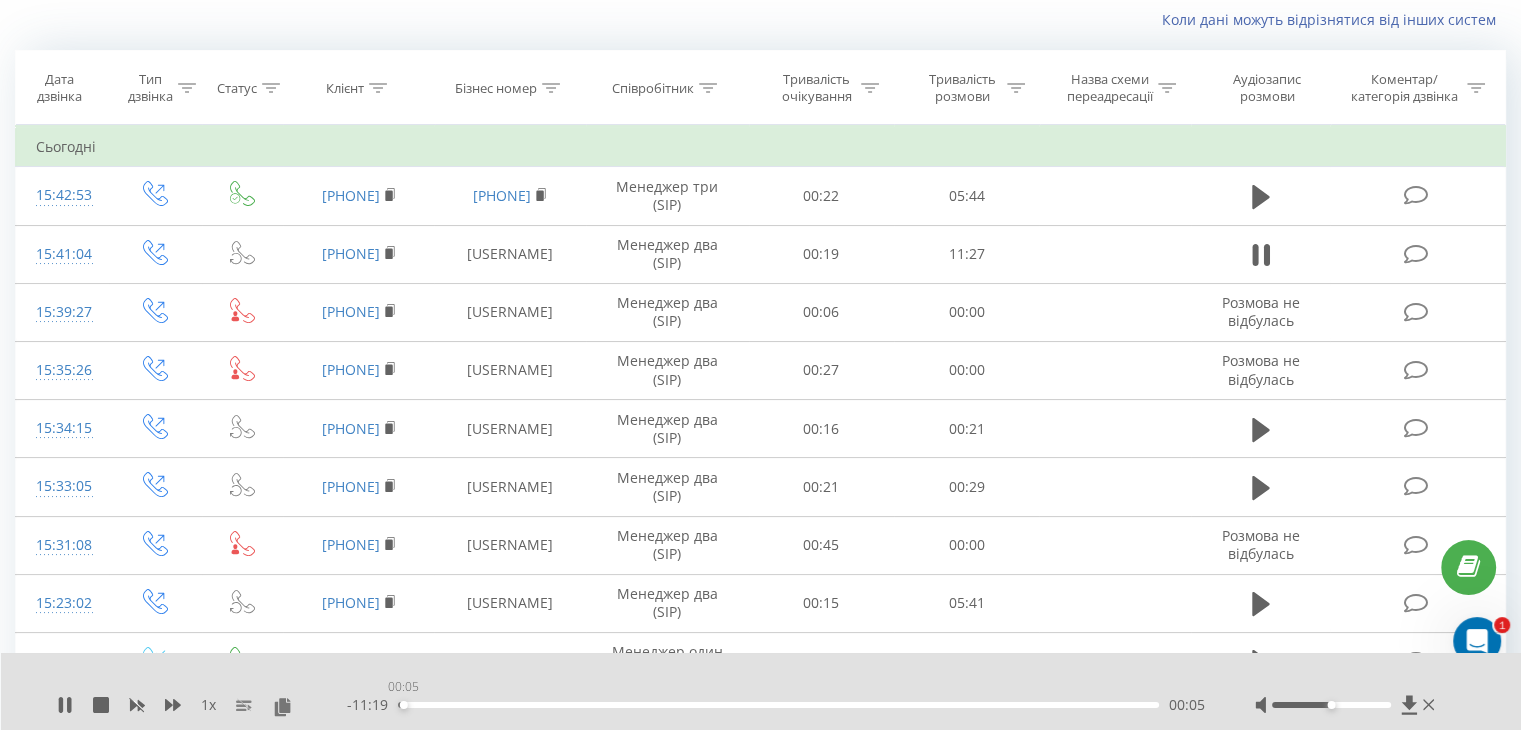 click on "00:05" at bounding box center [778, 705] 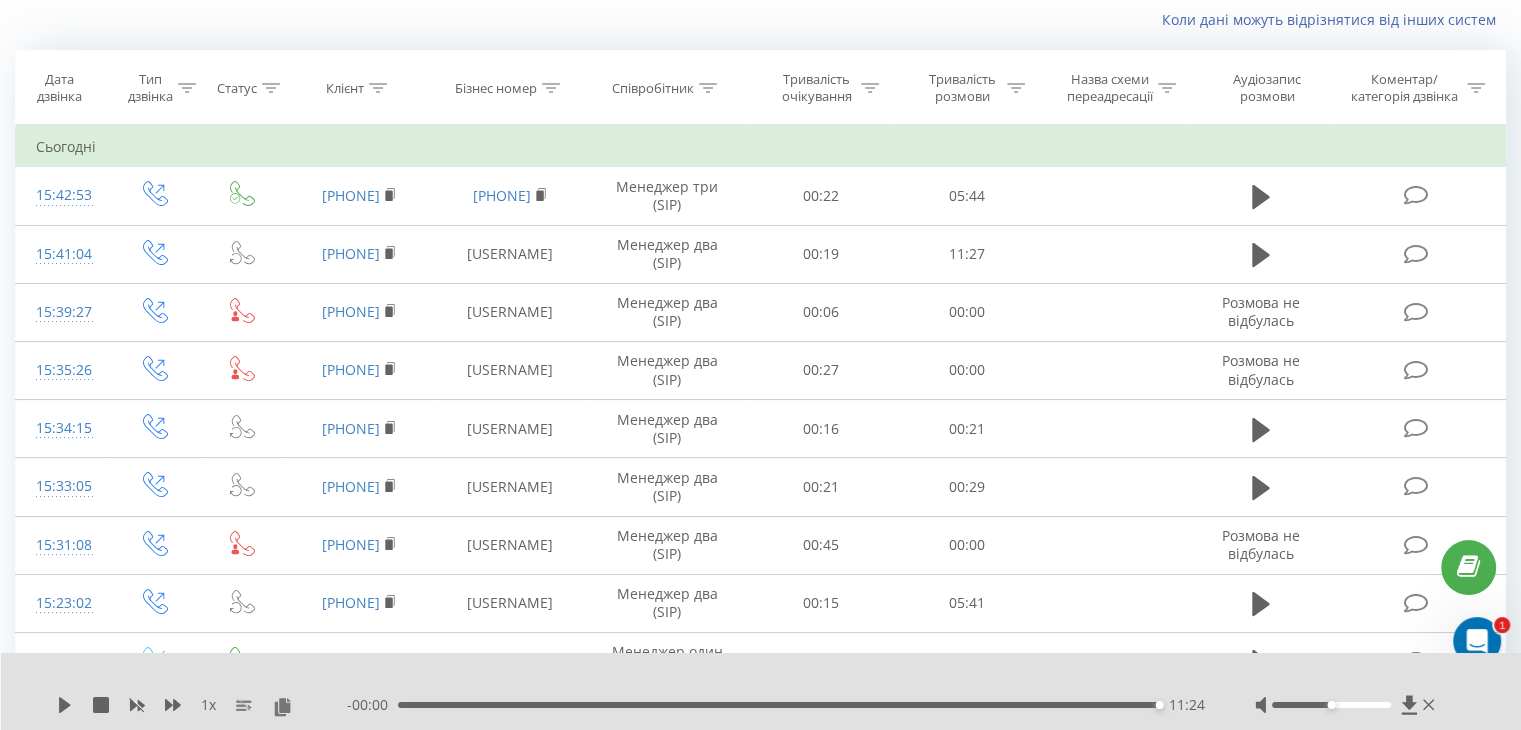 click 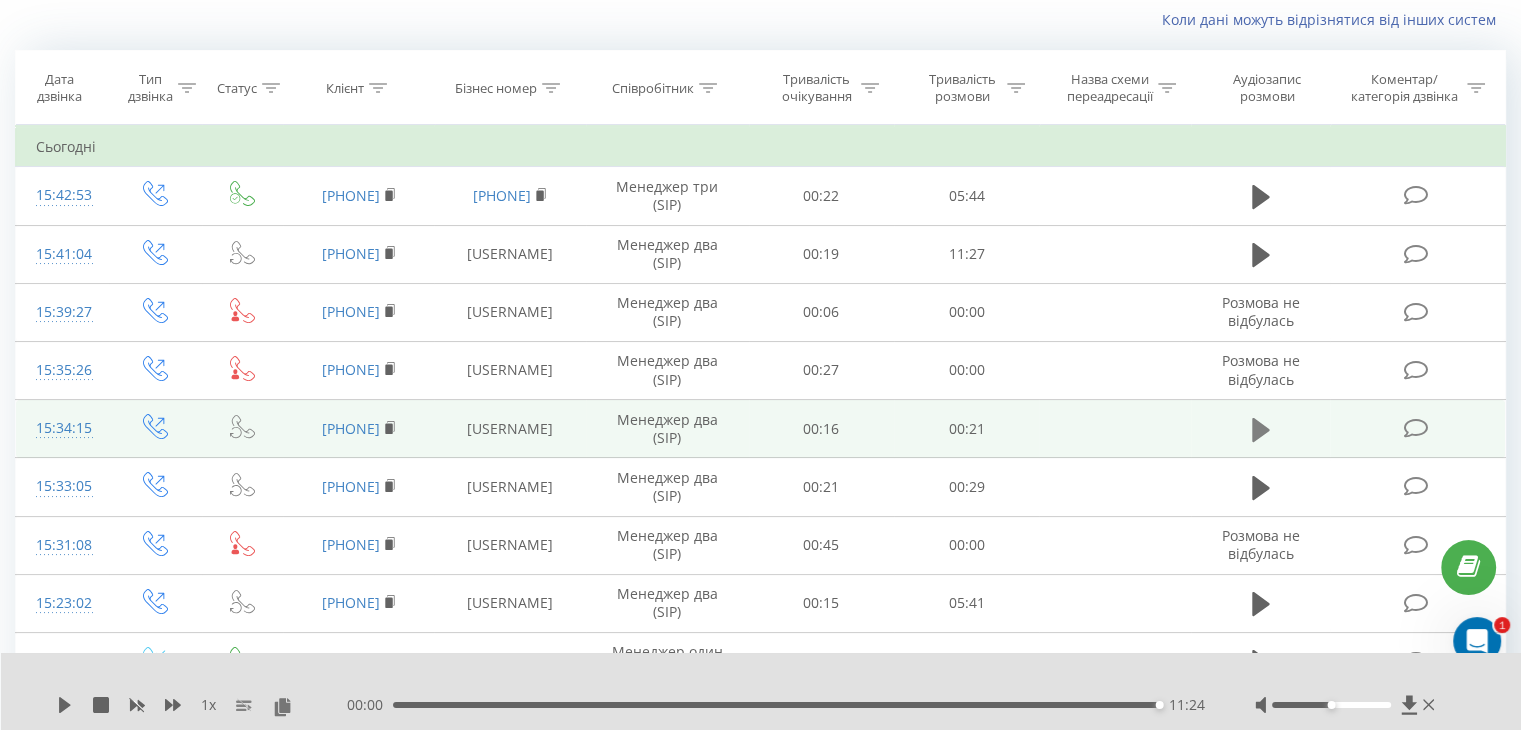 click 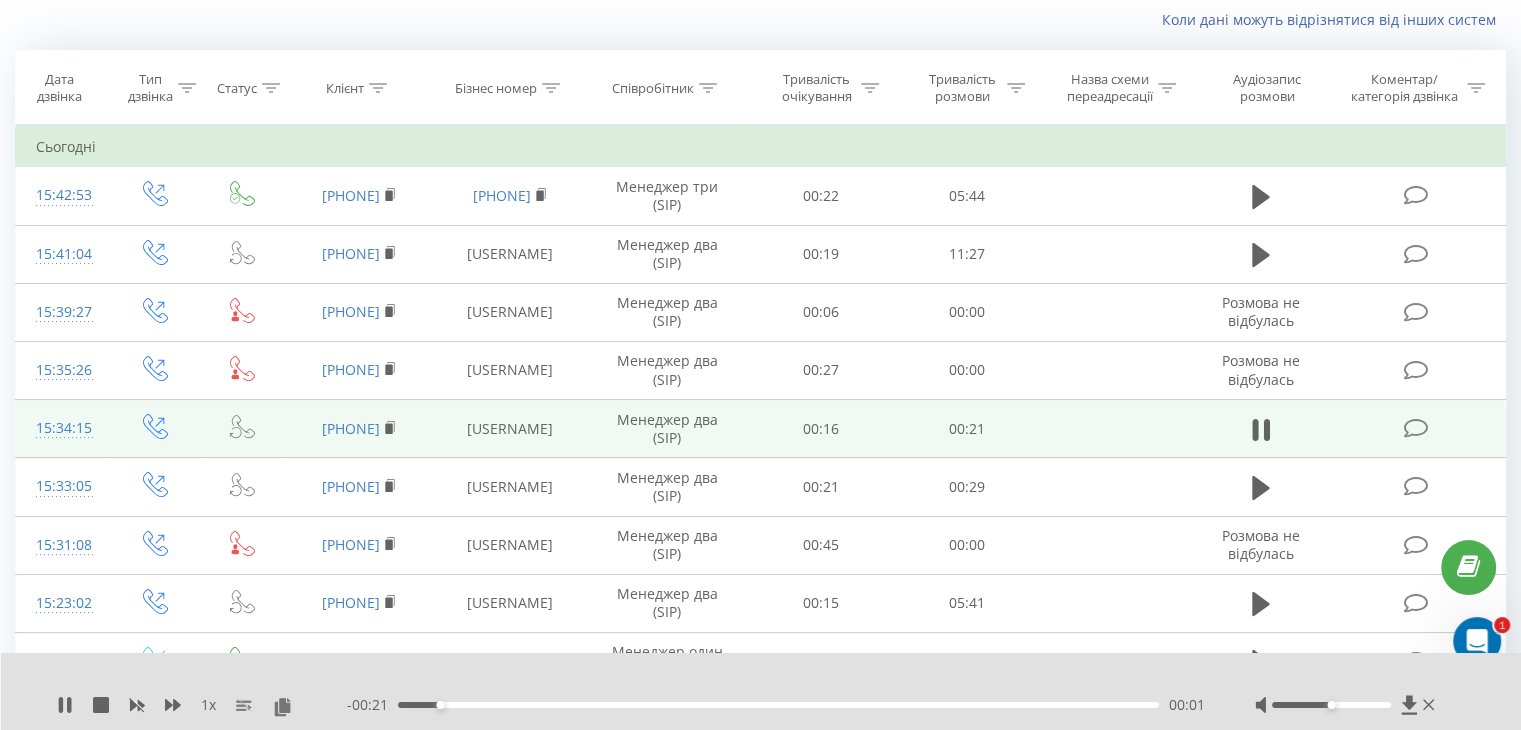 drag, startPoint x: 292, startPoint y: 418, endPoint x: 420, endPoint y: 413, distance: 128.09763 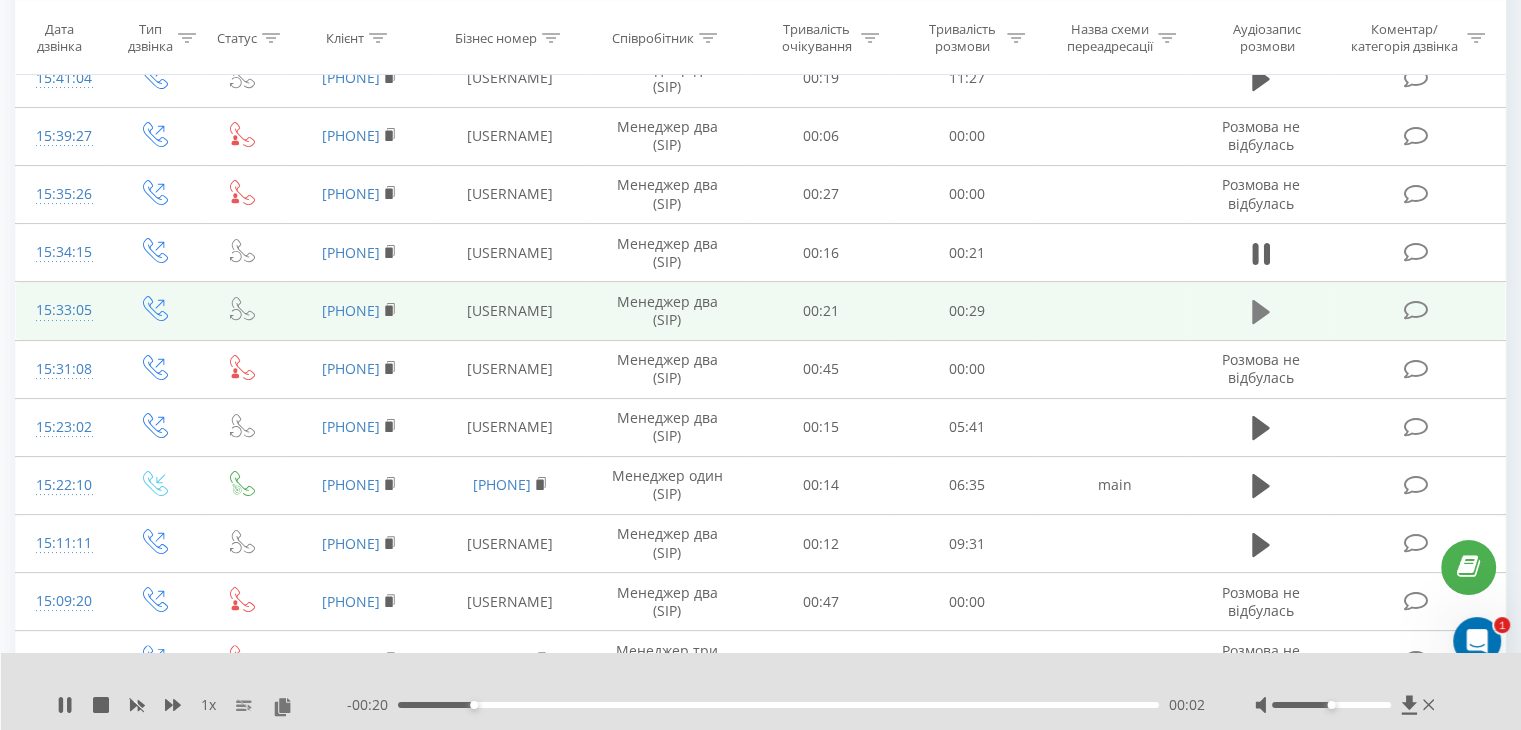 scroll, scrollTop: 332, scrollLeft: 0, axis: vertical 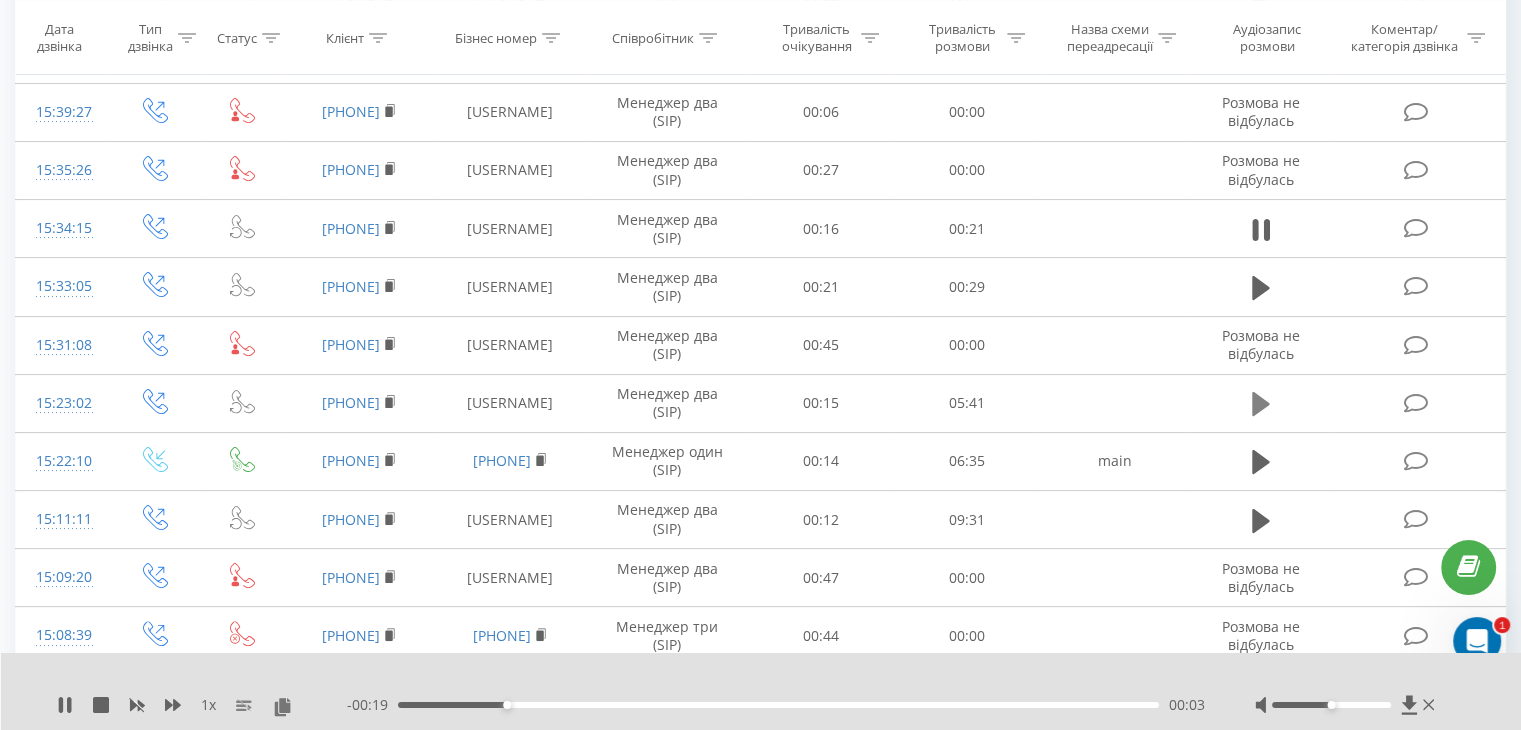 click 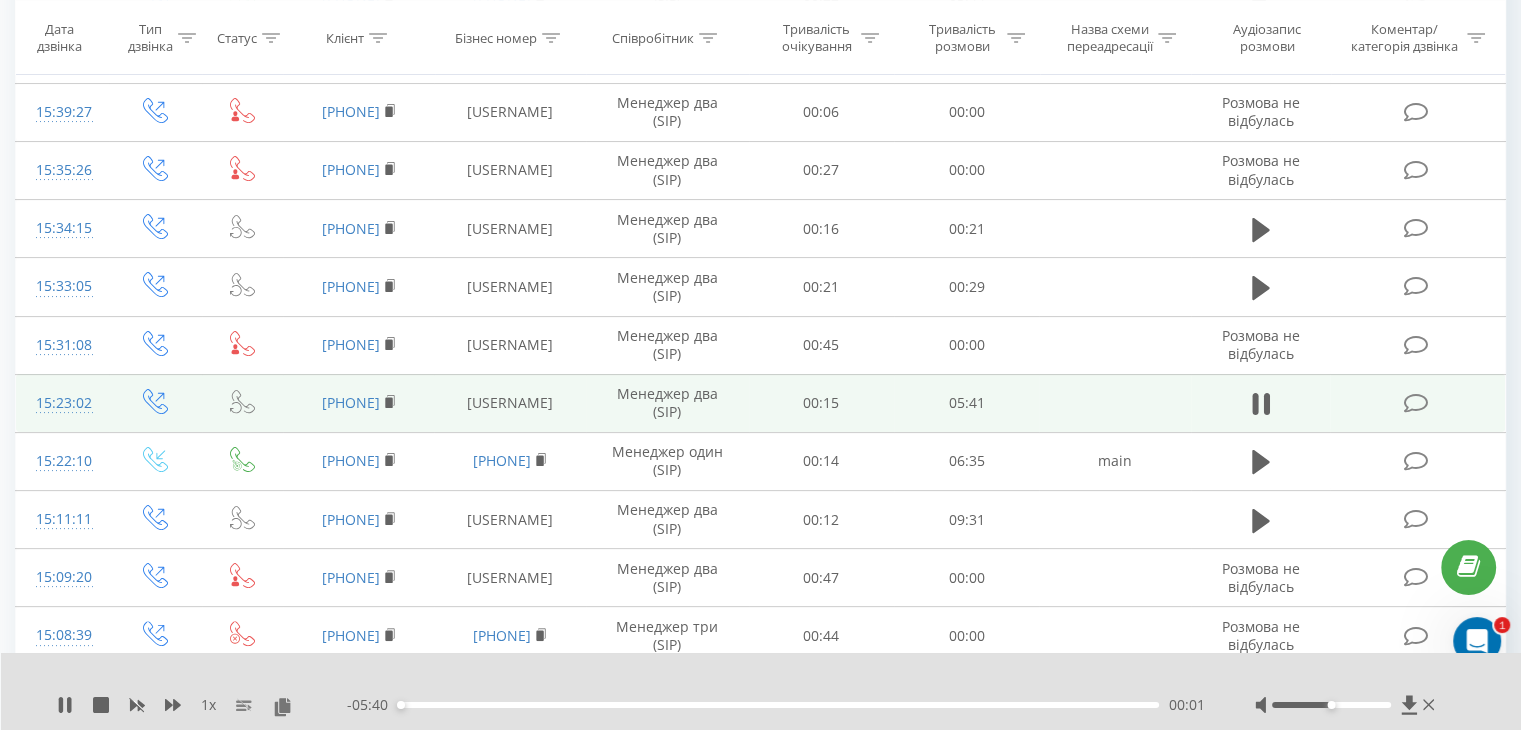 drag, startPoint x: 292, startPoint y: 386, endPoint x: 408, endPoint y: 387, distance: 116.00431 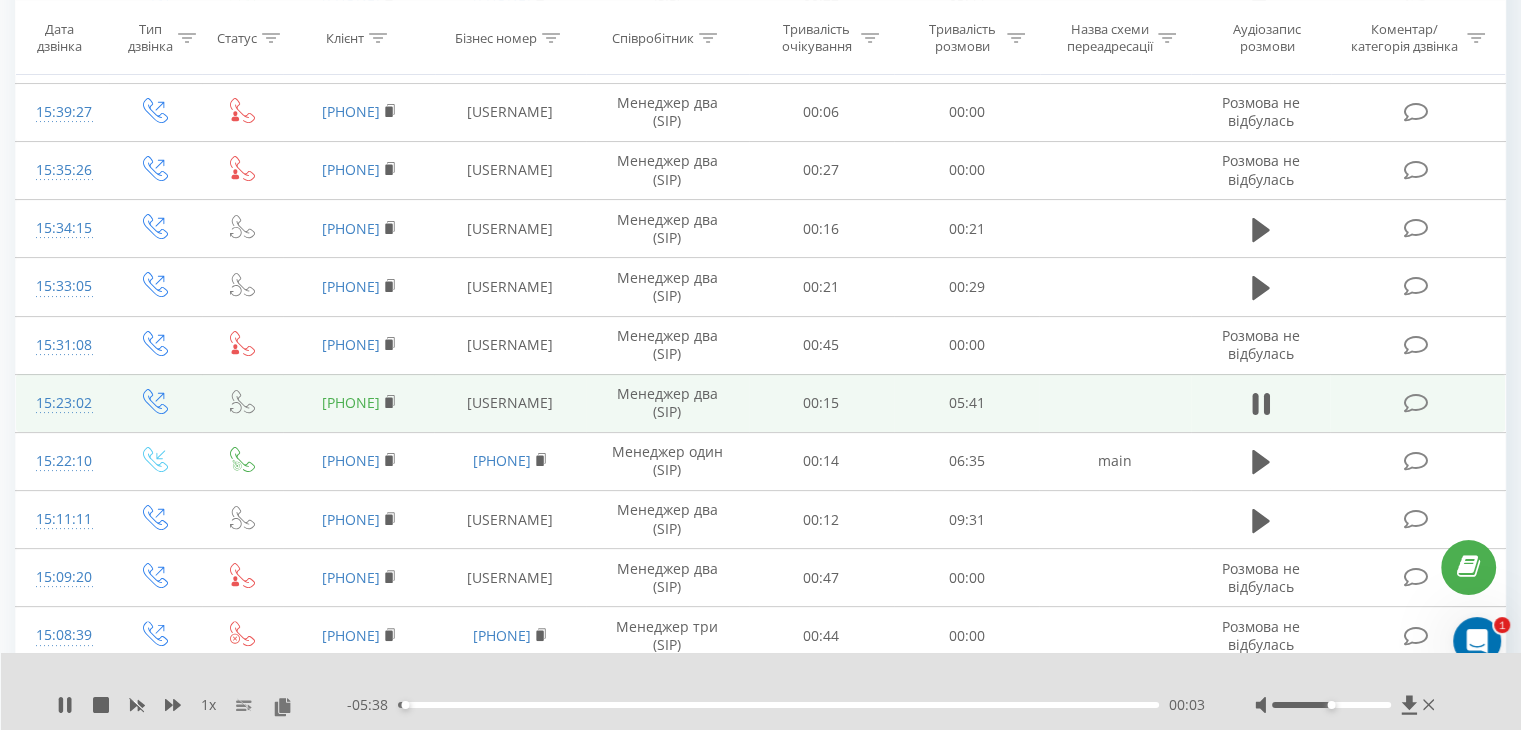 copy on "380688663571" 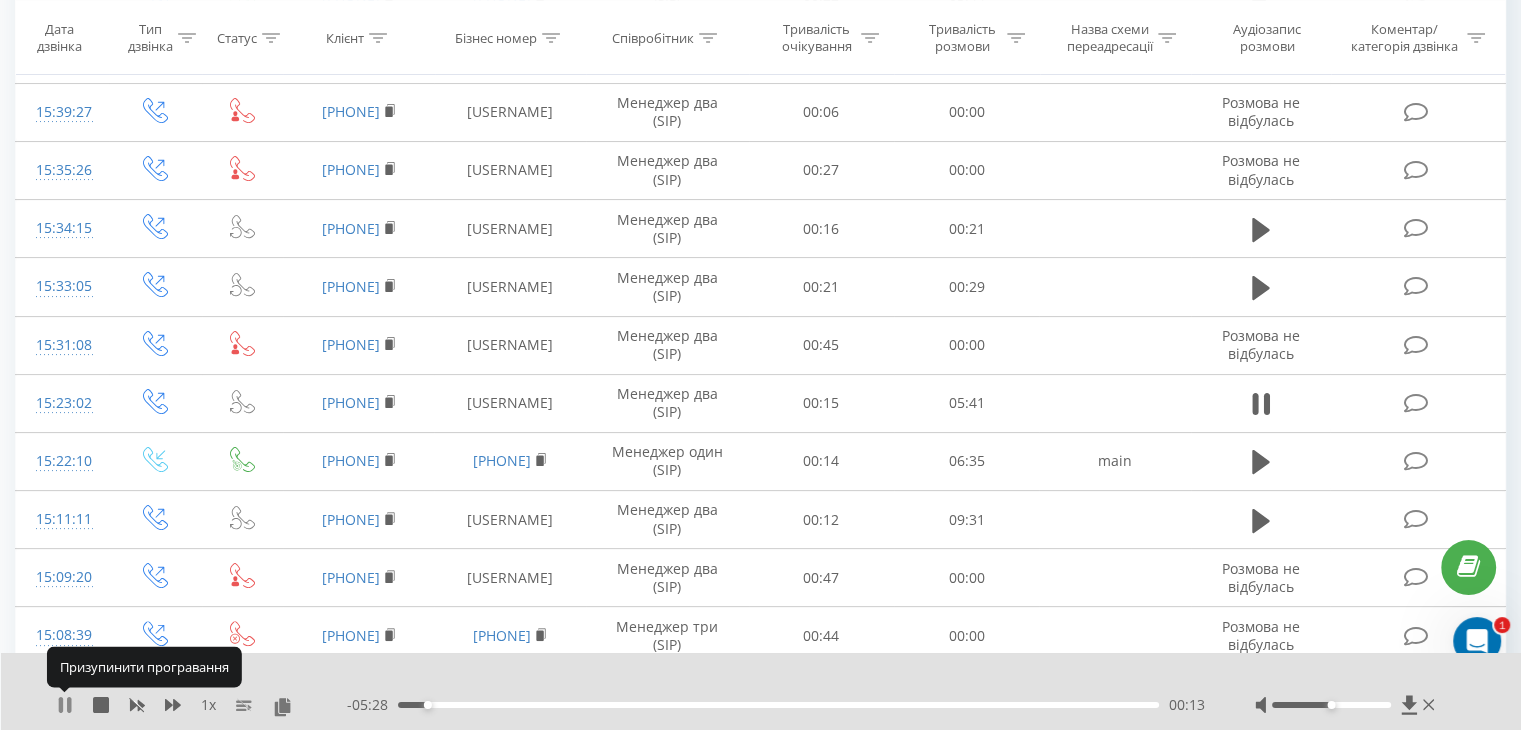 click 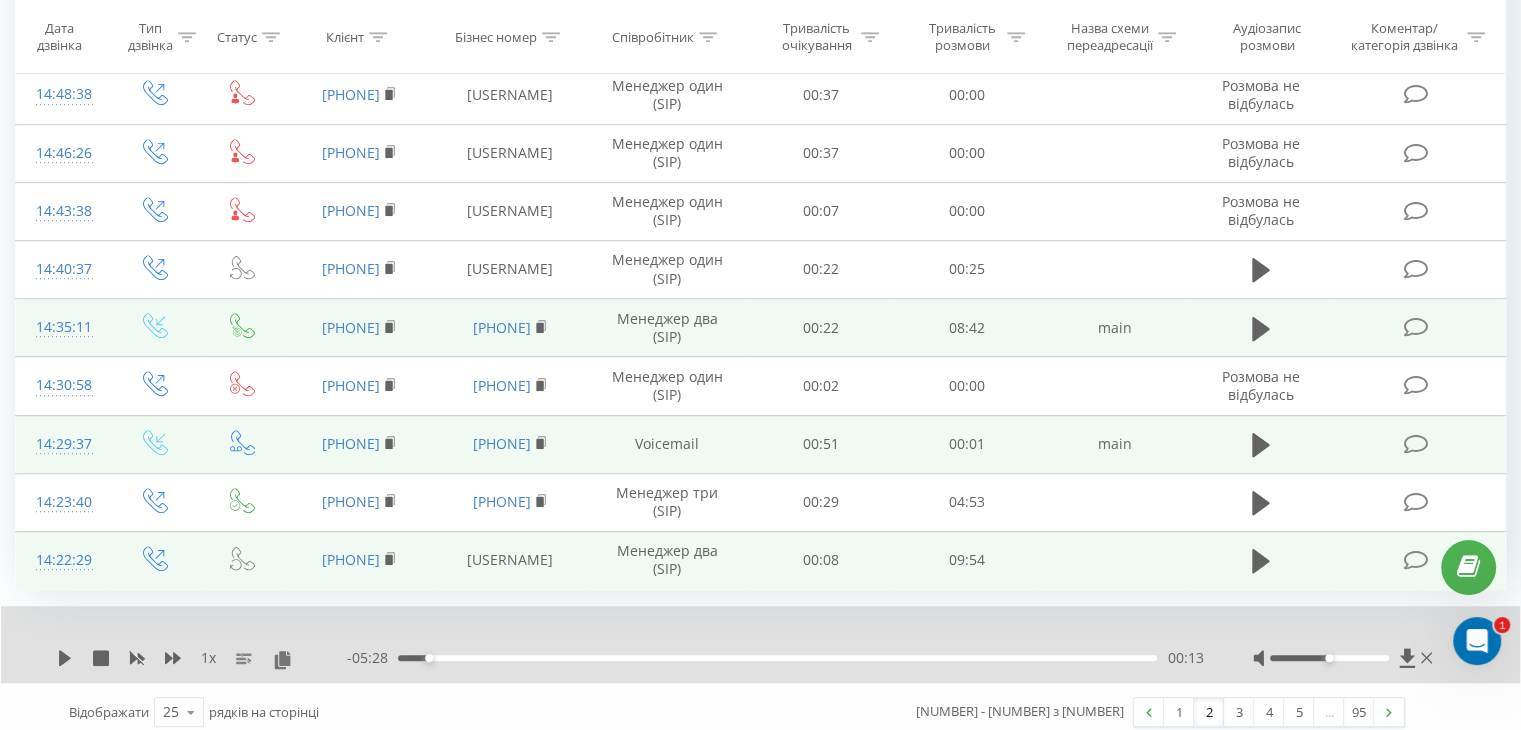 scroll, scrollTop: 1170, scrollLeft: 0, axis: vertical 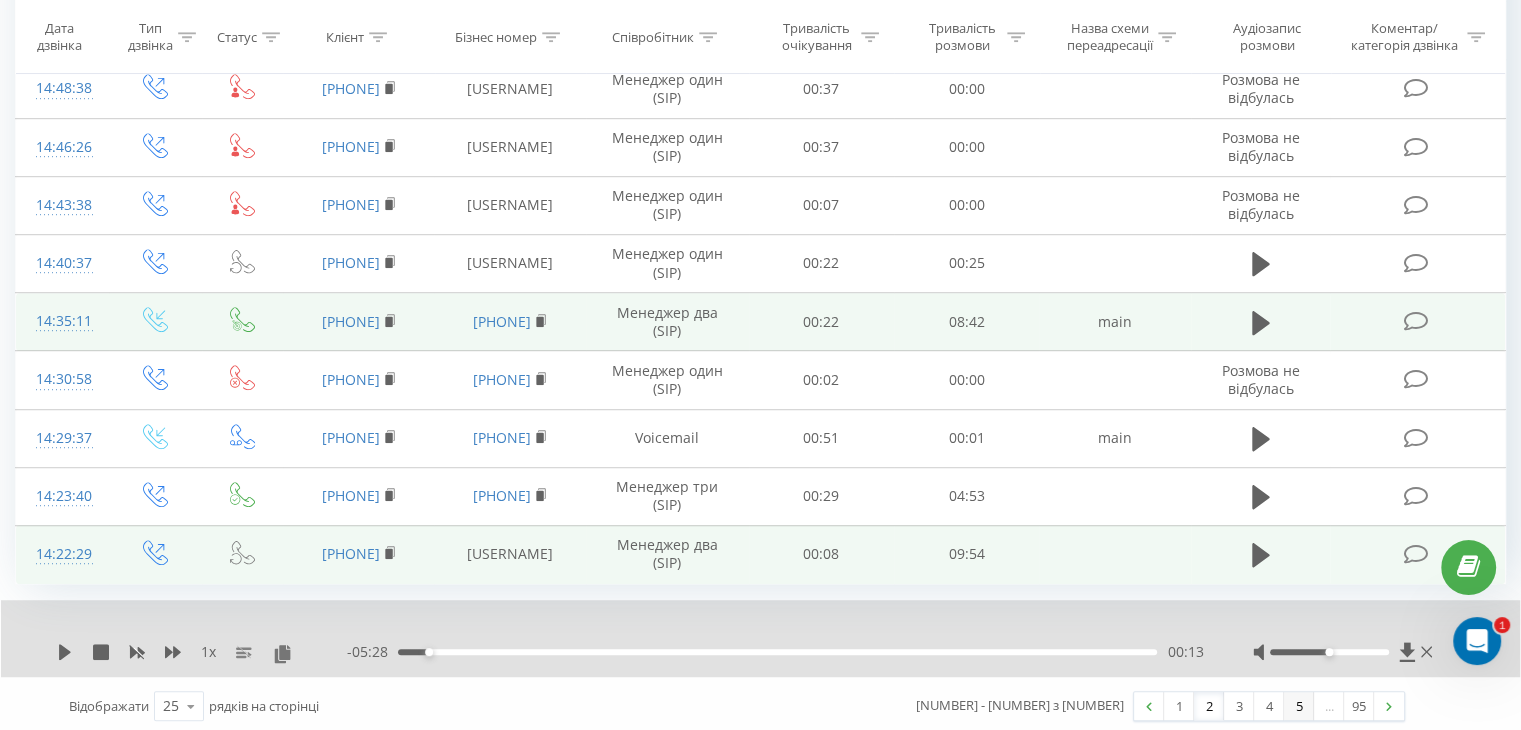 click on "5" at bounding box center (1299, 706) 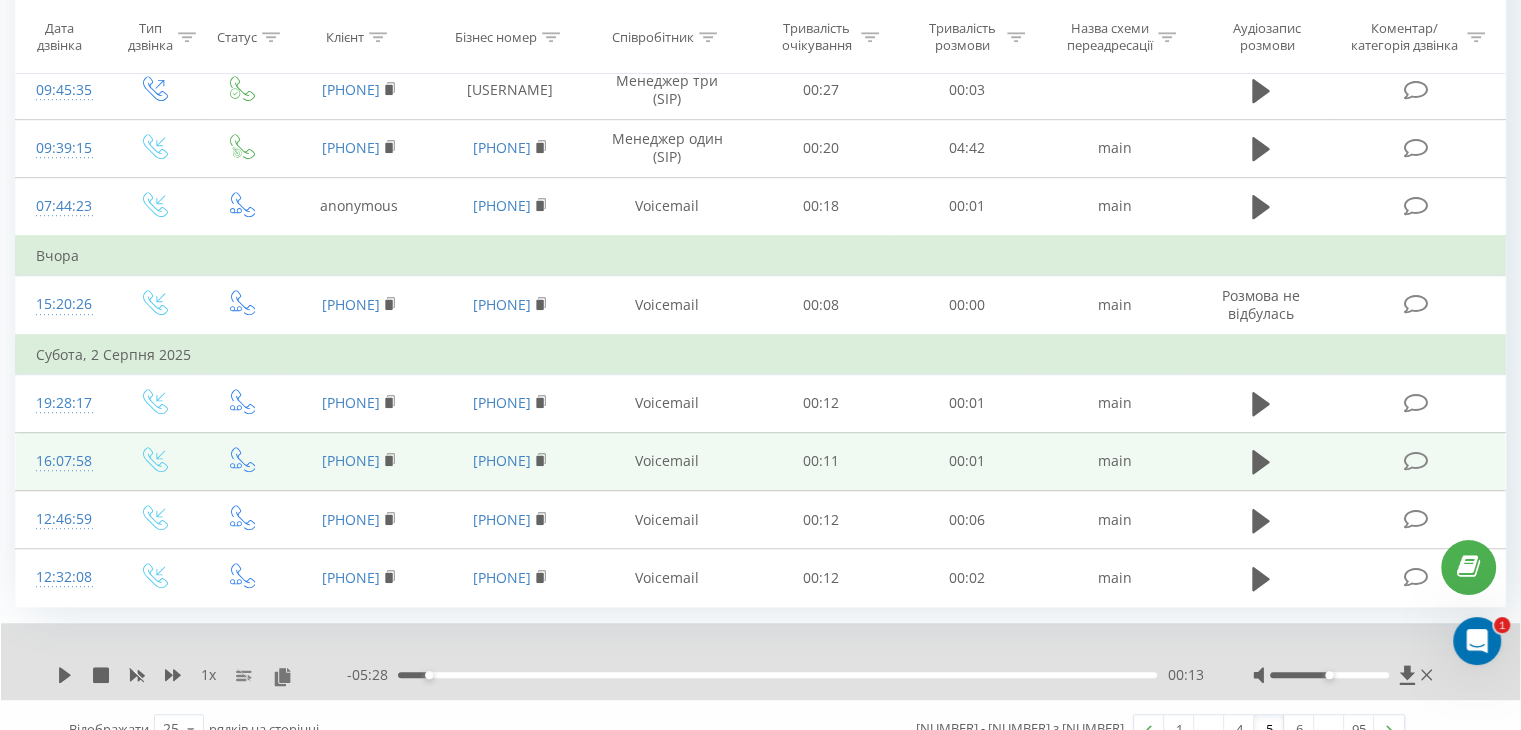 scroll, scrollTop: 1250, scrollLeft: 0, axis: vertical 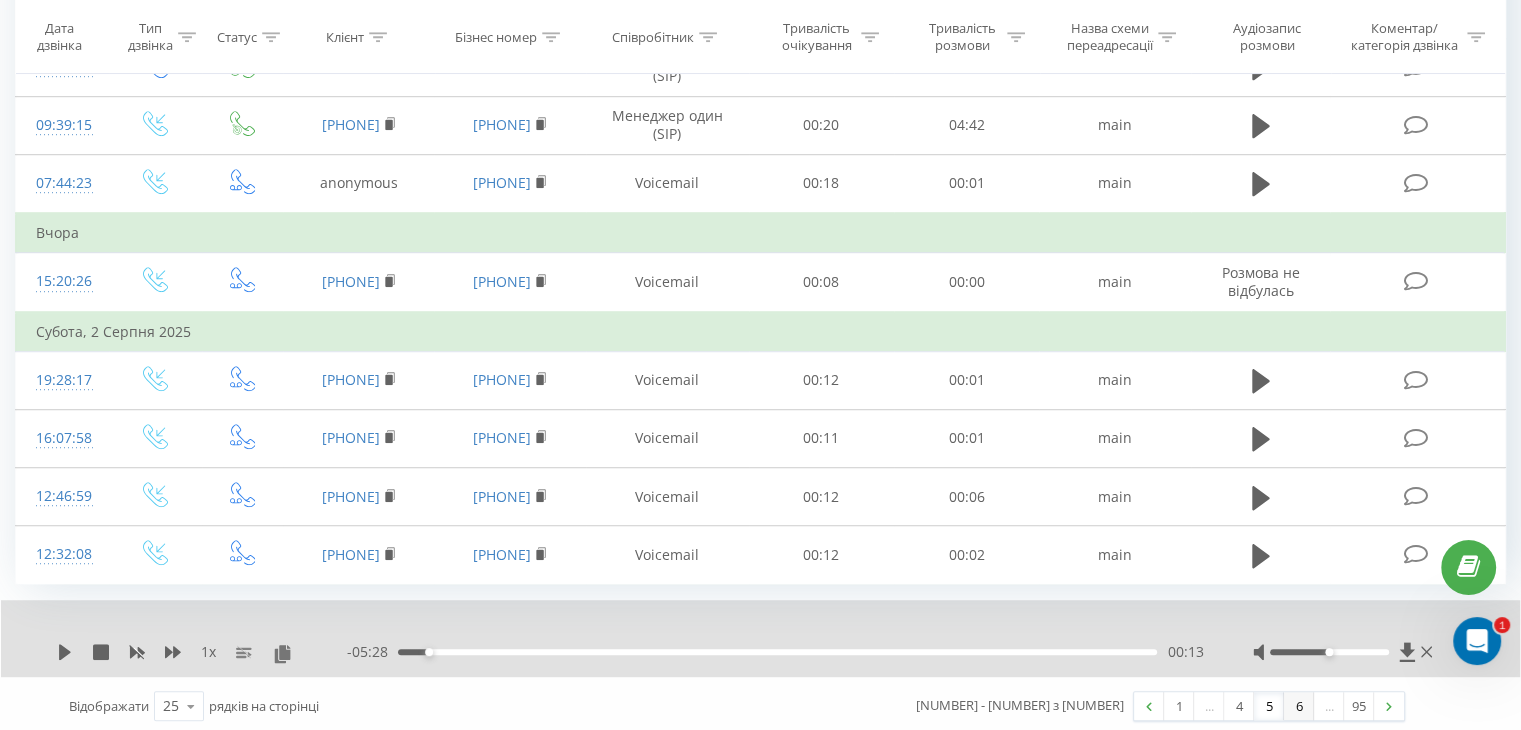 click on "6" at bounding box center [1299, 706] 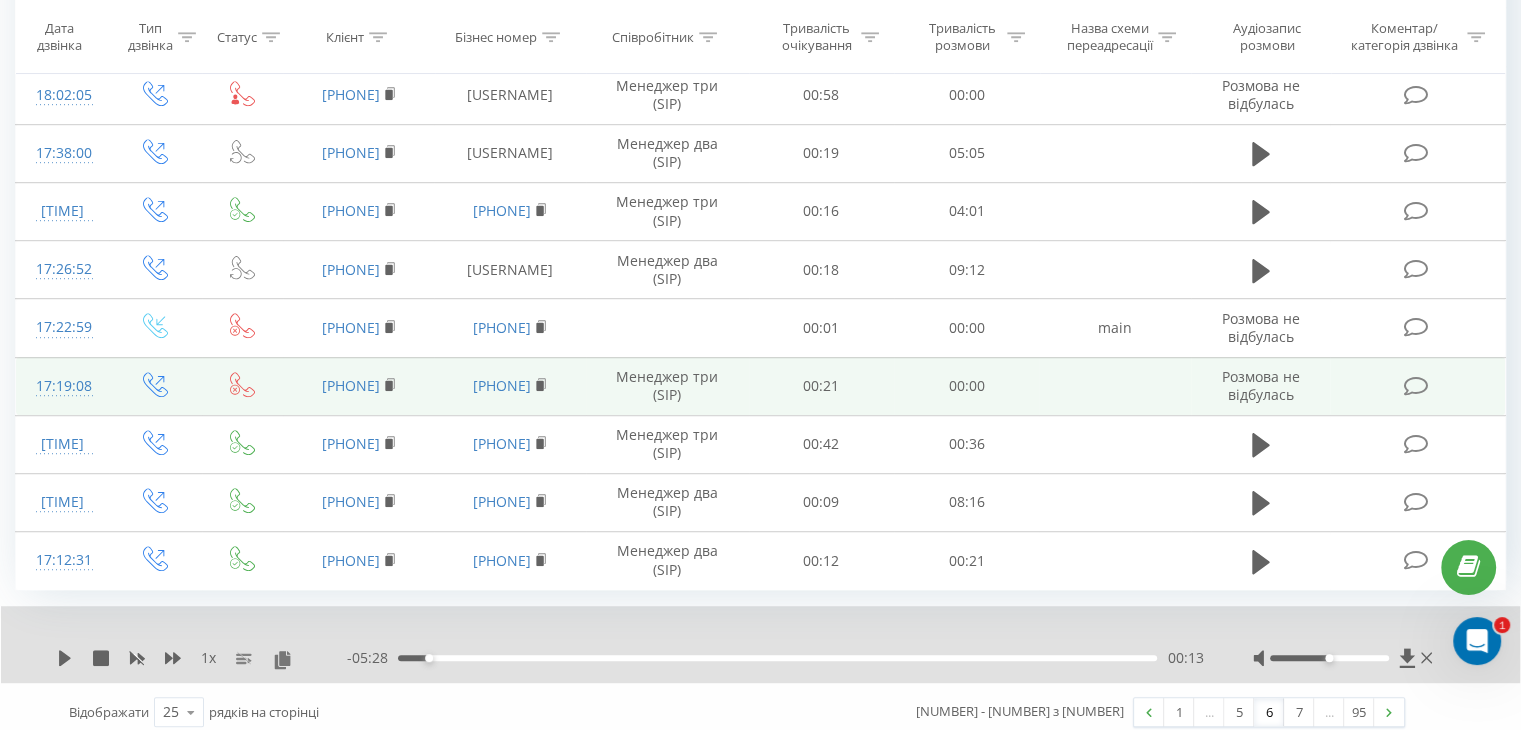 scroll, scrollTop: 1210, scrollLeft: 0, axis: vertical 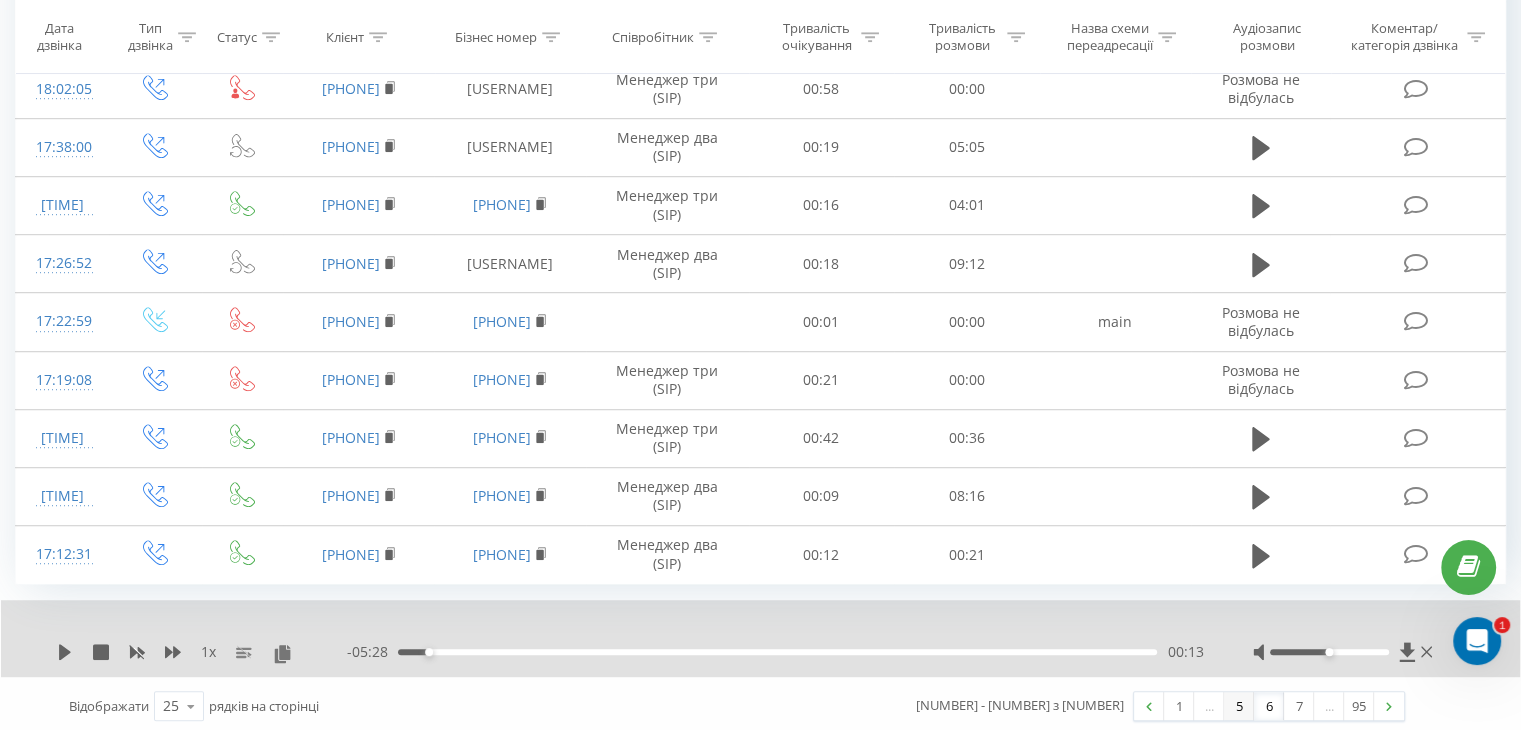 click on "5" at bounding box center [1239, 706] 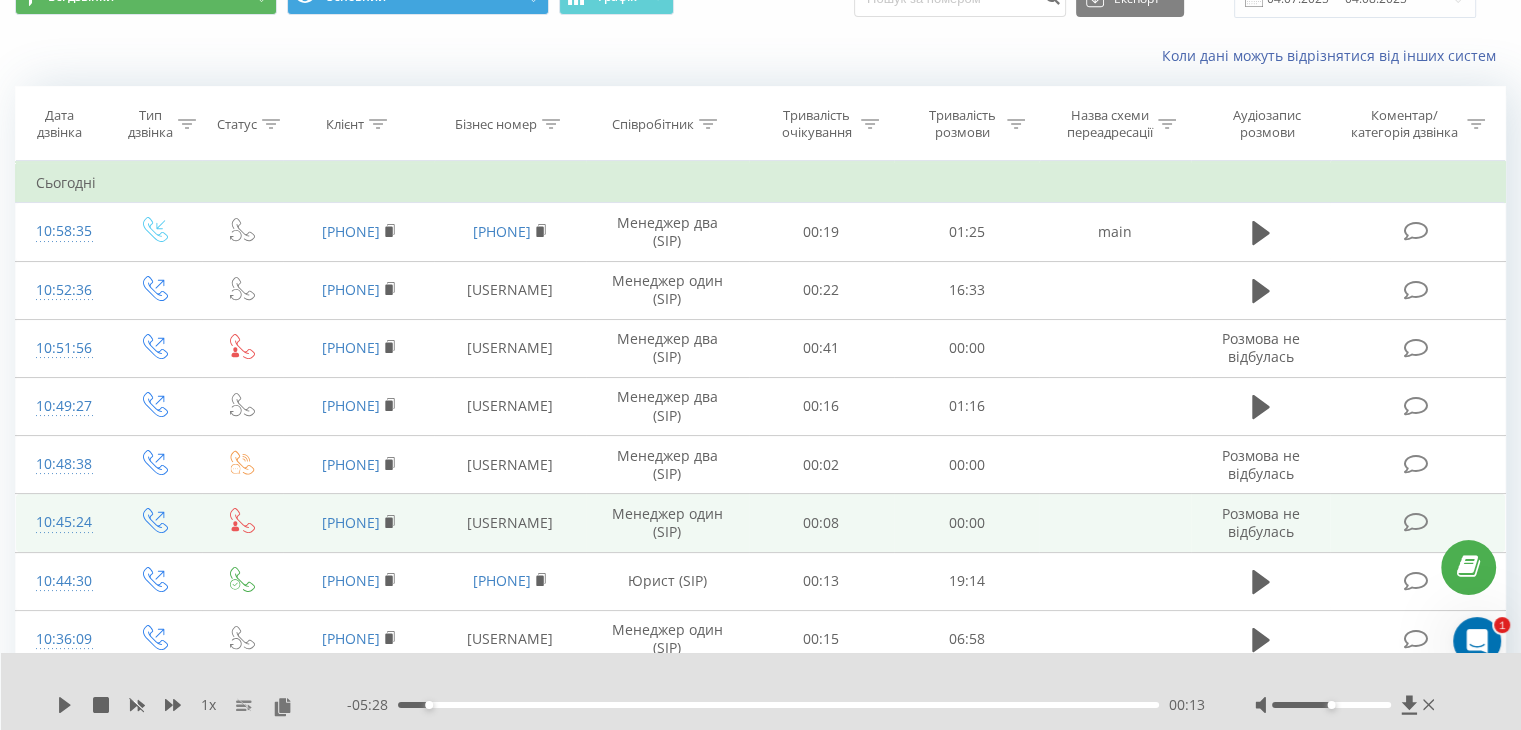 scroll, scrollTop: 100, scrollLeft: 0, axis: vertical 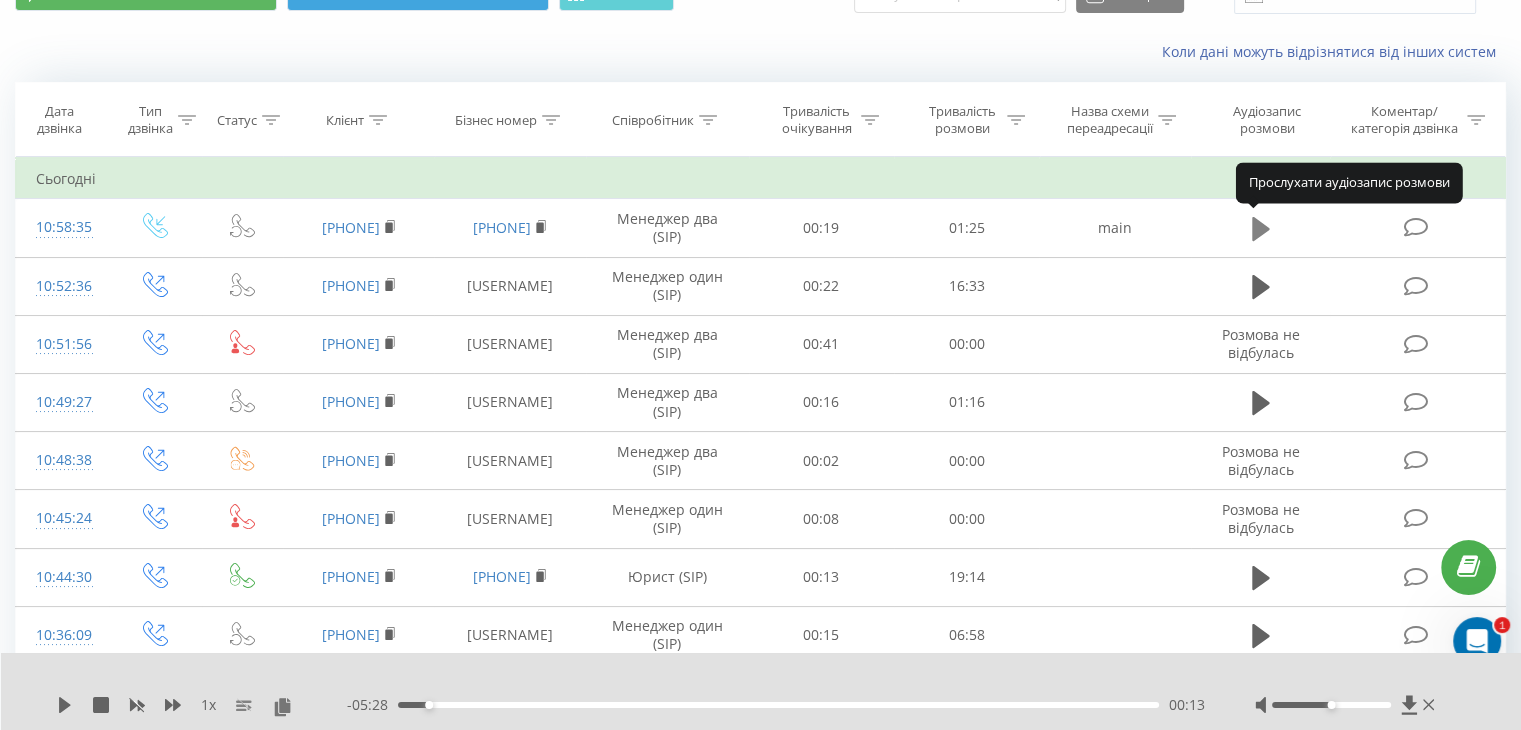 click 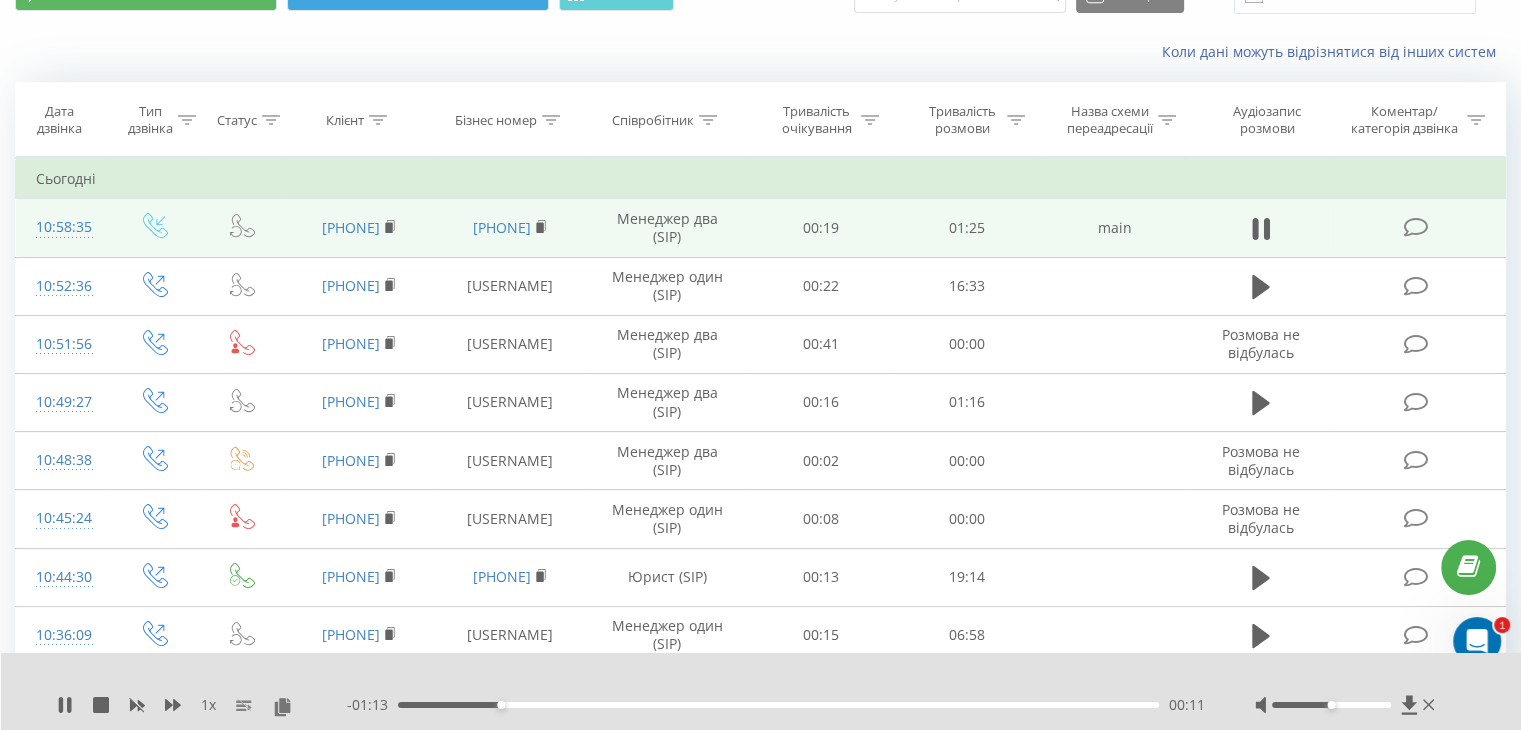 drag, startPoint x: 296, startPoint y: 216, endPoint x: 410, endPoint y: 221, distance: 114.1096 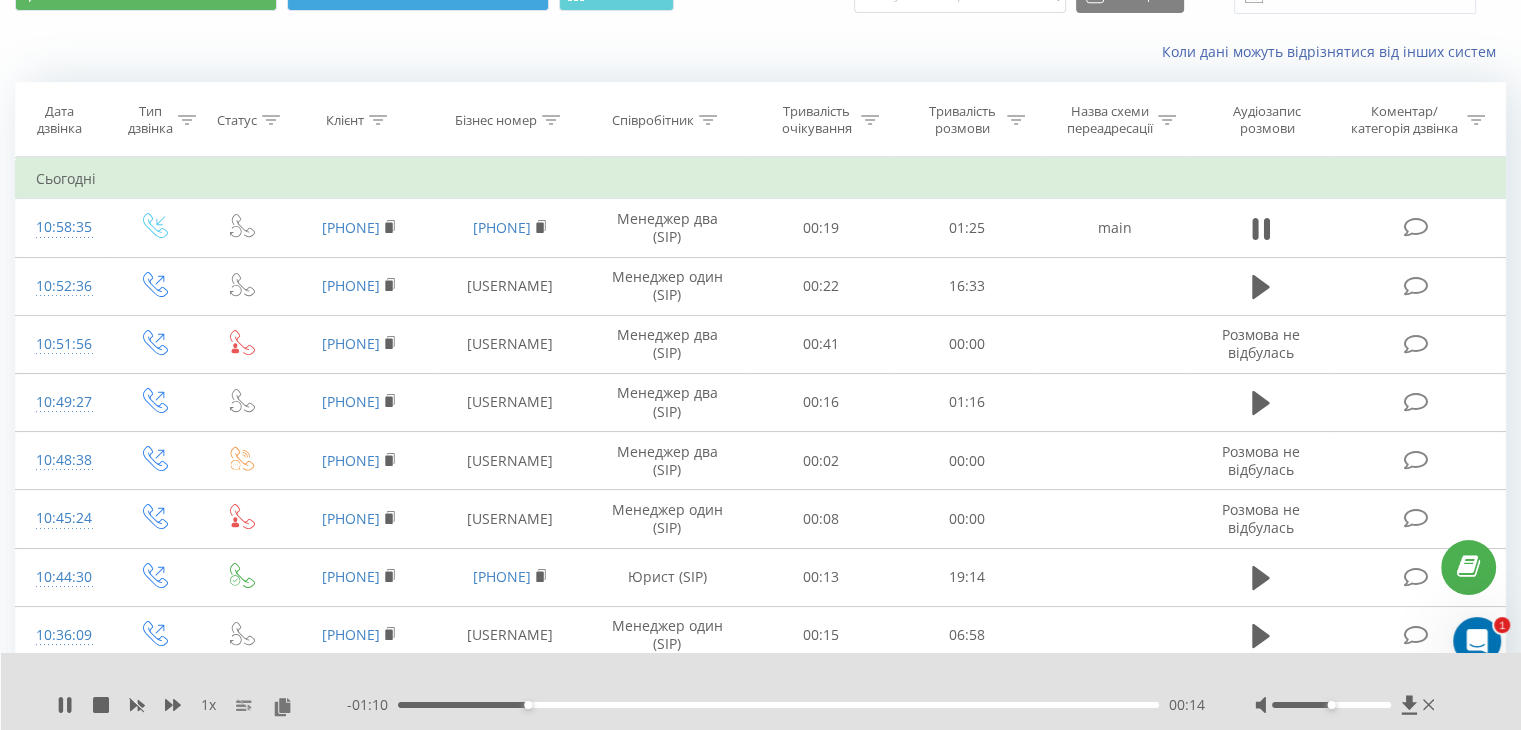 drag, startPoint x: 393, startPoint y: 219, endPoint x: 841, endPoint y: 54, distance: 477.4191 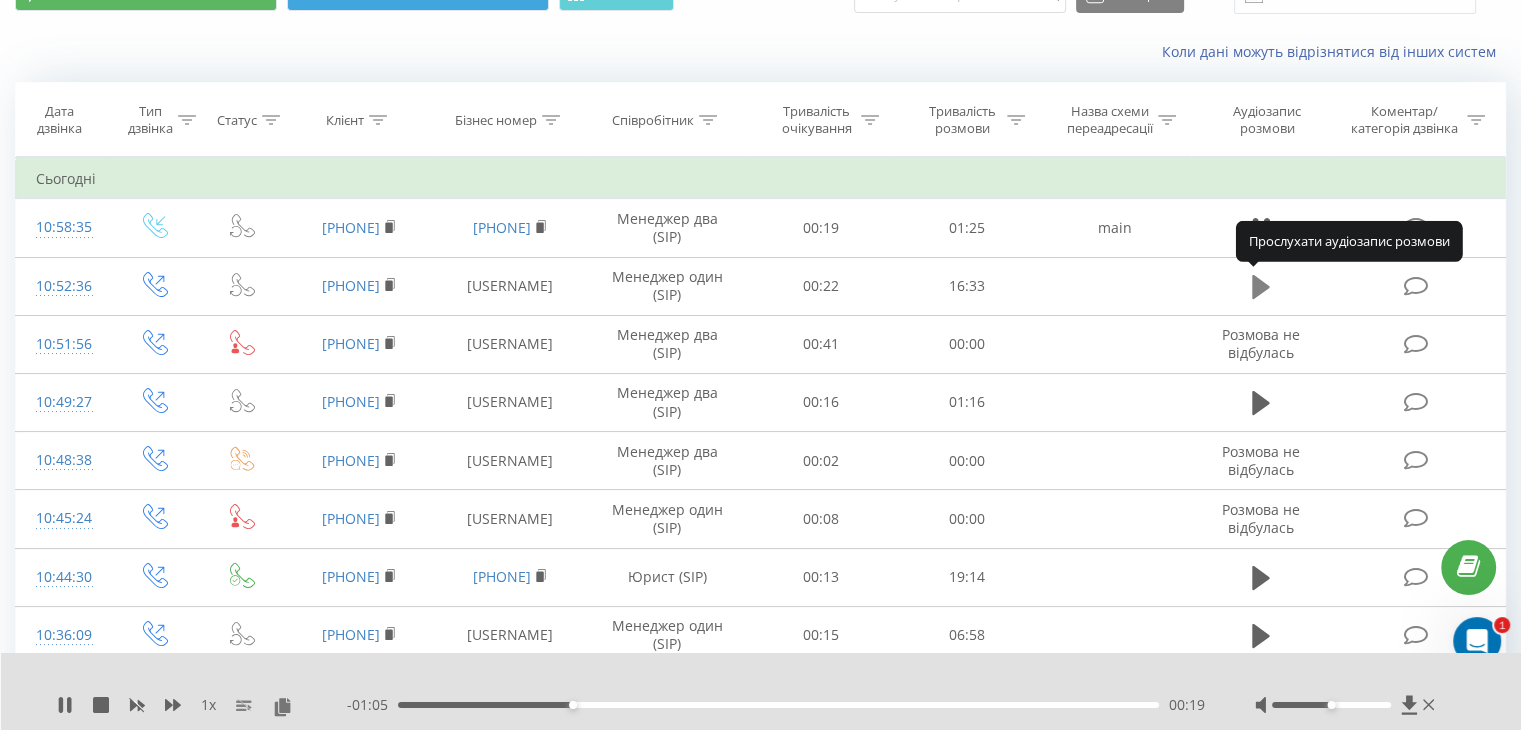 click 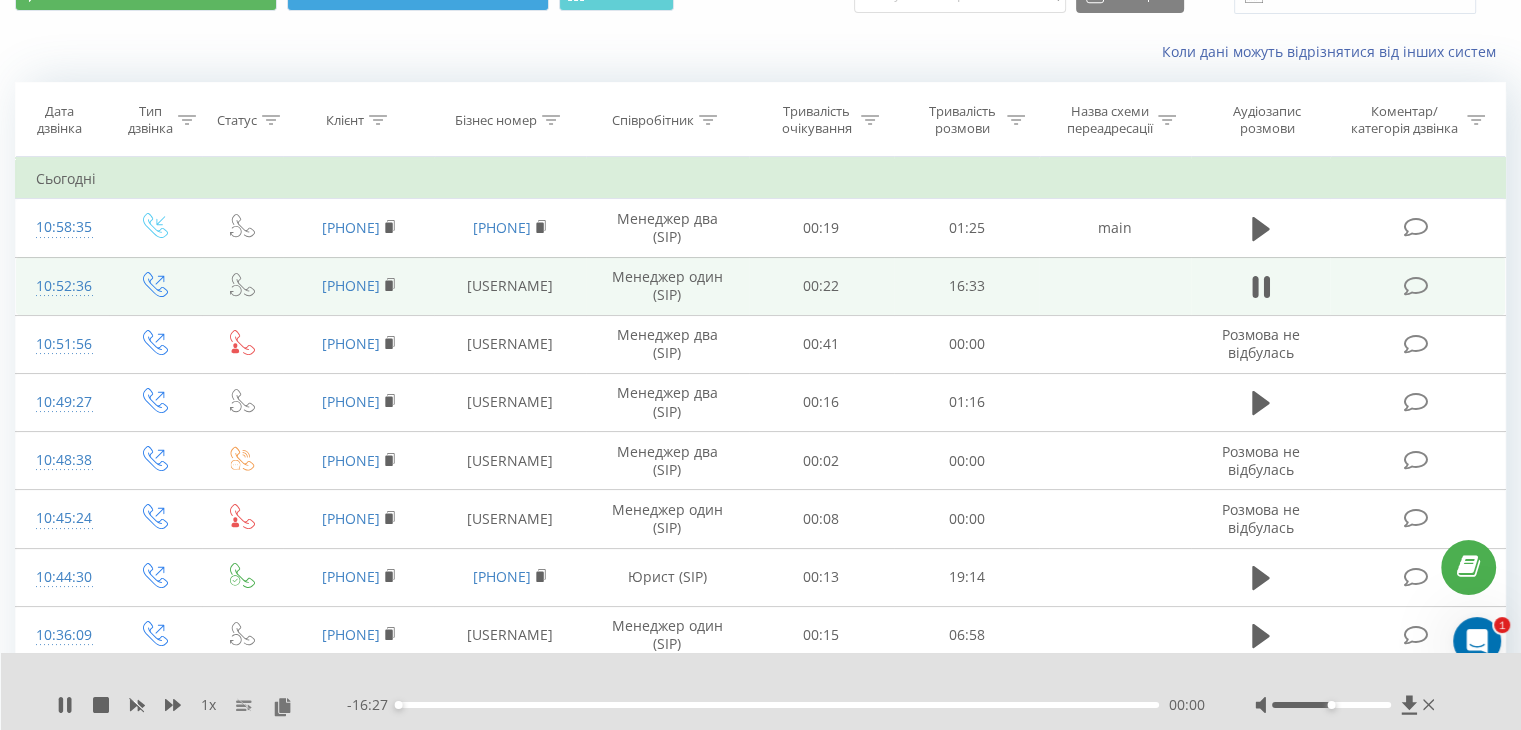 drag, startPoint x: 299, startPoint y: 277, endPoint x: 408, endPoint y: 285, distance: 109.29318 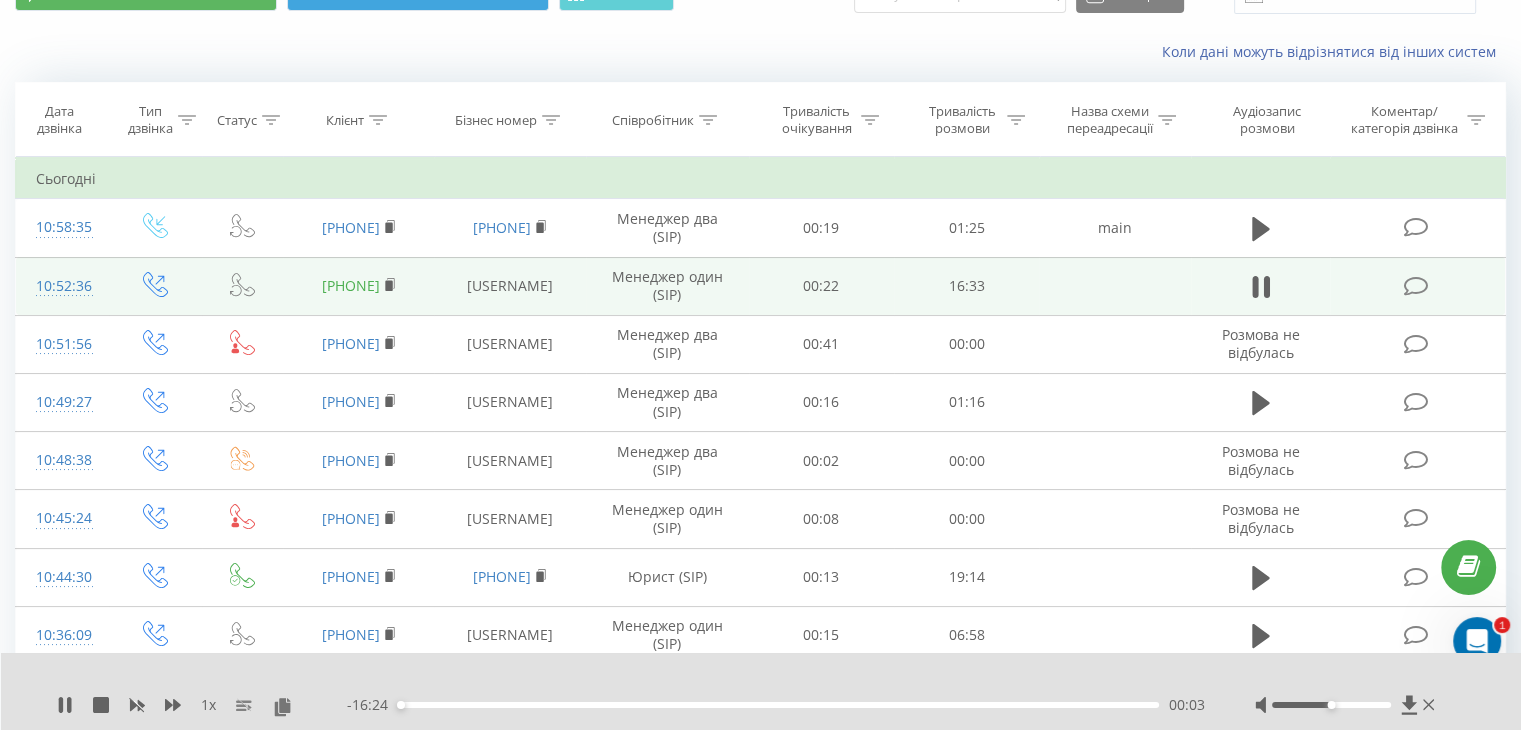 copy on "380679433657" 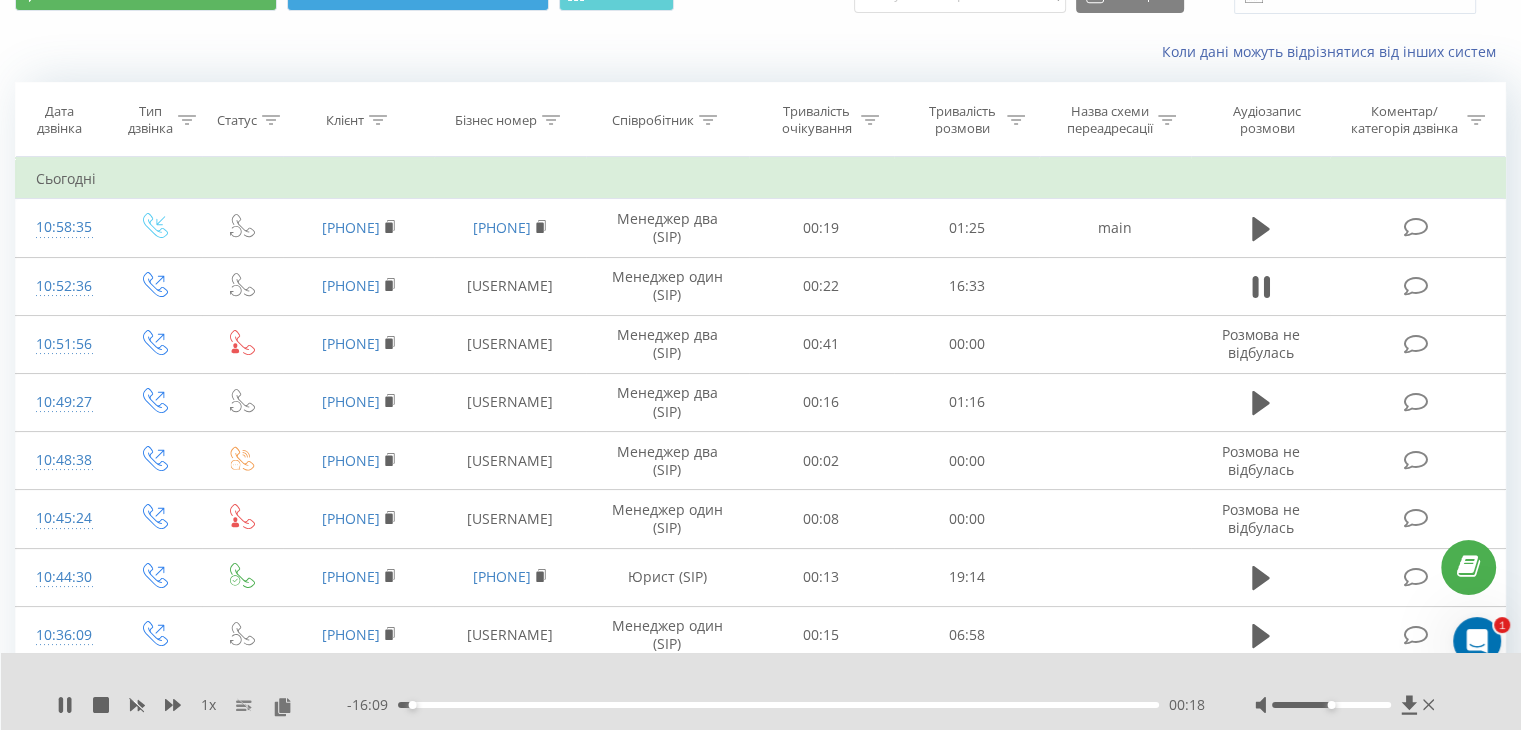 click on "00:18" at bounding box center (778, 705) 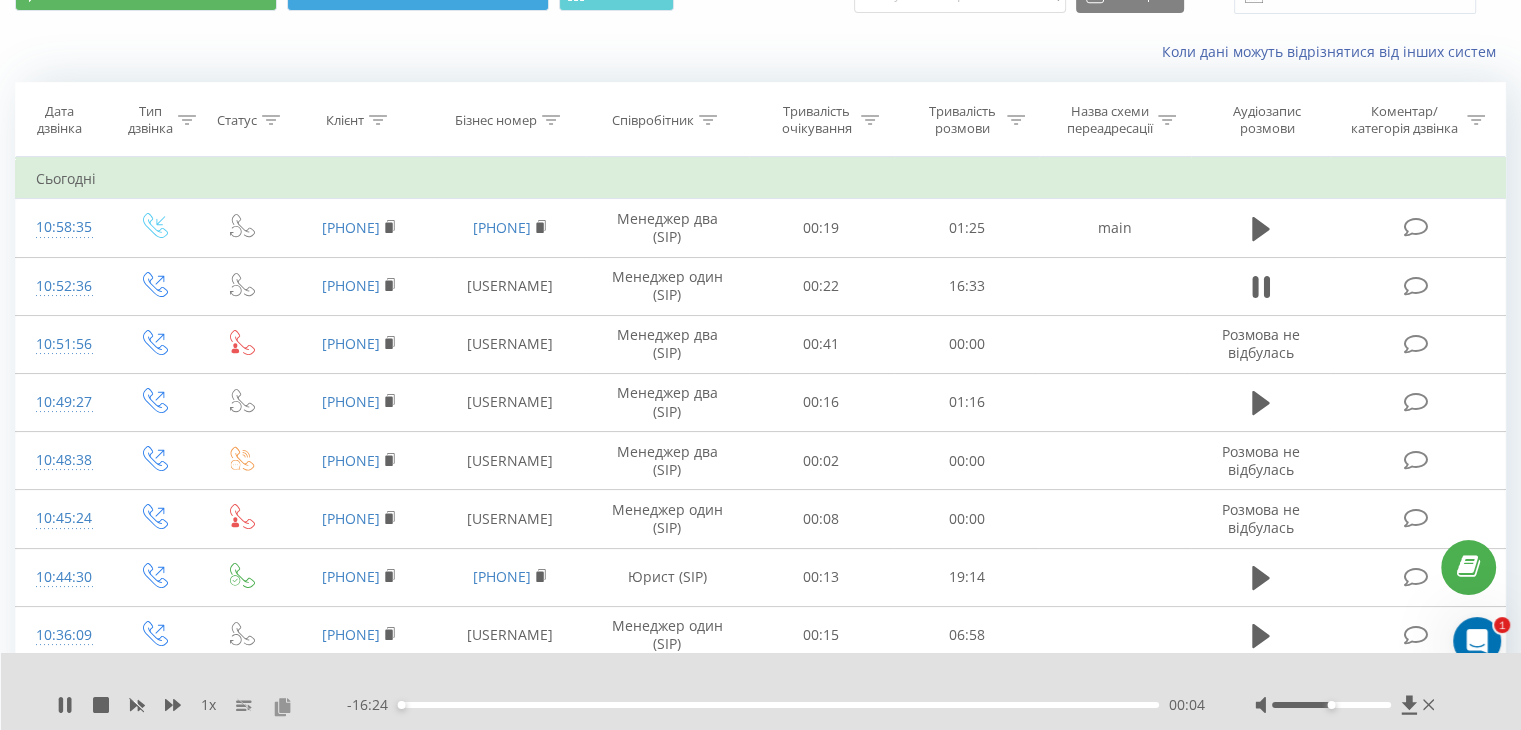 click at bounding box center (282, 706) 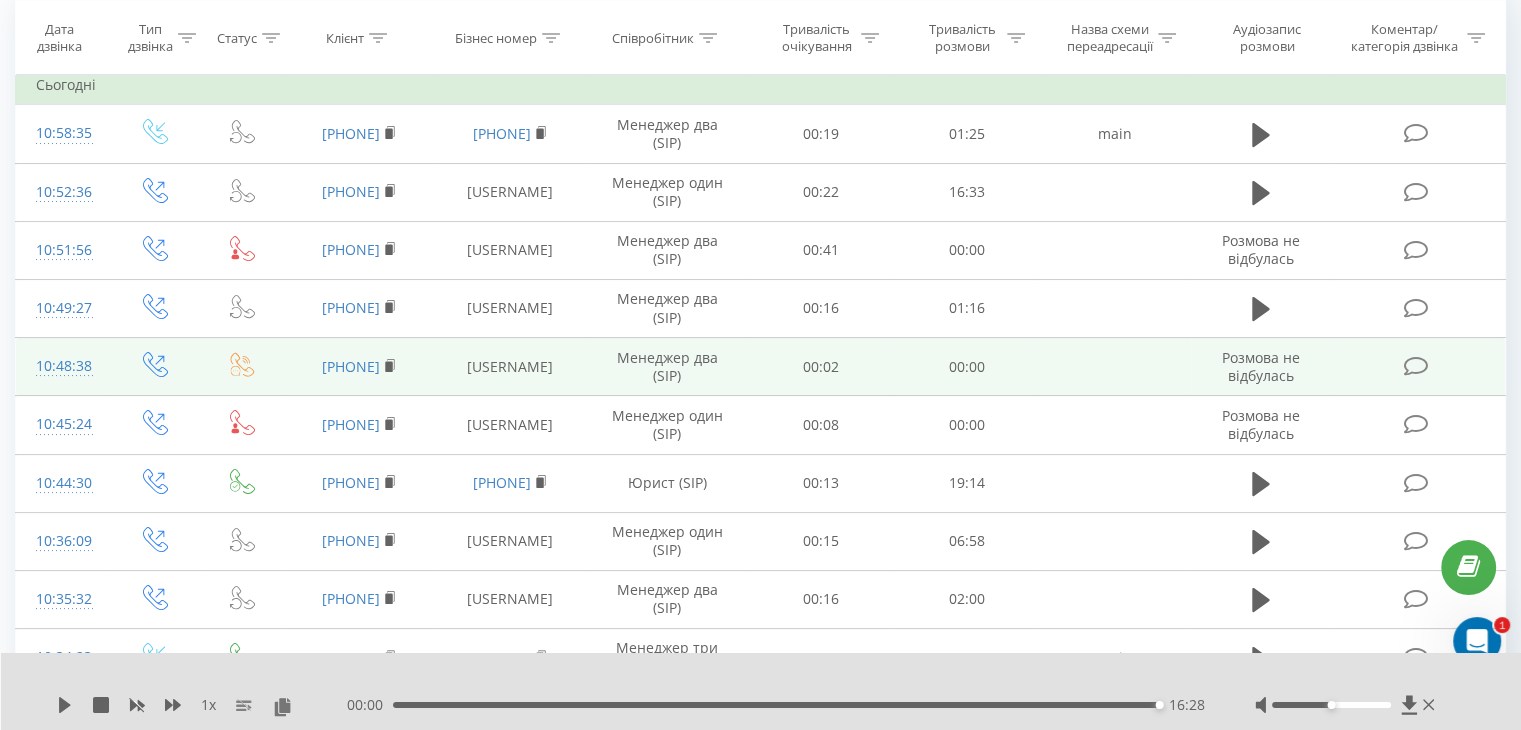scroll, scrollTop: 200, scrollLeft: 0, axis: vertical 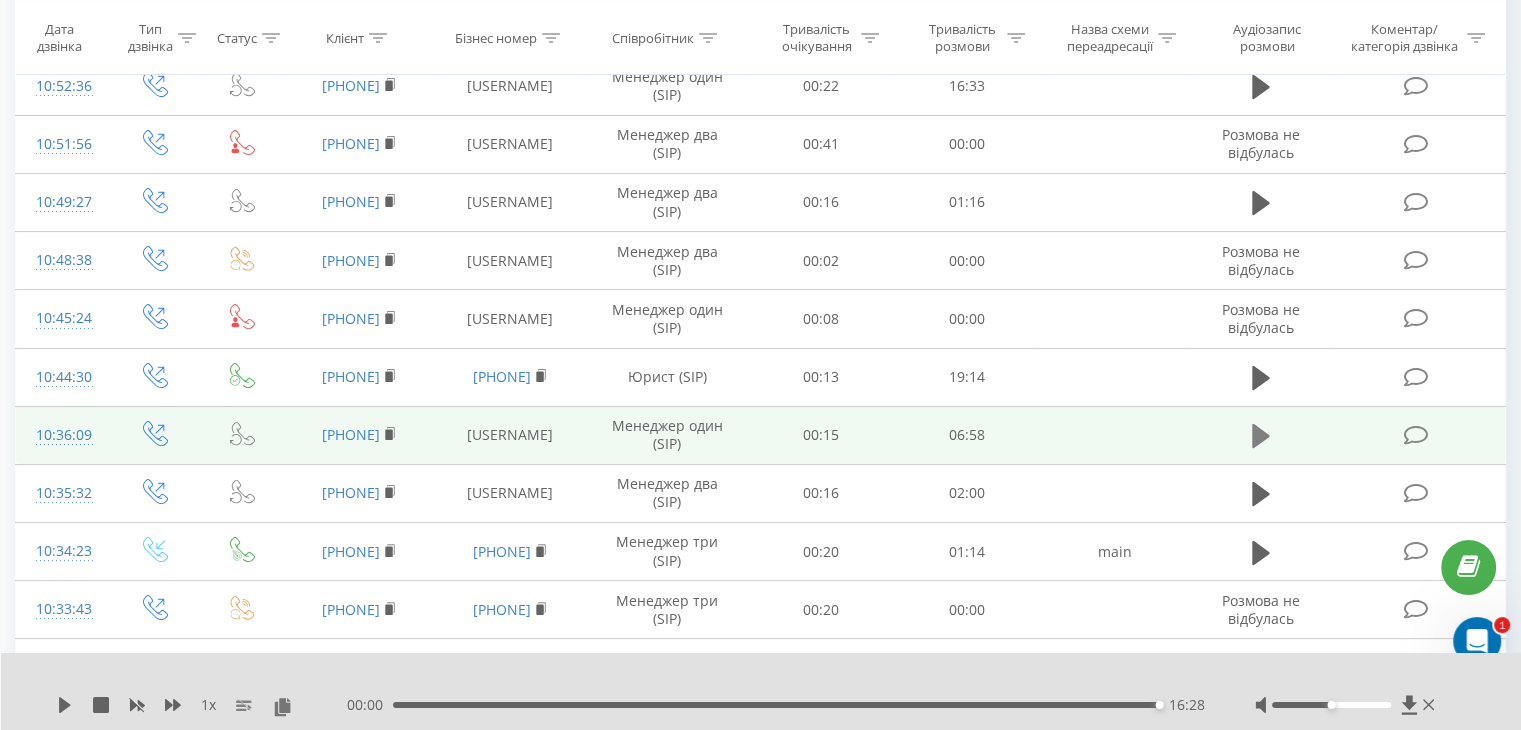 click 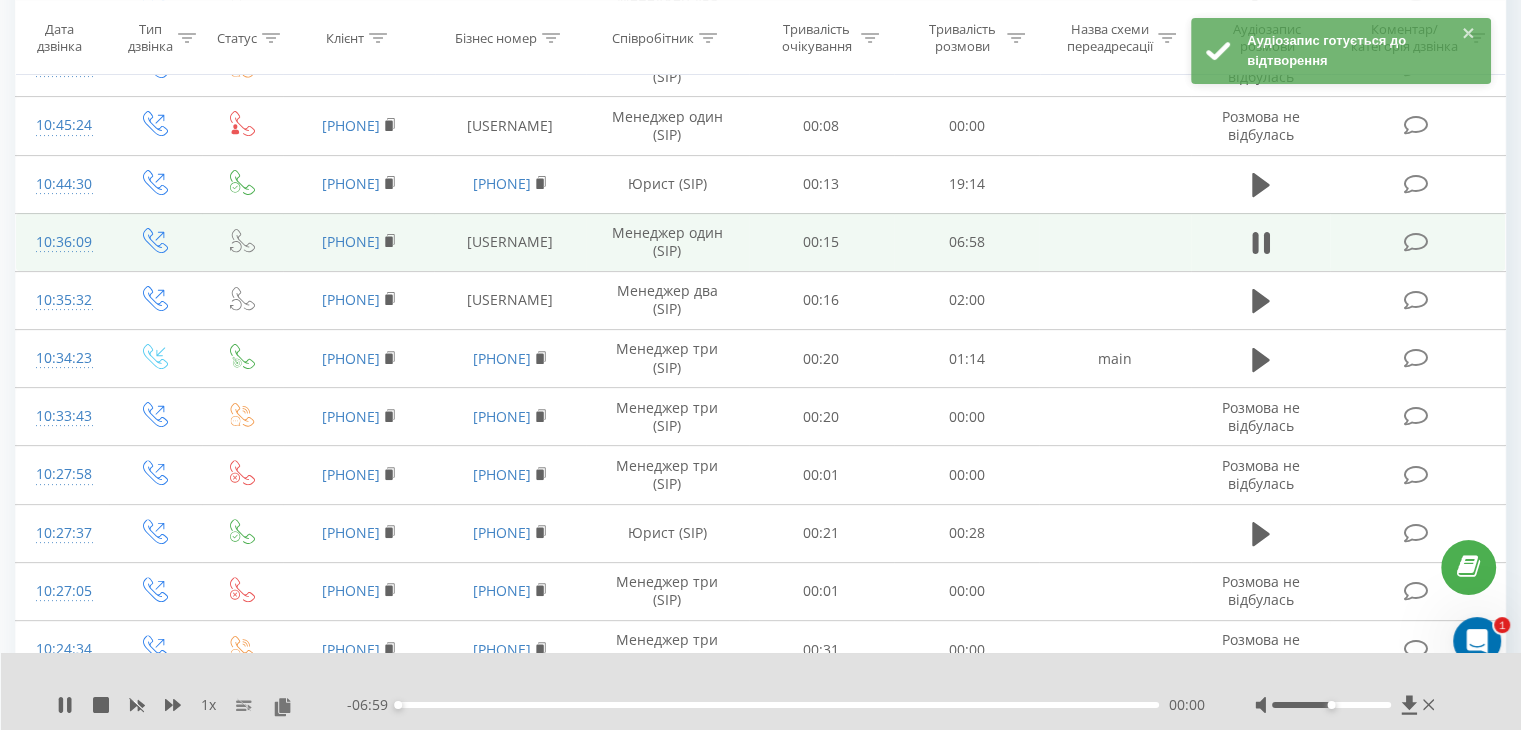 scroll, scrollTop: 500, scrollLeft: 0, axis: vertical 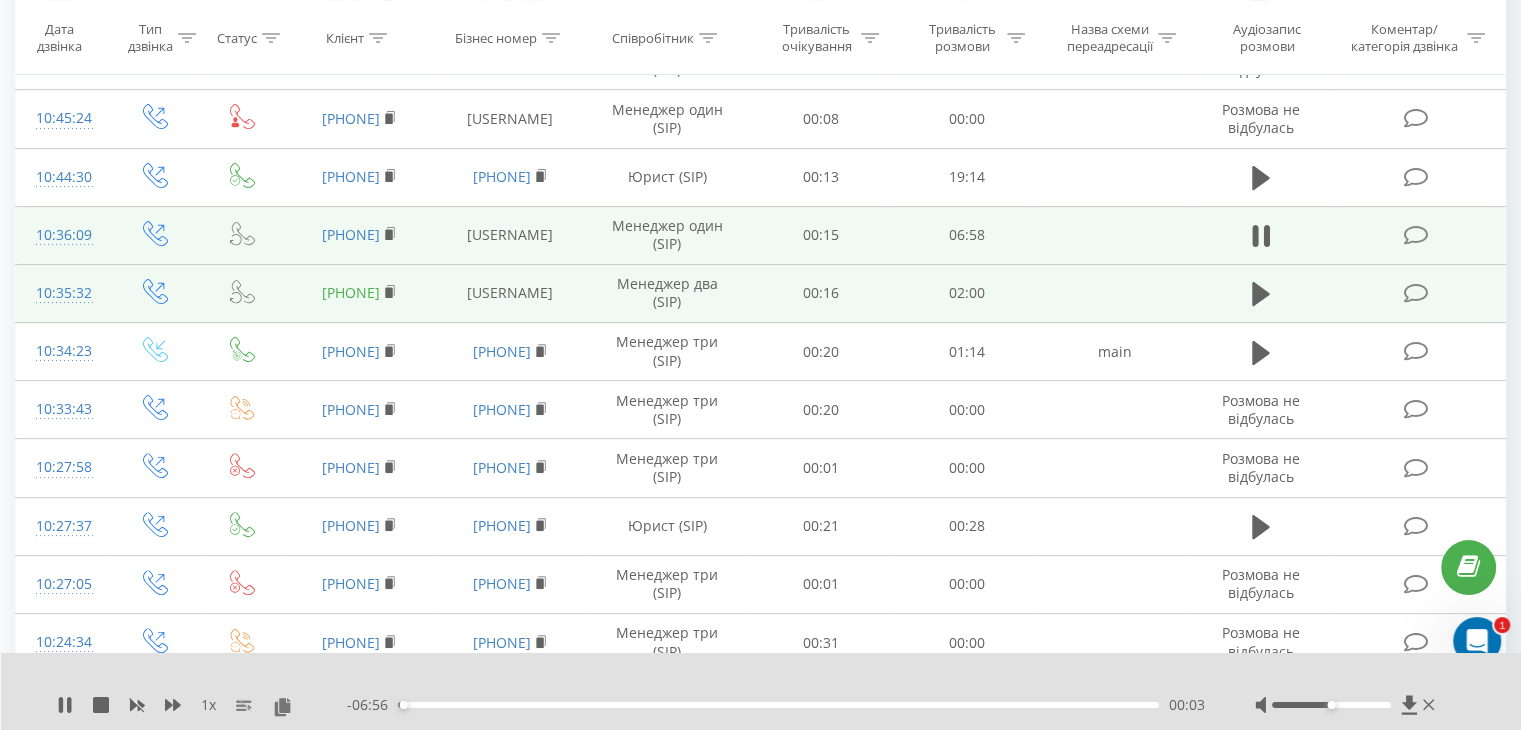 drag, startPoint x: 288, startPoint y: 273, endPoint x: 404, endPoint y: 285, distance: 116.61904 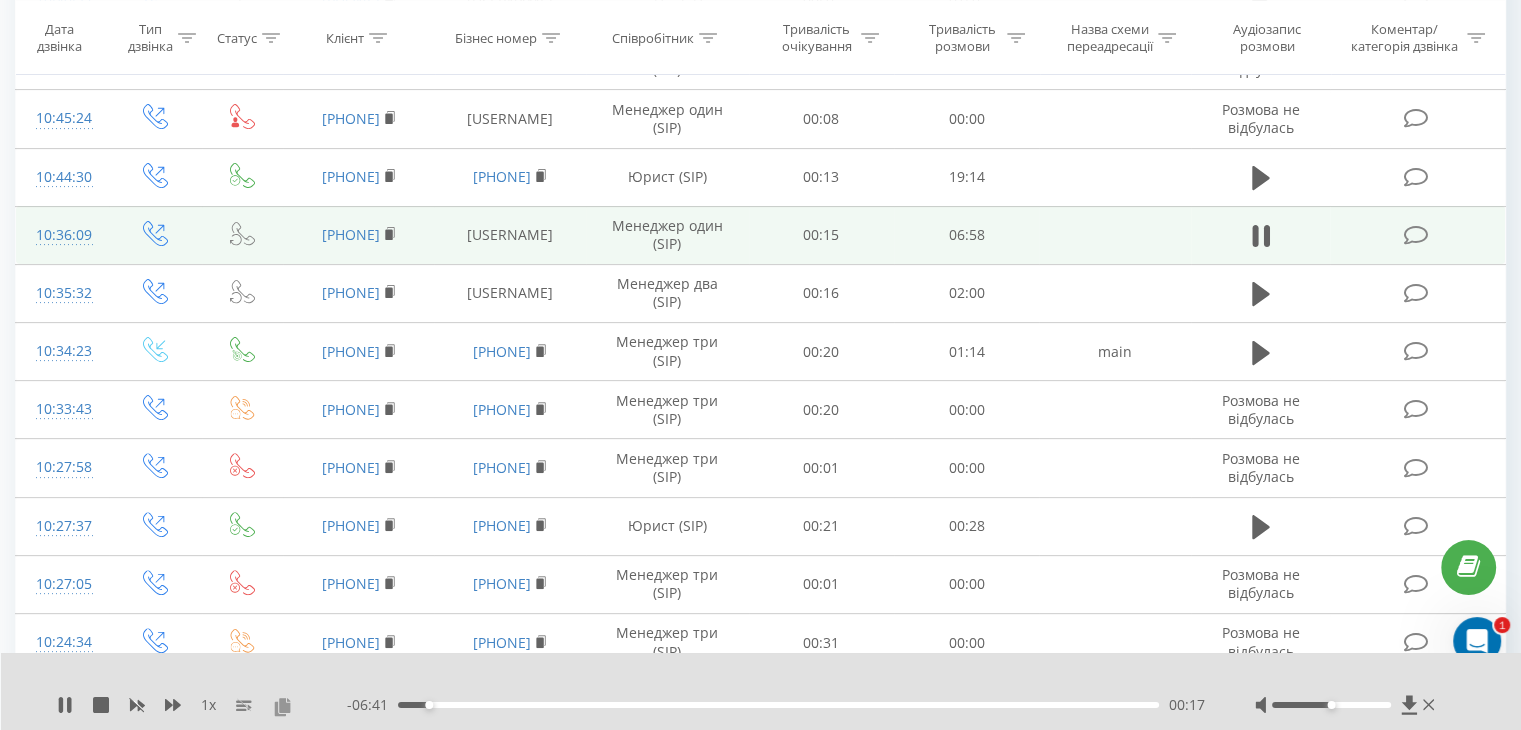 click at bounding box center [282, 706] 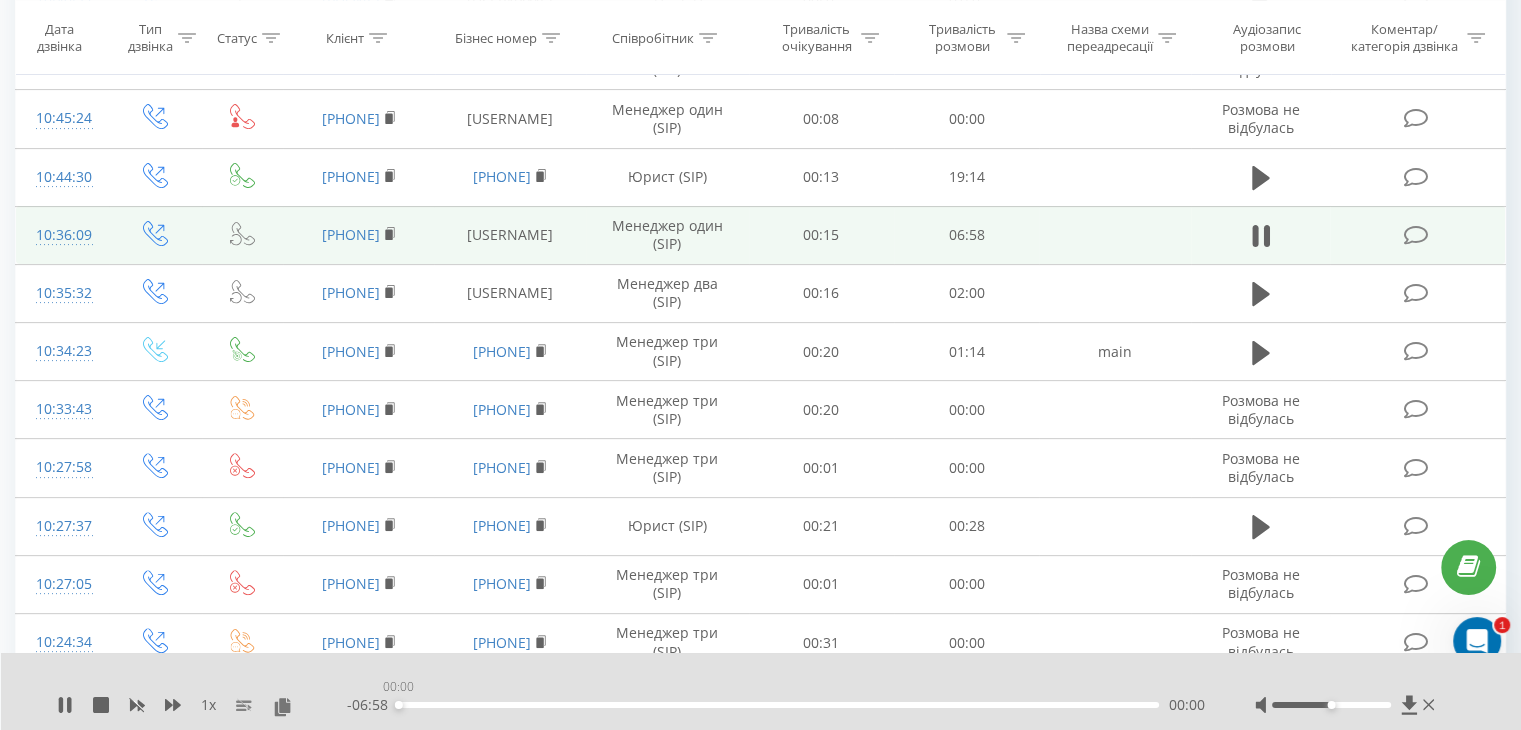 click on "00:00" at bounding box center [778, 705] 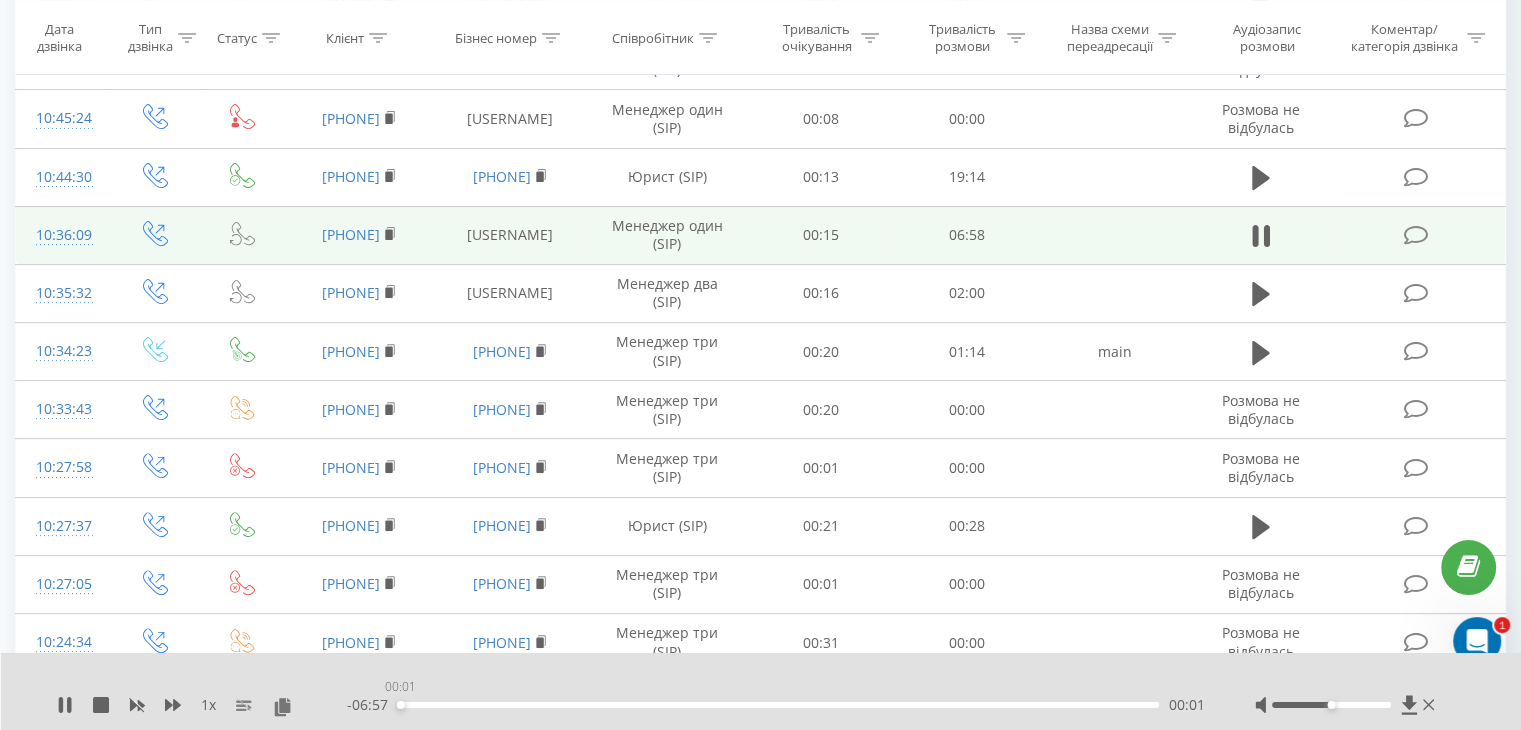 click on "00:01" at bounding box center [778, 705] 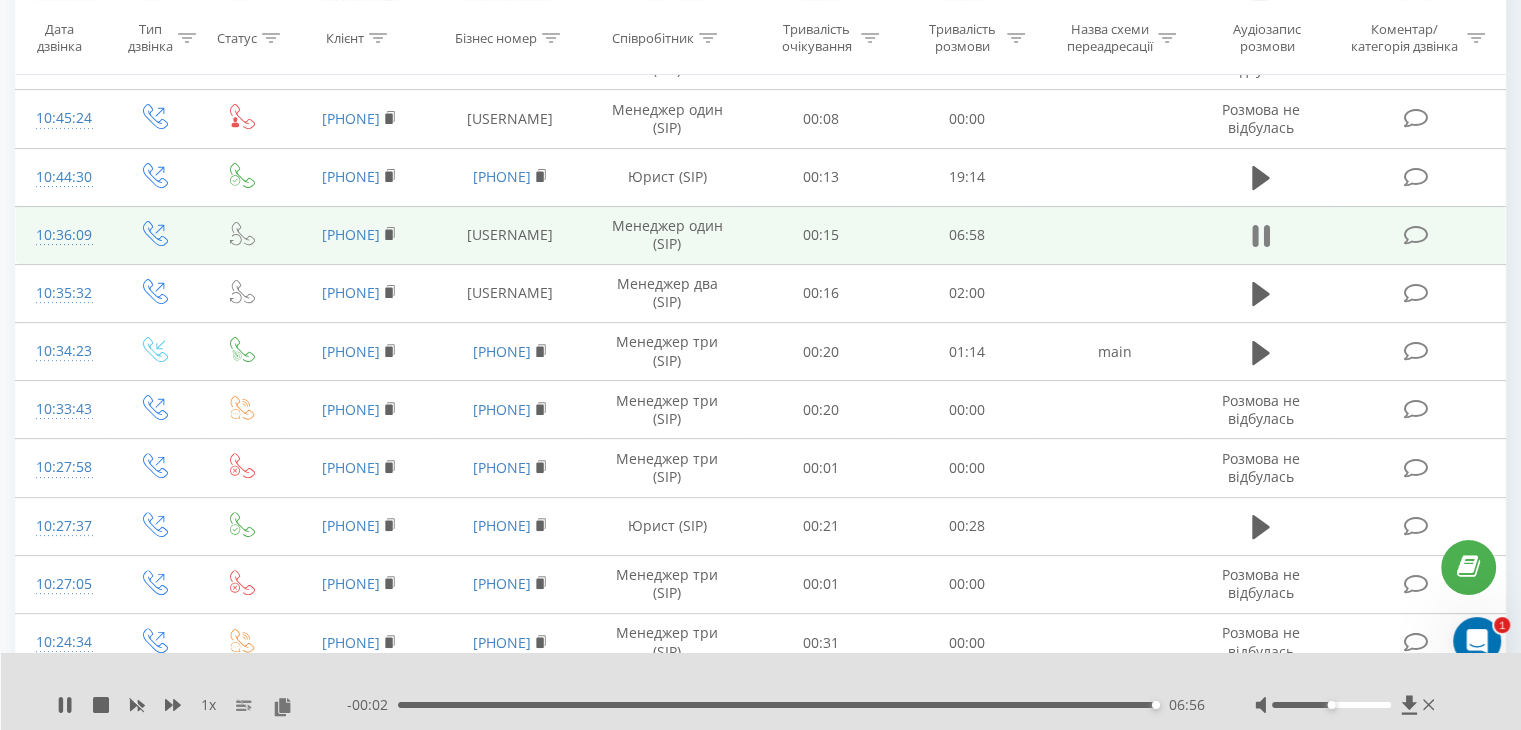 click 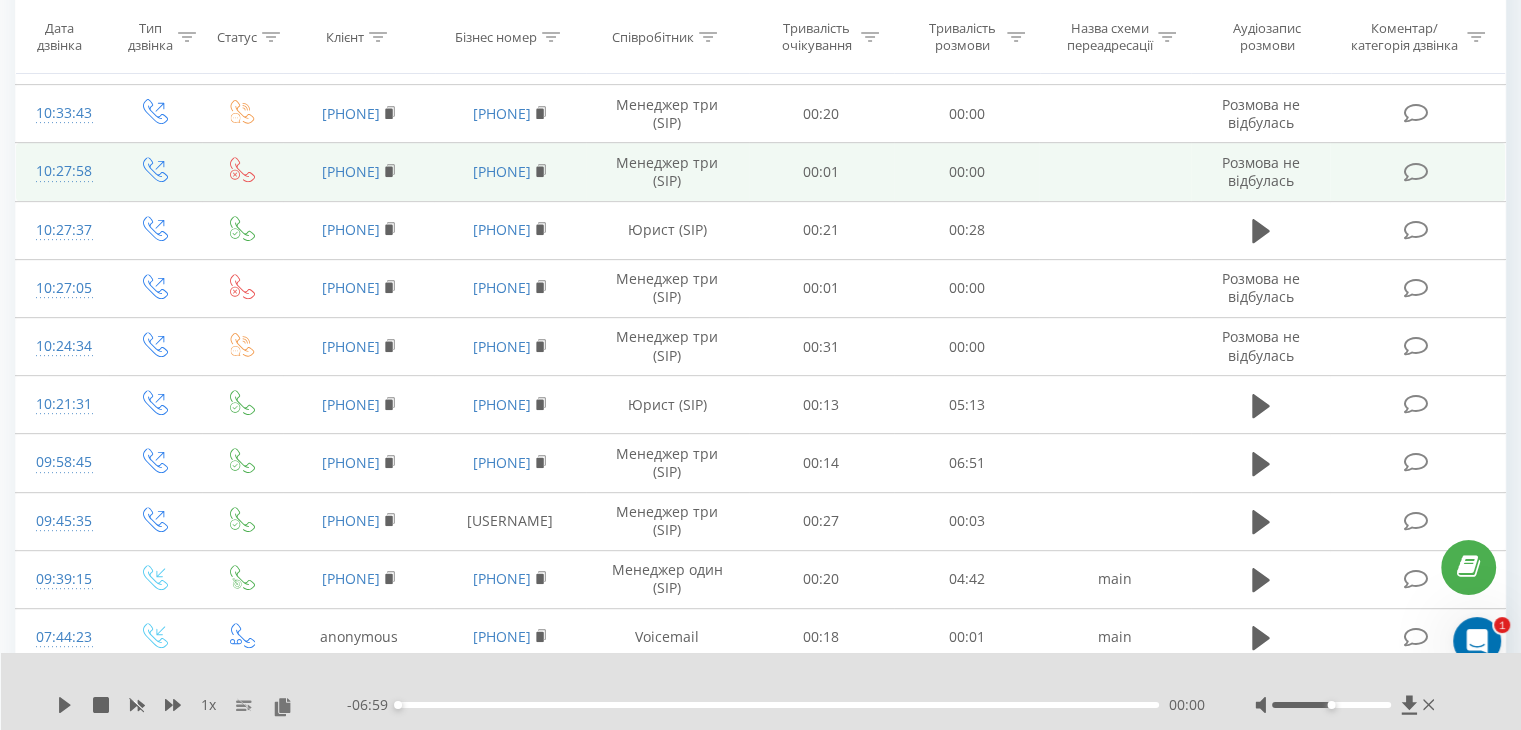 scroll, scrollTop: 800, scrollLeft: 0, axis: vertical 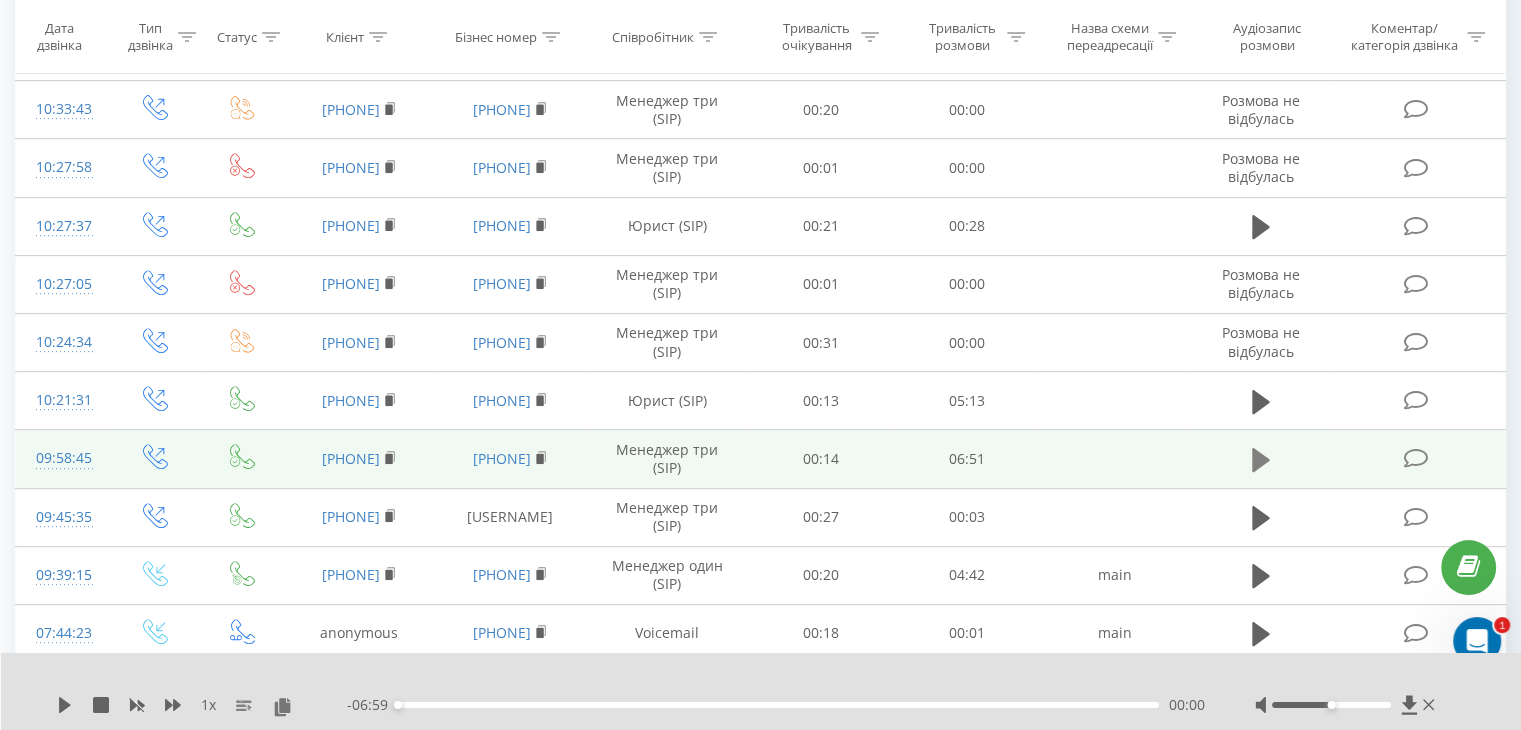click 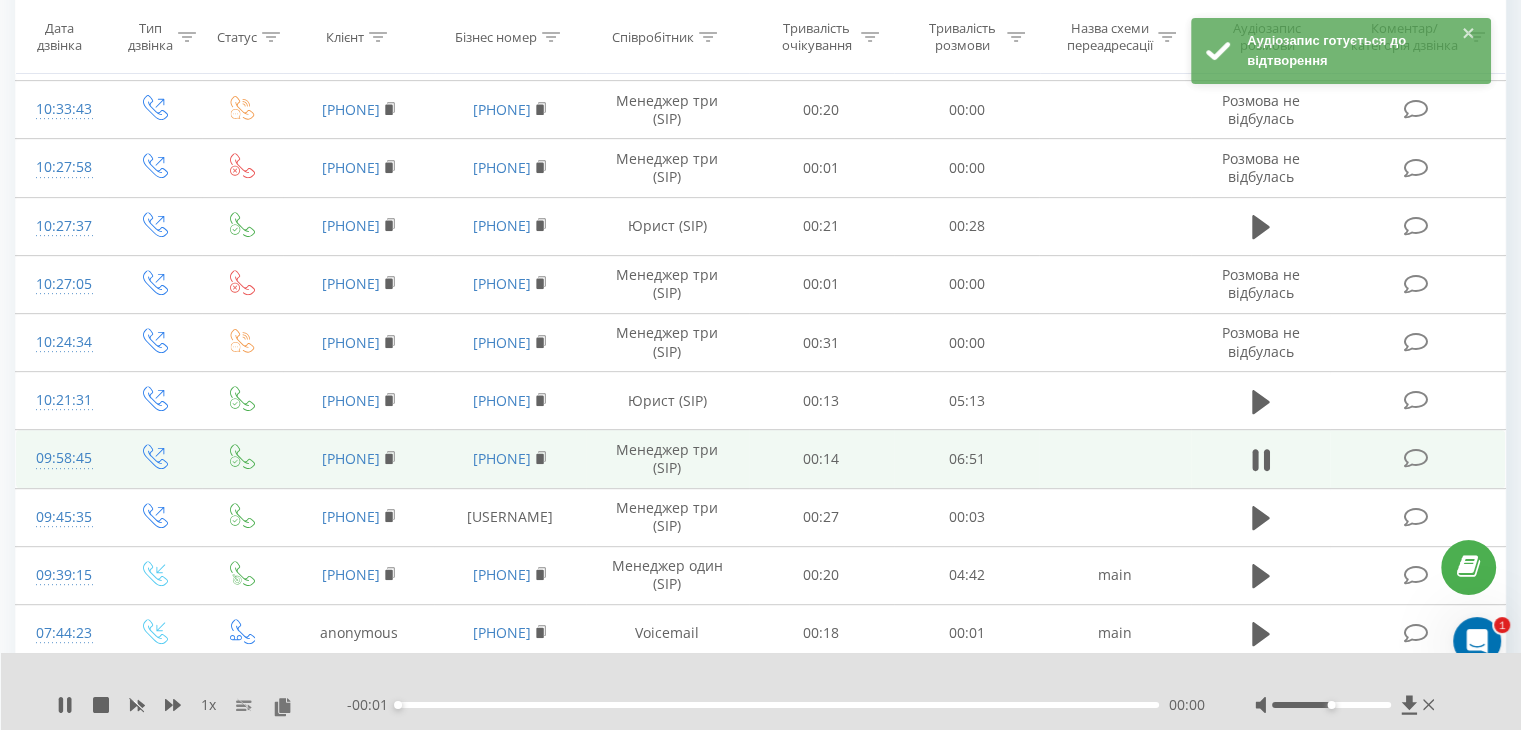 drag, startPoint x: 288, startPoint y: 449, endPoint x: 418, endPoint y: 451, distance: 130.01538 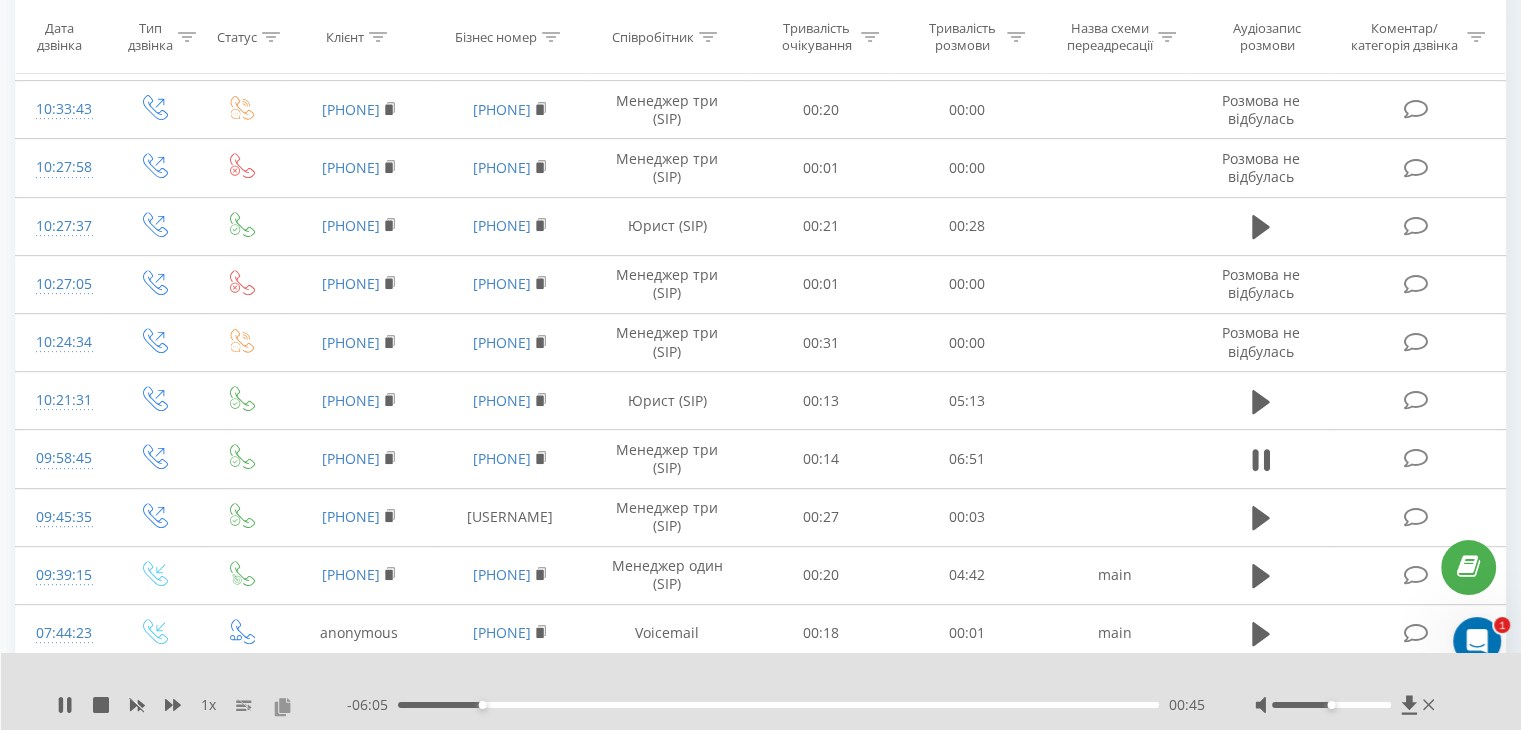 click at bounding box center (282, 706) 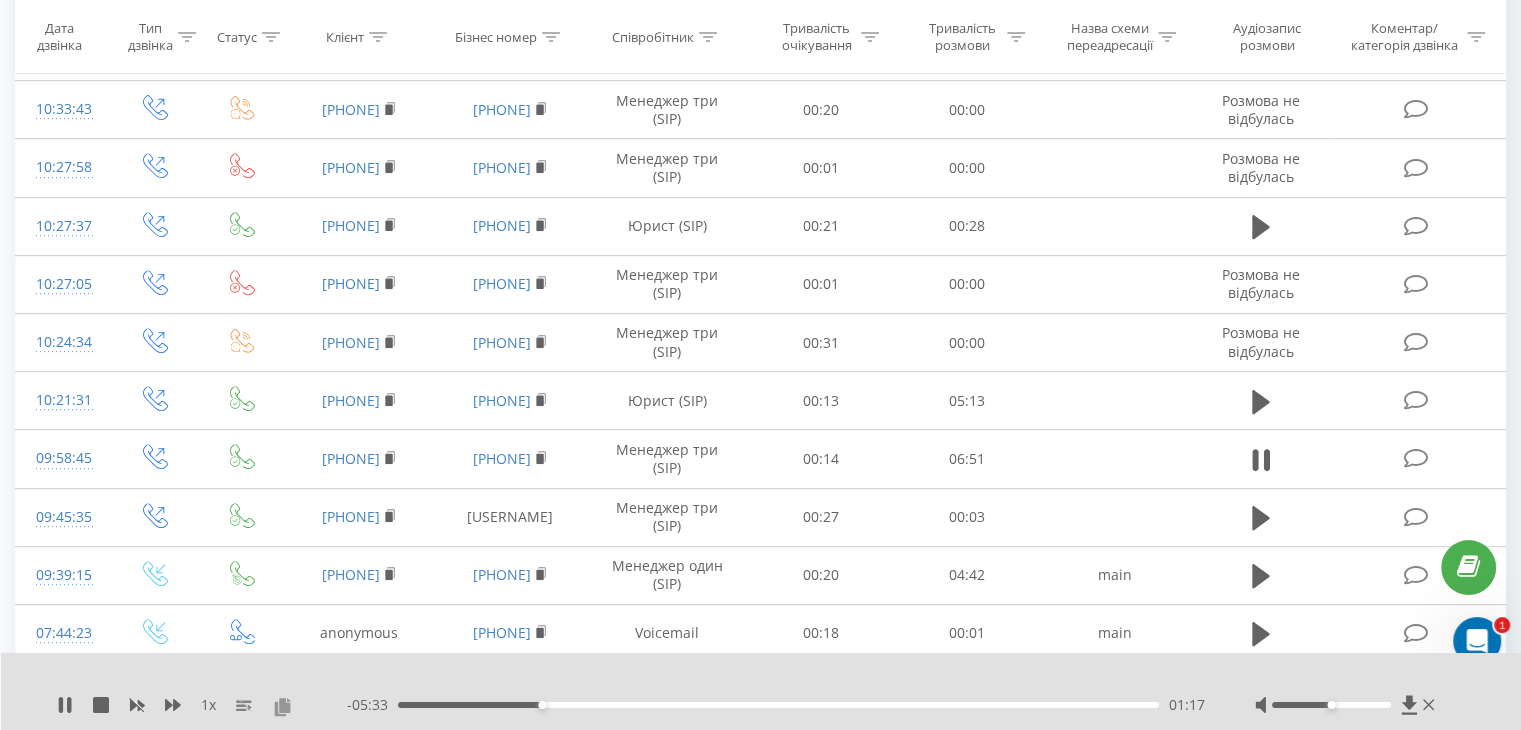 click at bounding box center [282, 706] 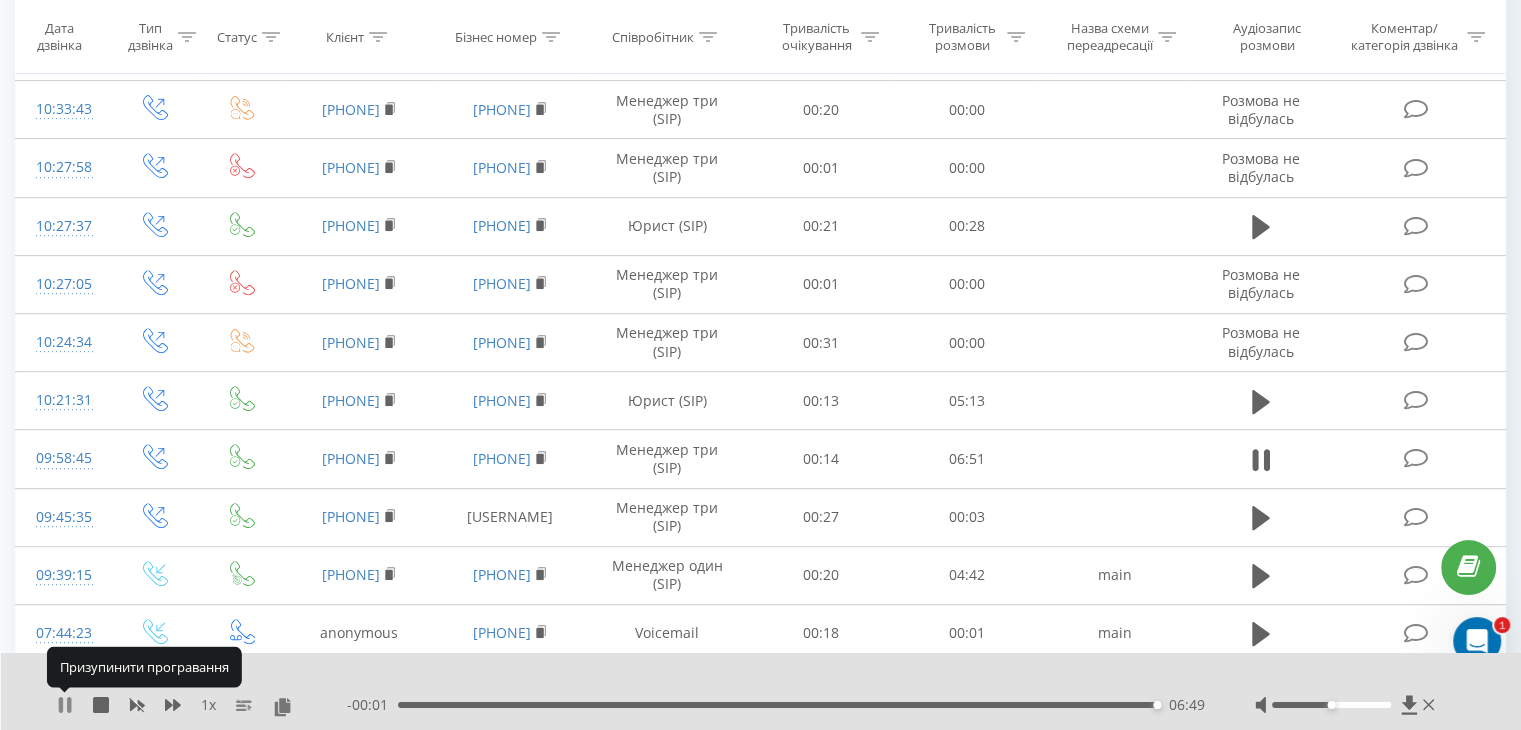 click 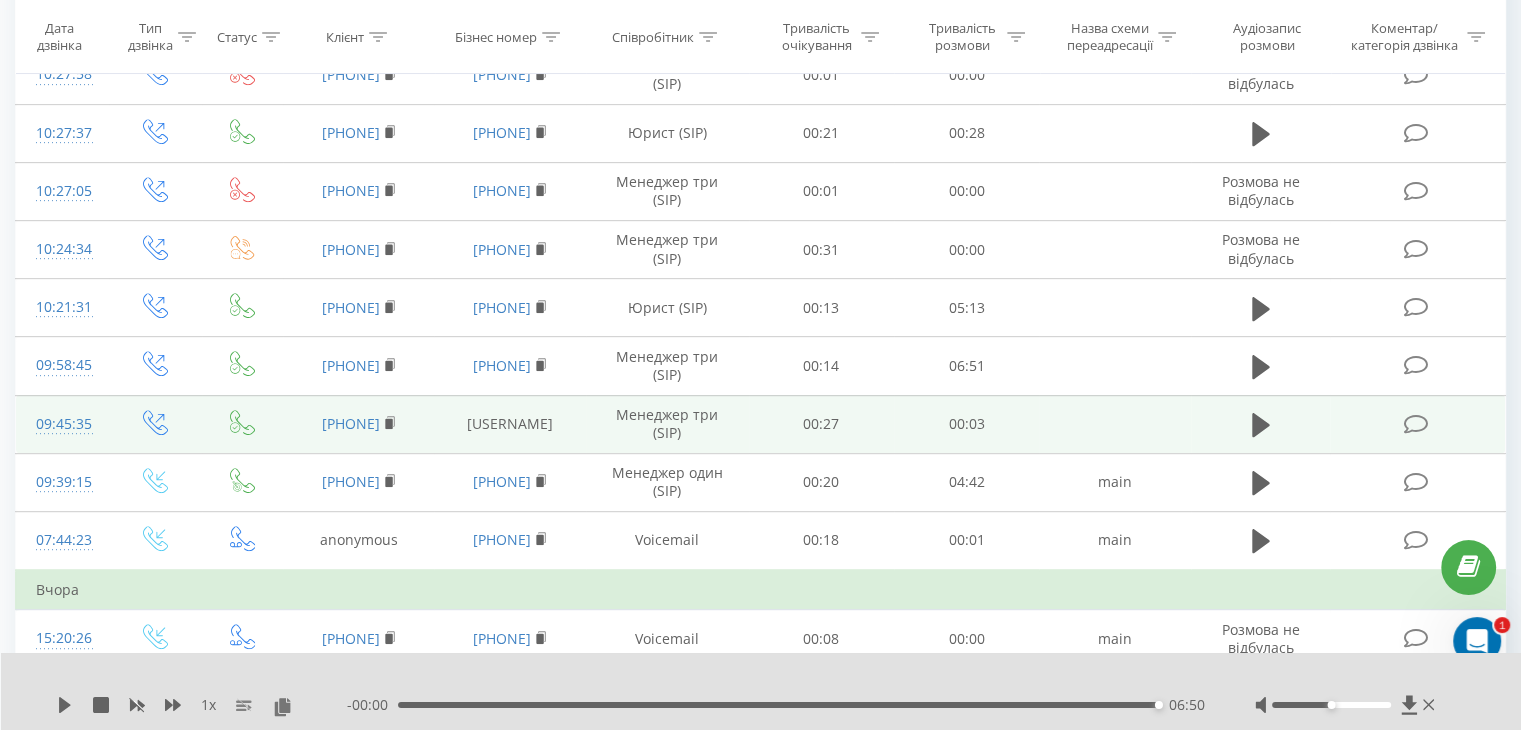 scroll, scrollTop: 900, scrollLeft: 0, axis: vertical 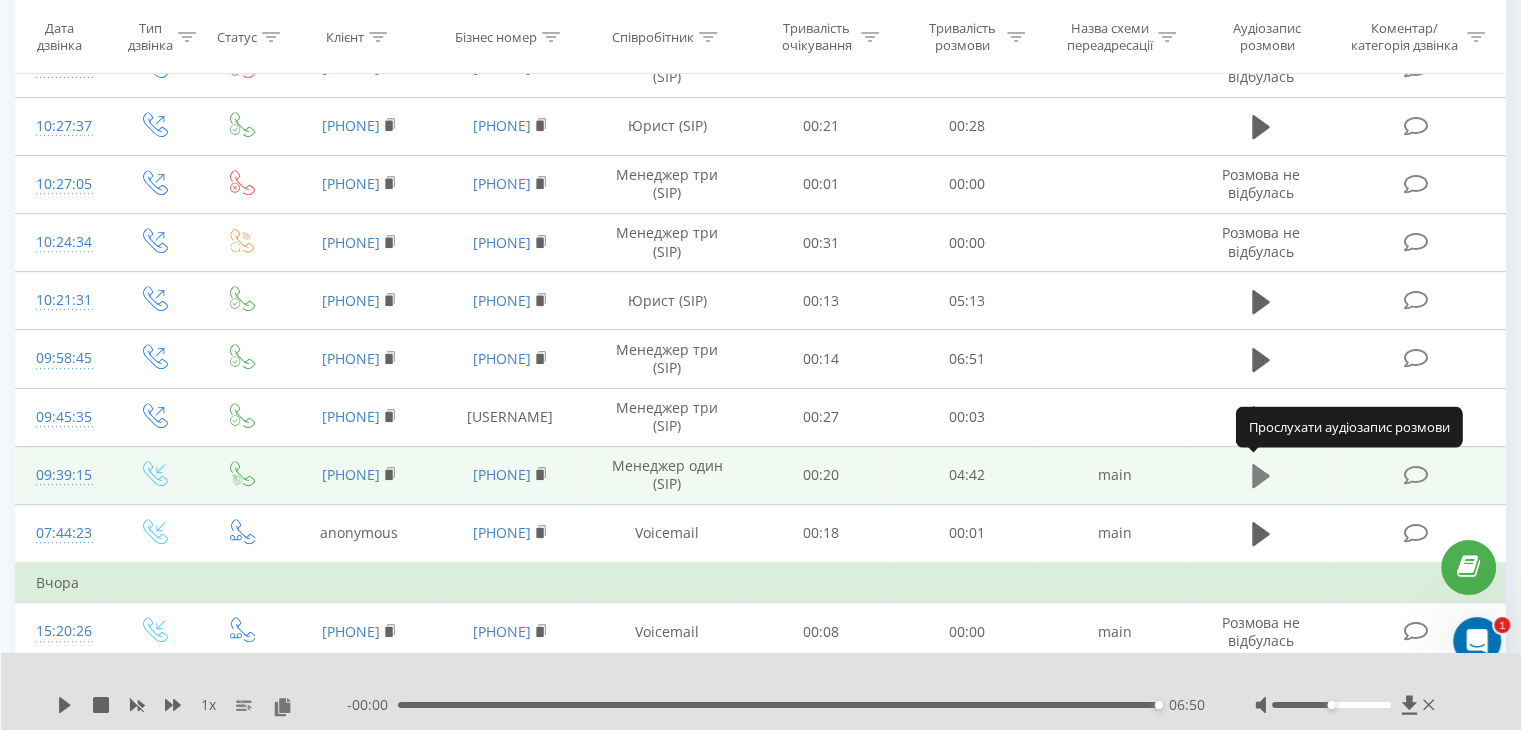 drag, startPoint x: 1264, startPoint y: 469, endPoint x: 1196, endPoint y: 492, distance: 71.7844 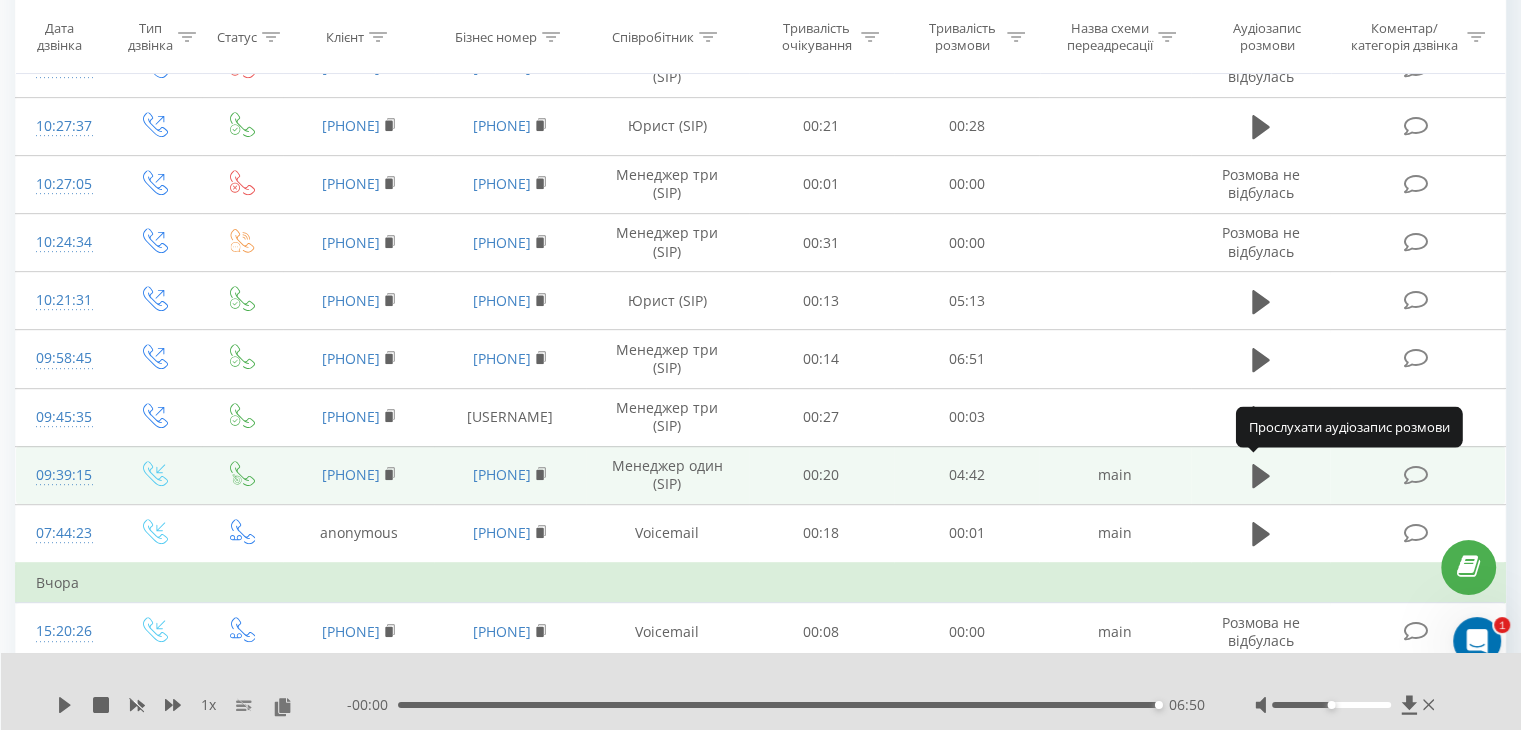 click 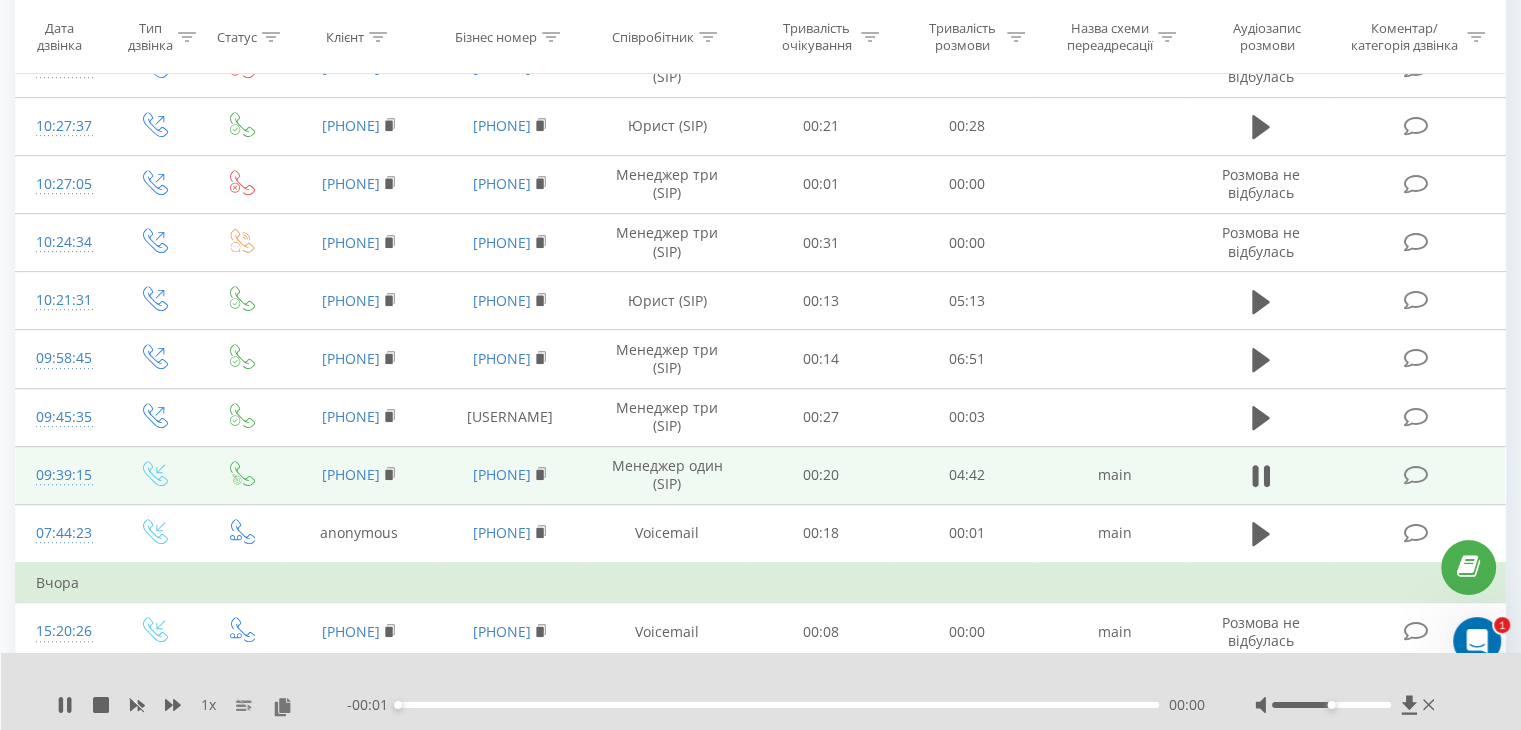 drag, startPoint x: 290, startPoint y: 458, endPoint x: 411, endPoint y: 461, distance: 121.037186 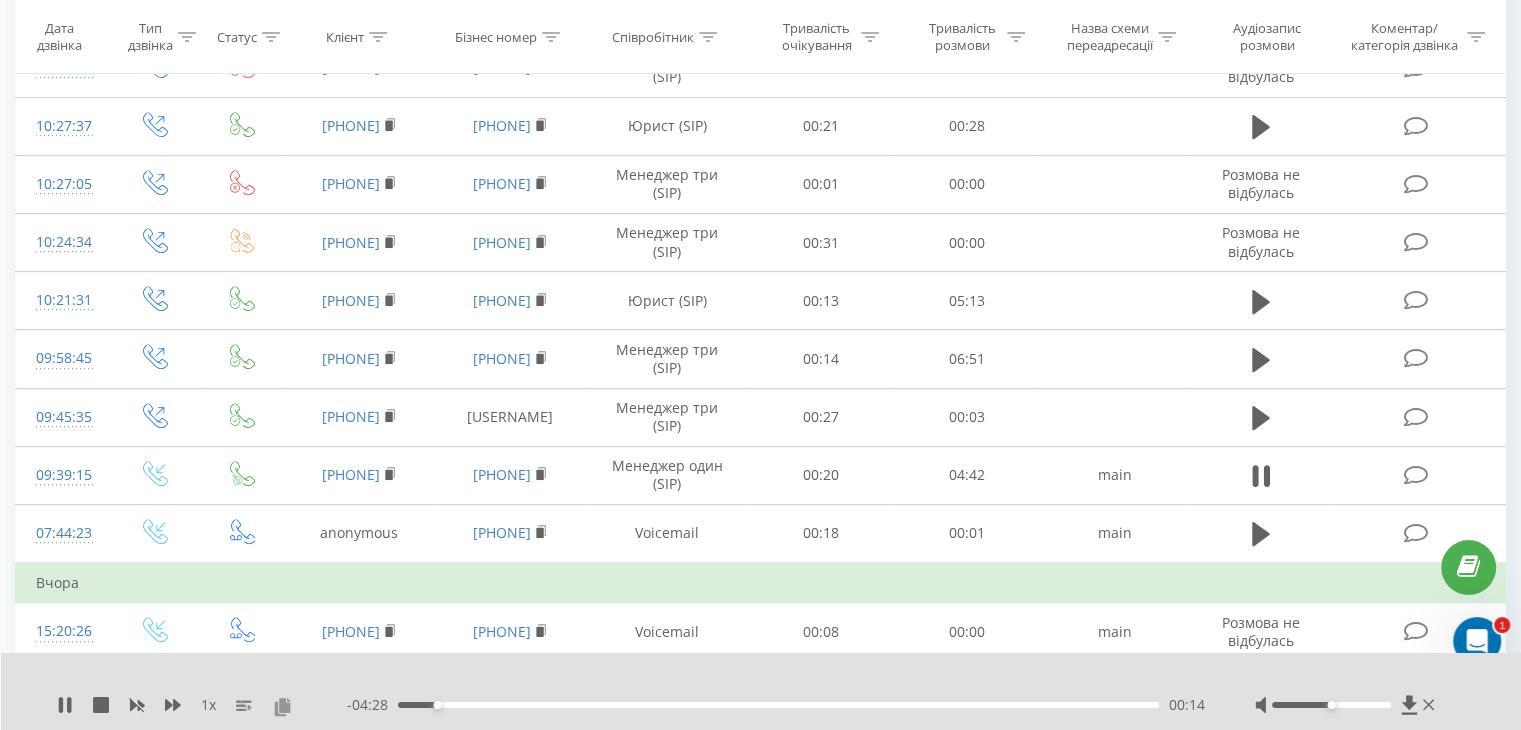 click at bounding box center [282, 706] 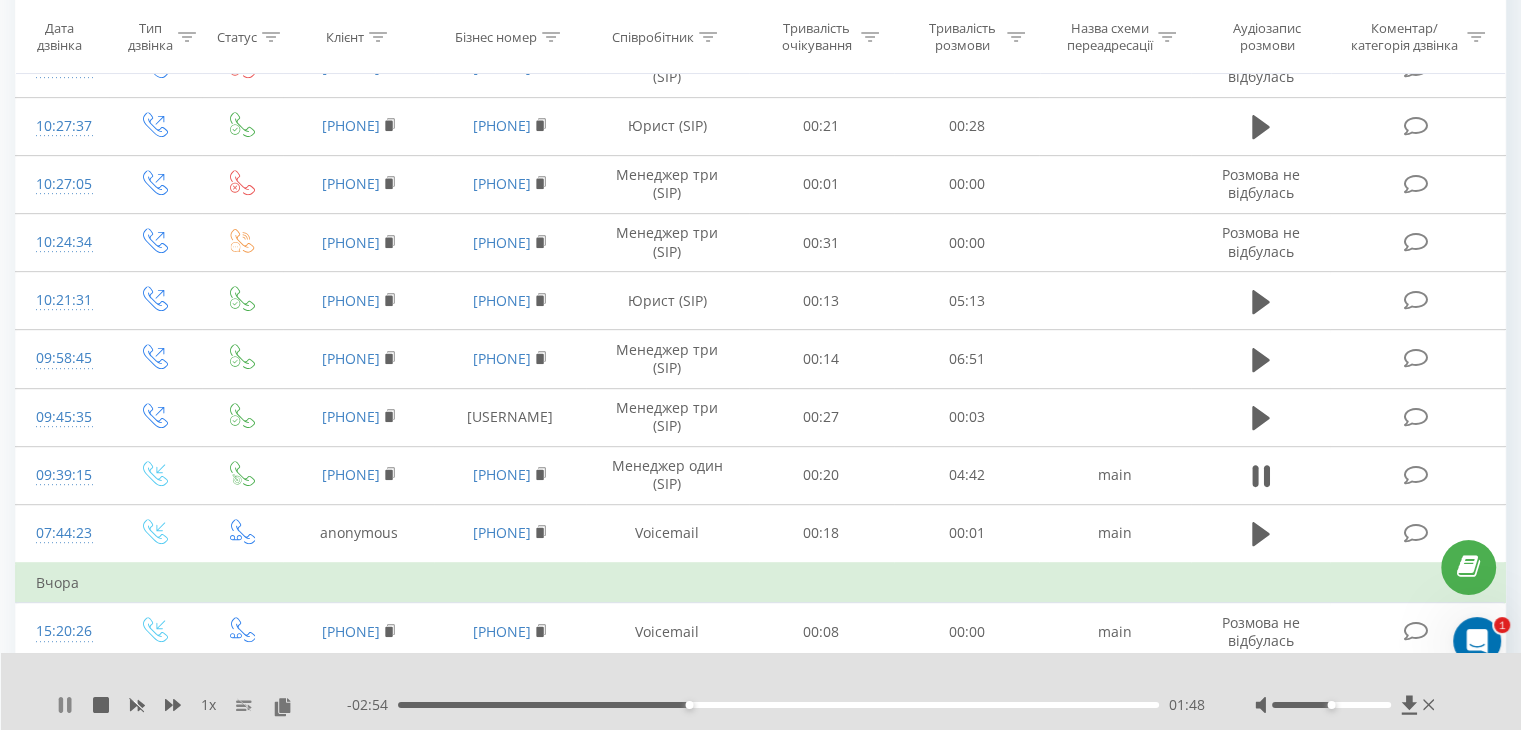 click 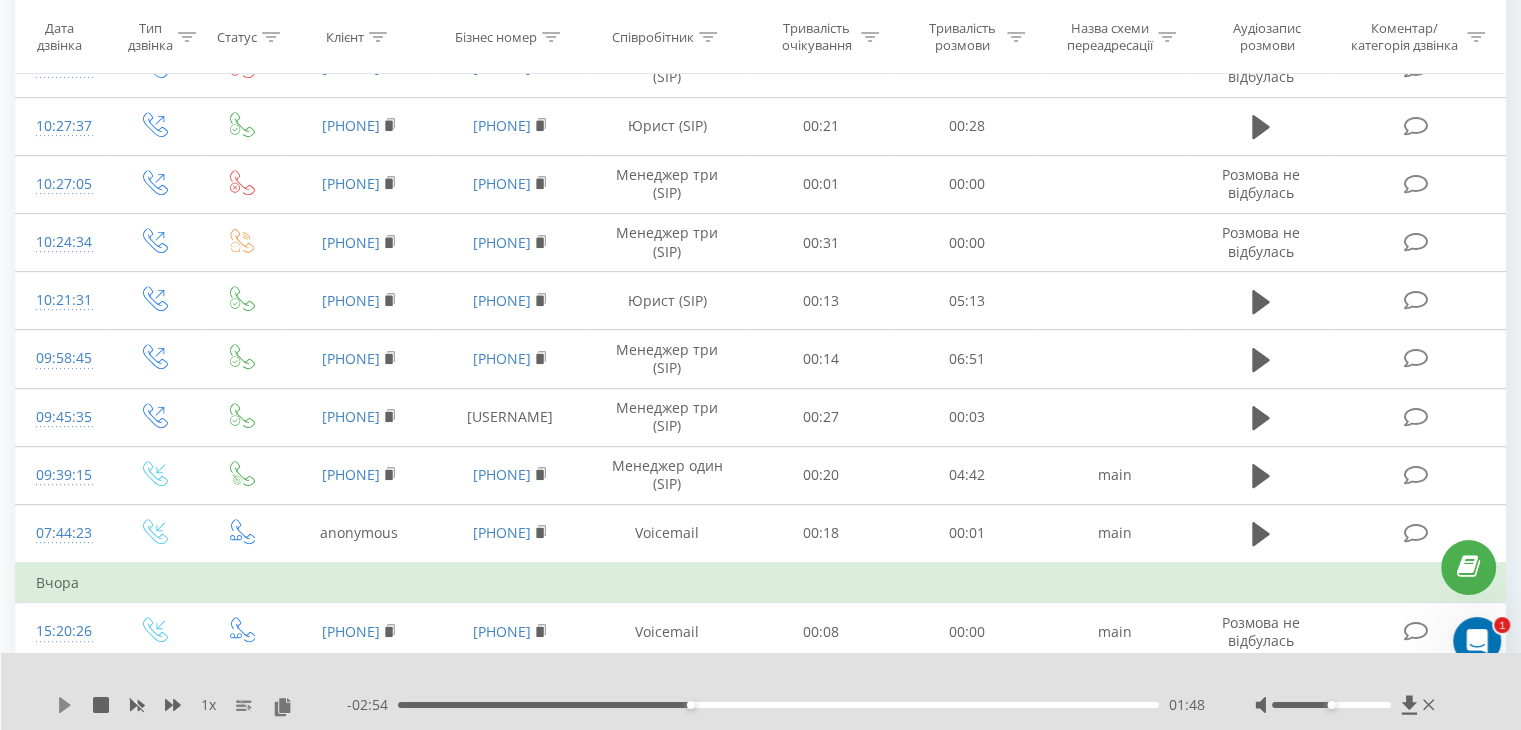 click 